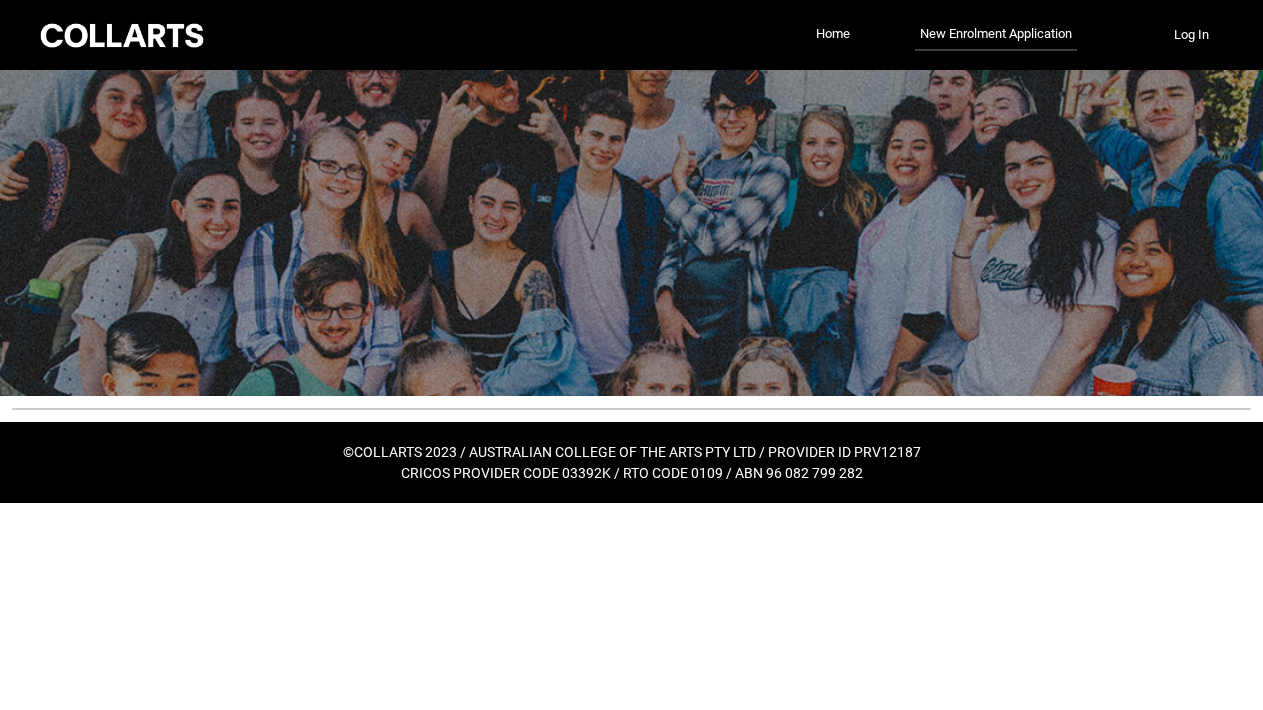 scroll, scrollTop: 0, scrollLeft: 0, axis: both 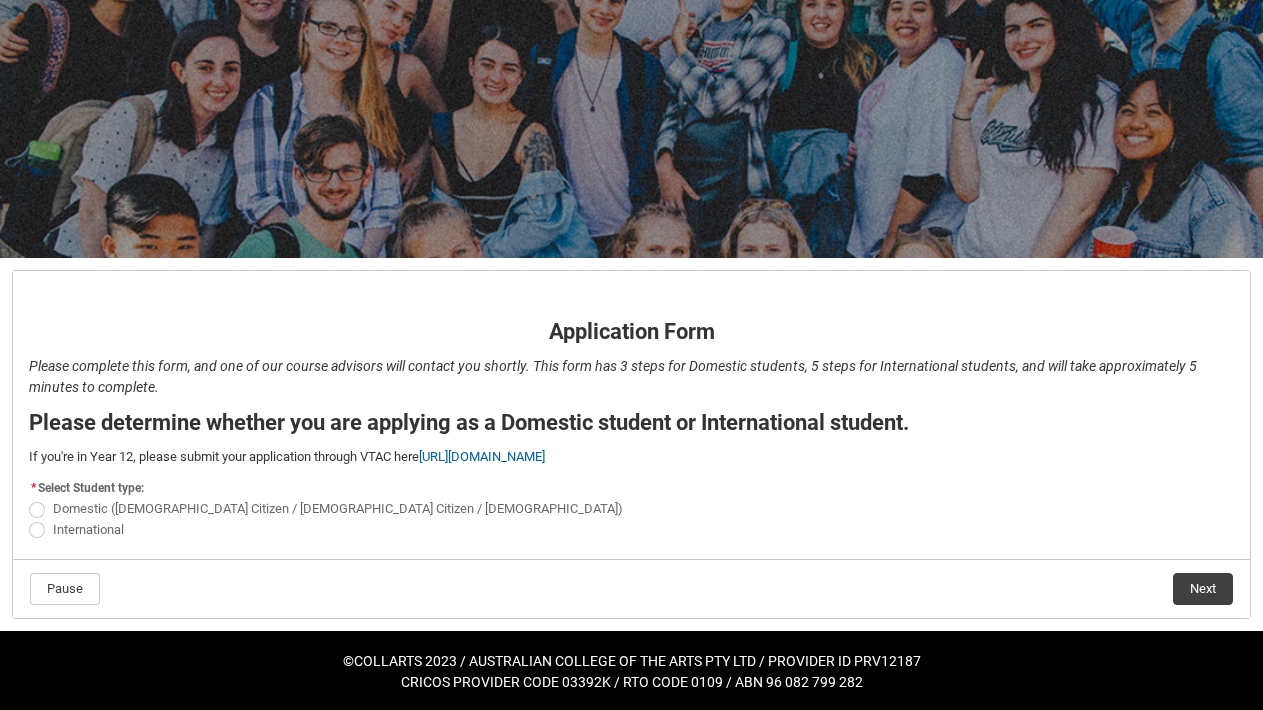 click at bounding box center [37, 530] 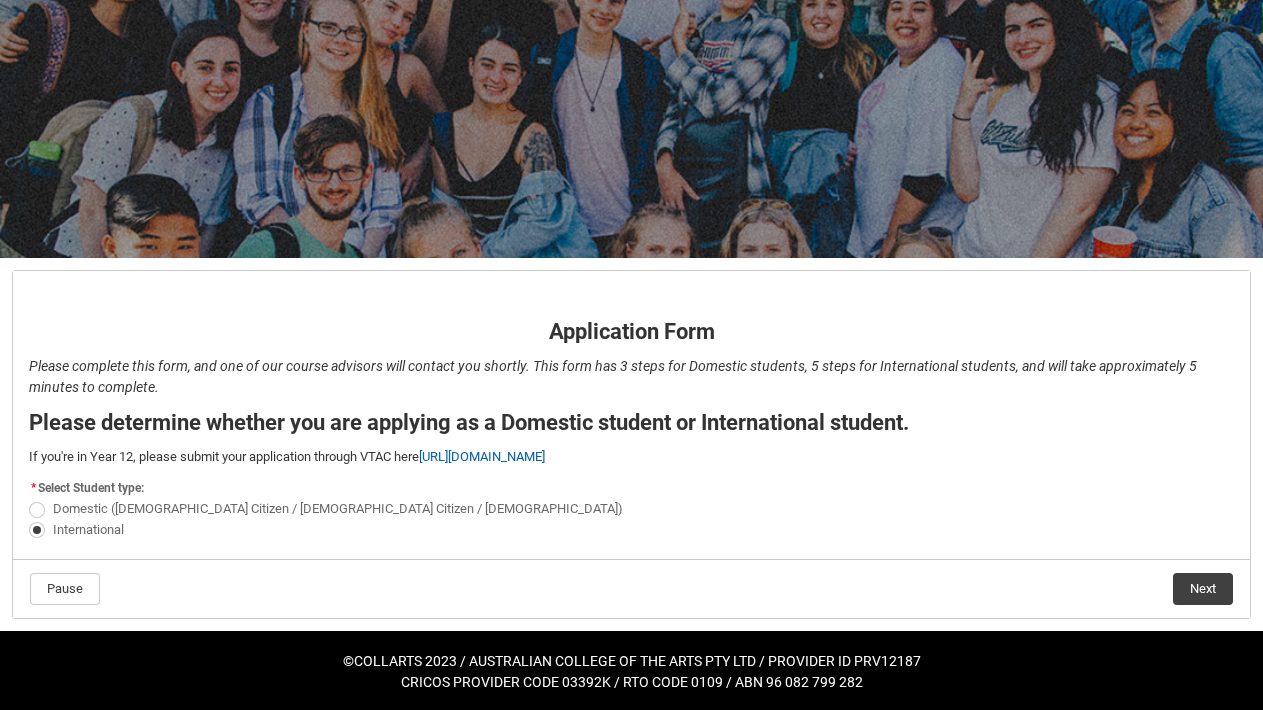 click on "Next" 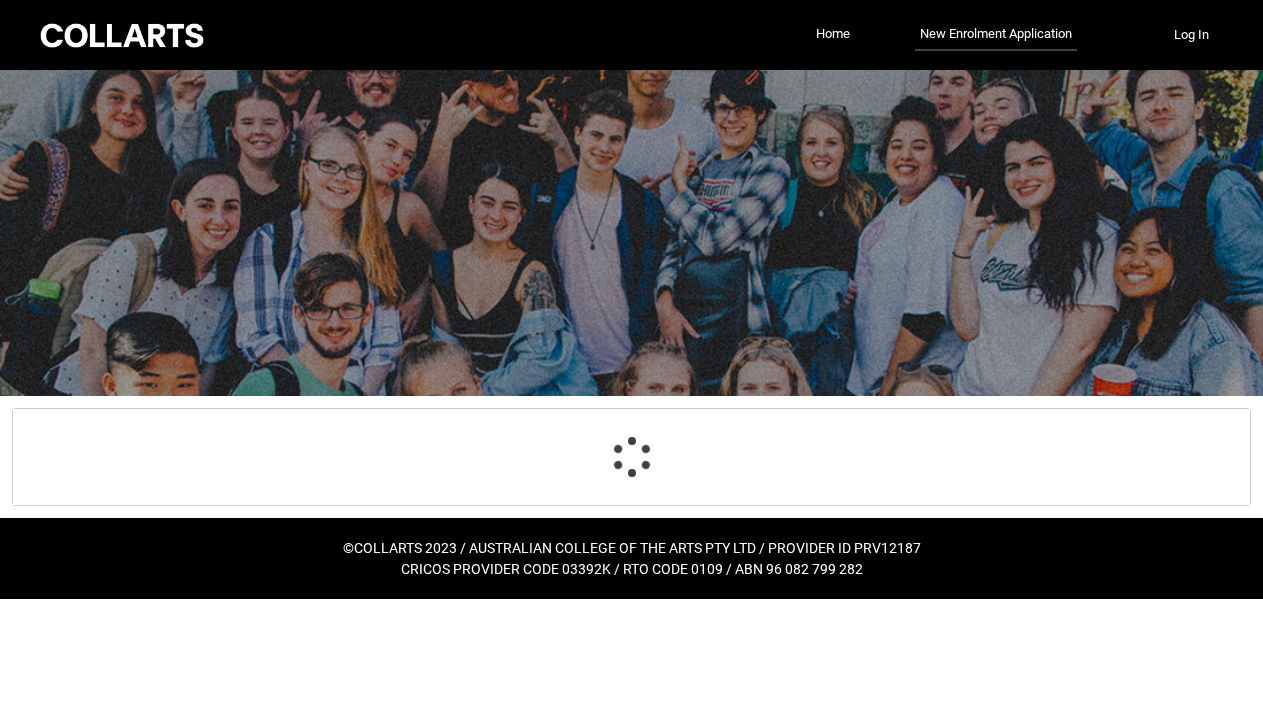 select on "choice_No" 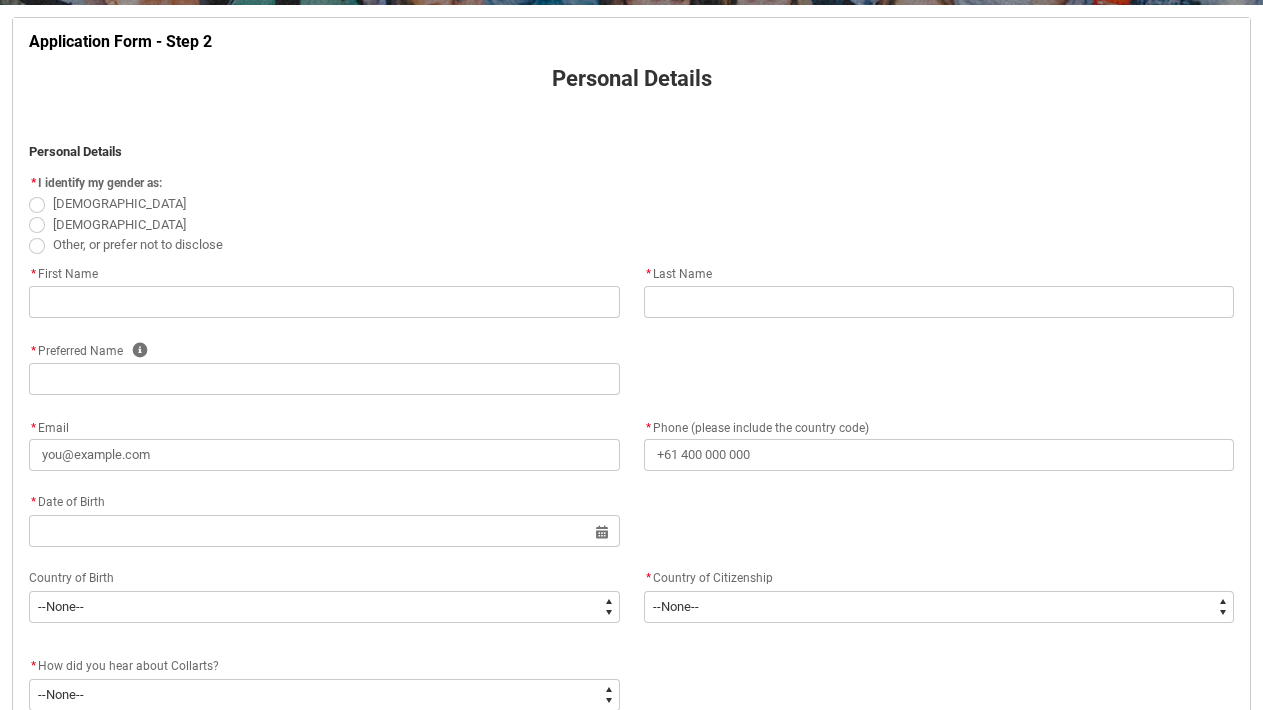 scroll, scrollTop: 394, scrollLeft: 0, axis: vertical 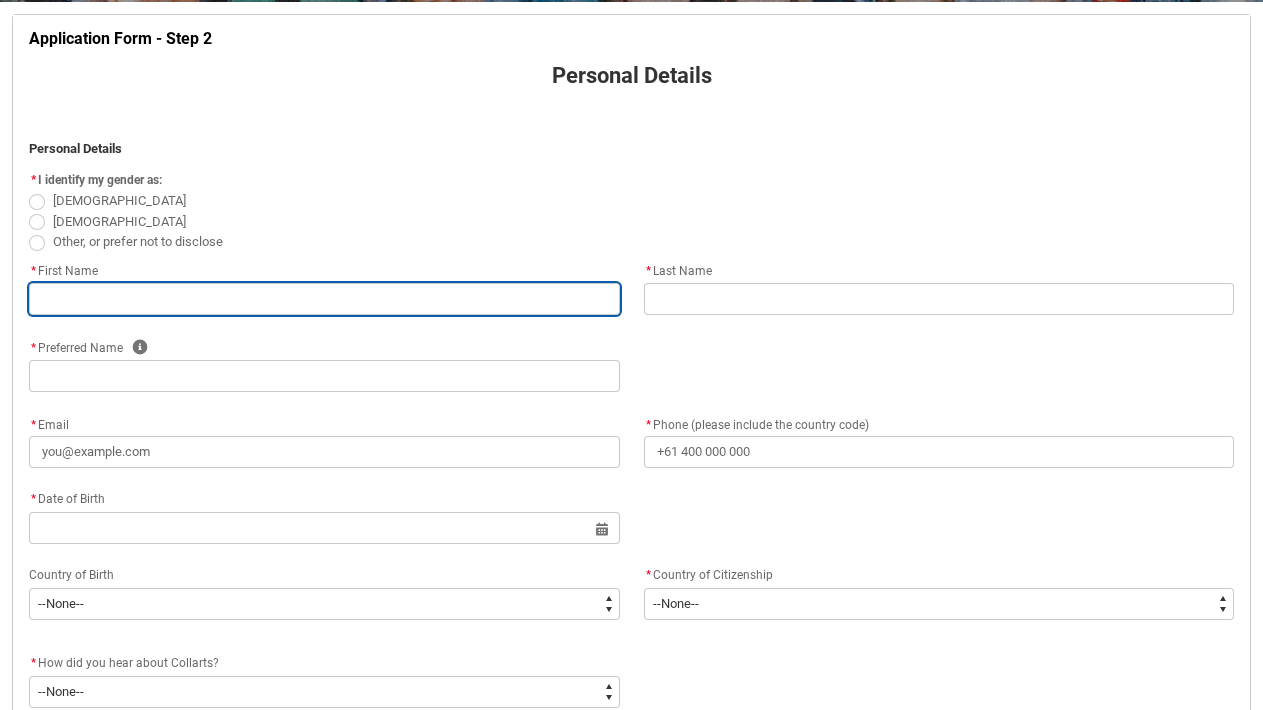 type on "M" 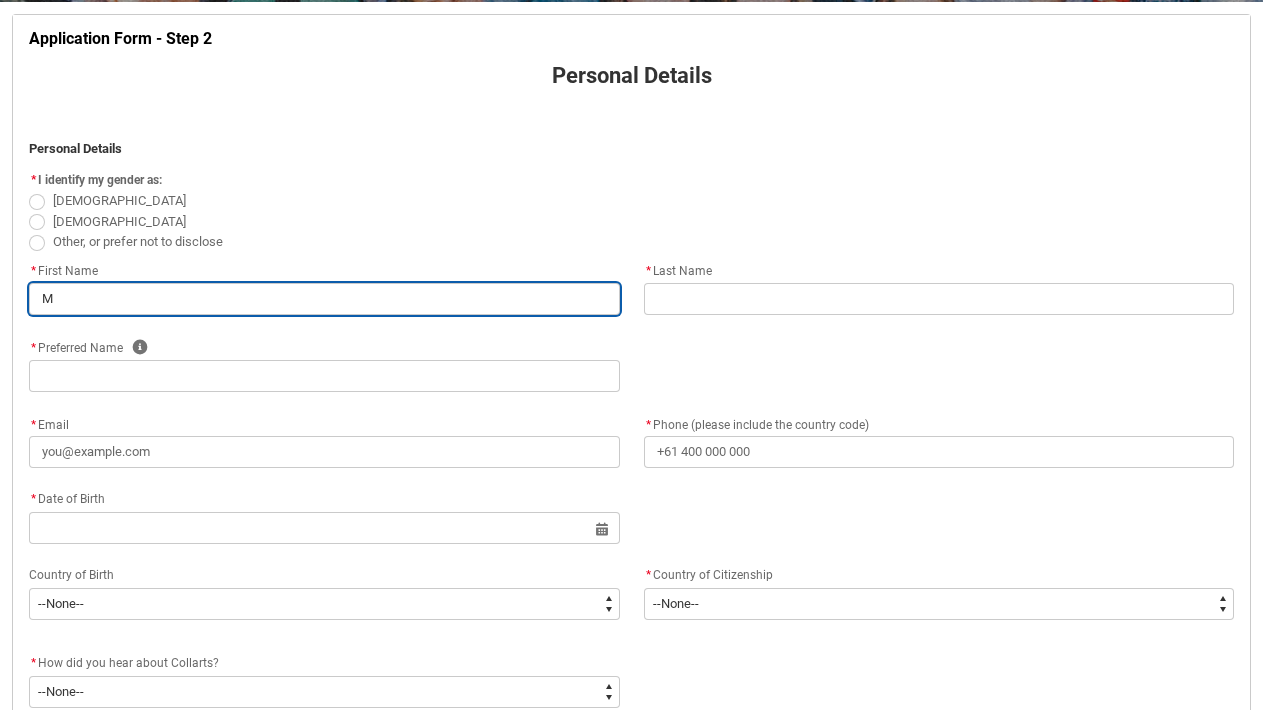 type on "MA" 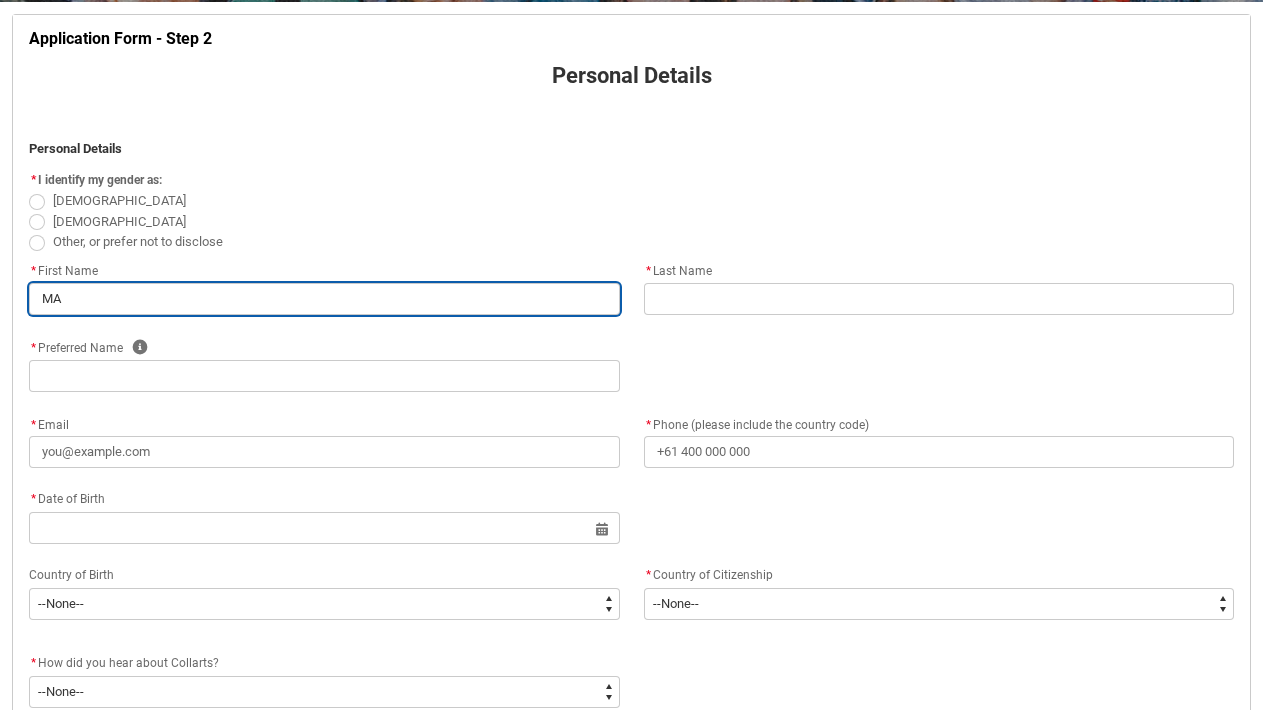 type on "MAR" 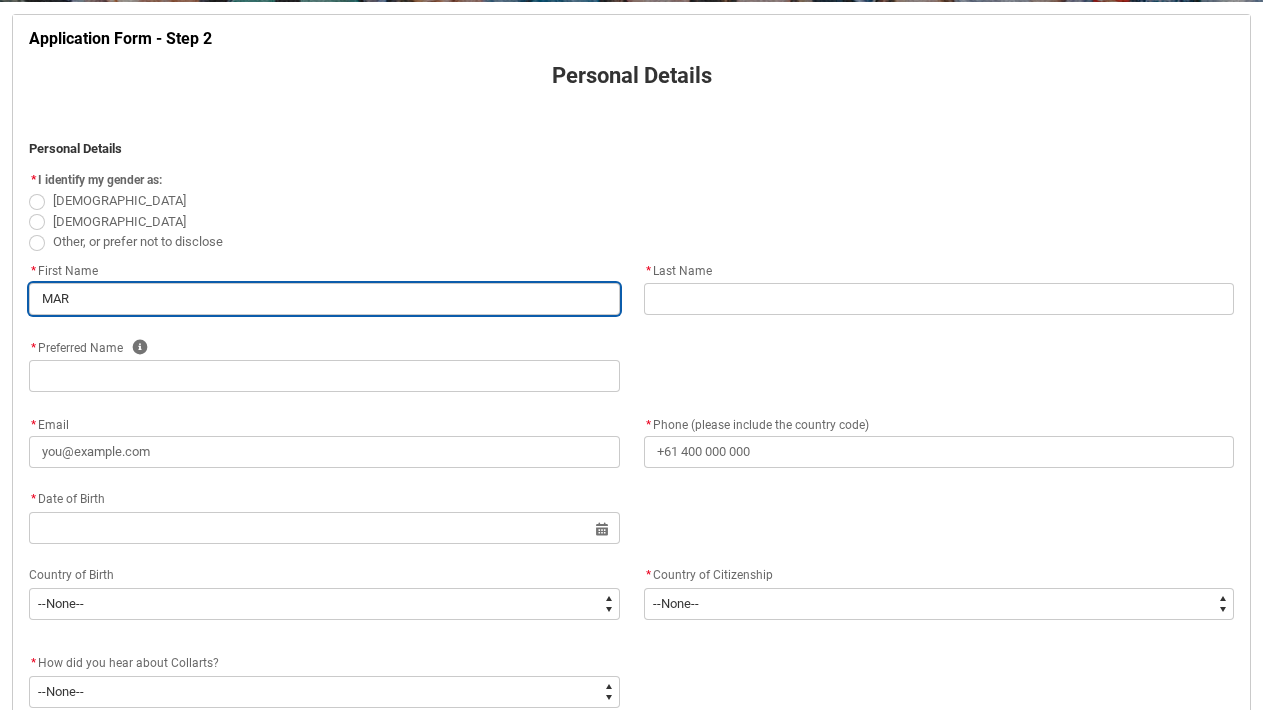 type on "MARI" 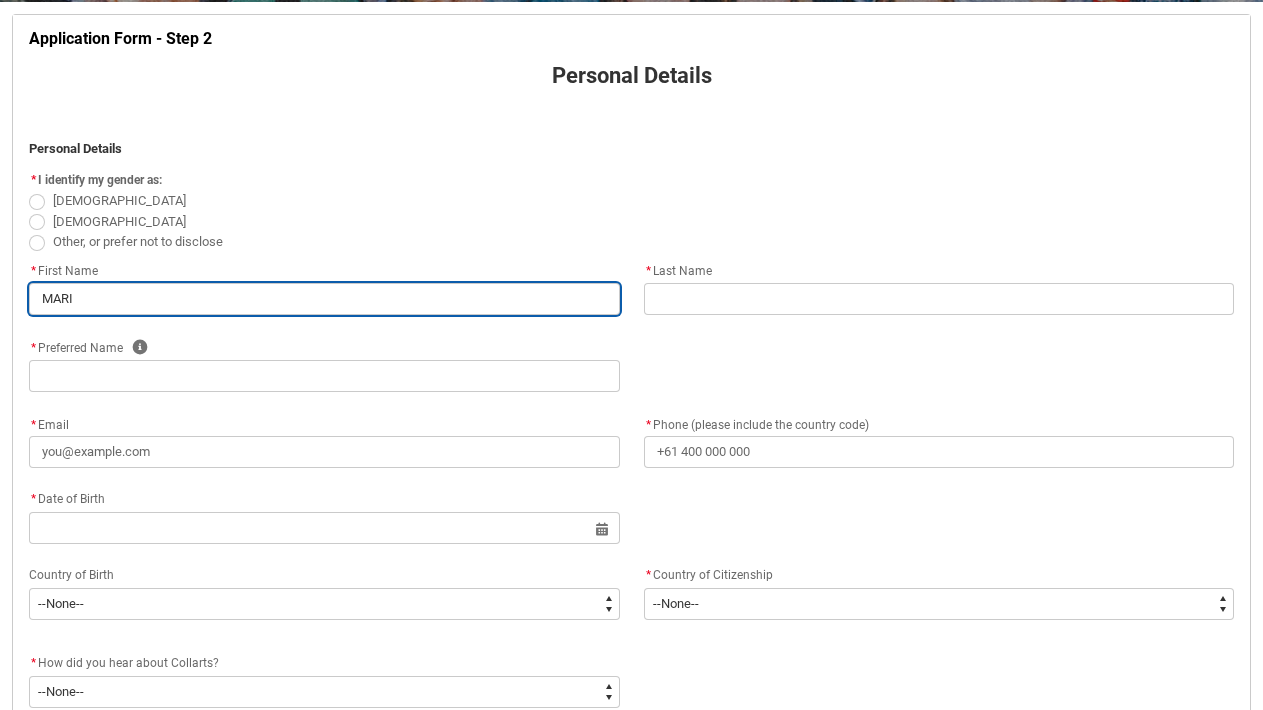type on "MARIO" 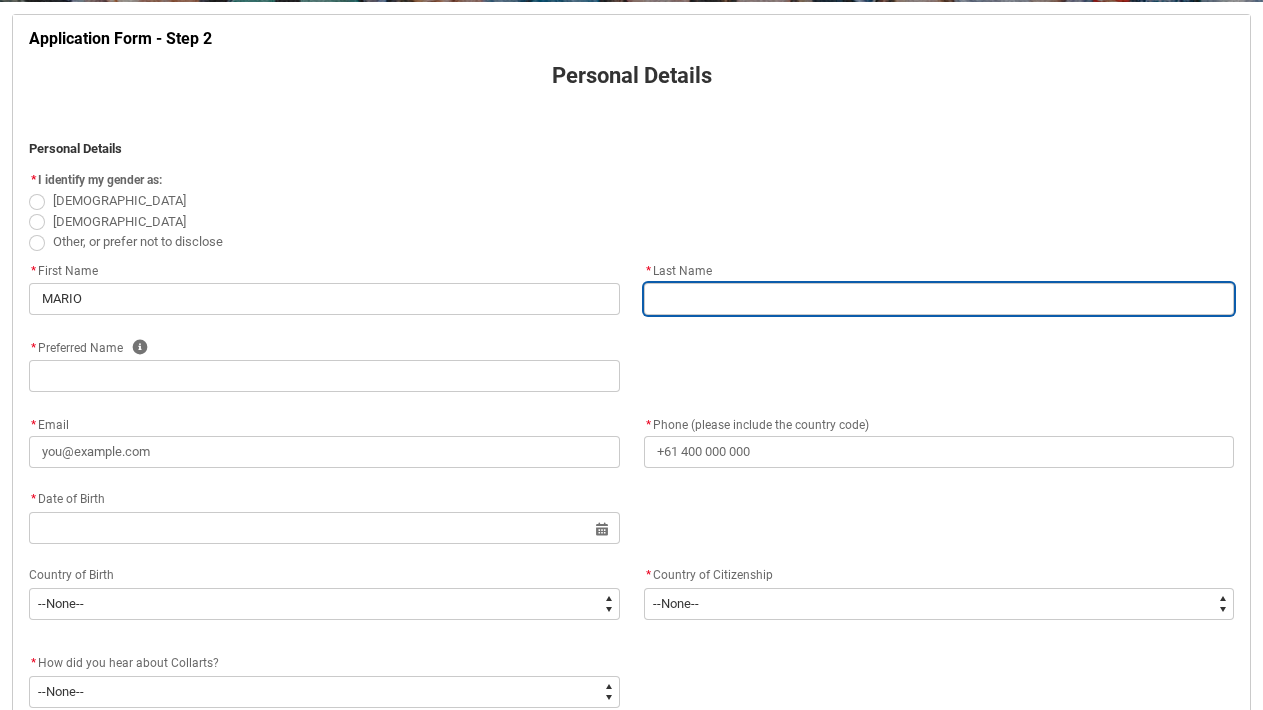 type on "N" 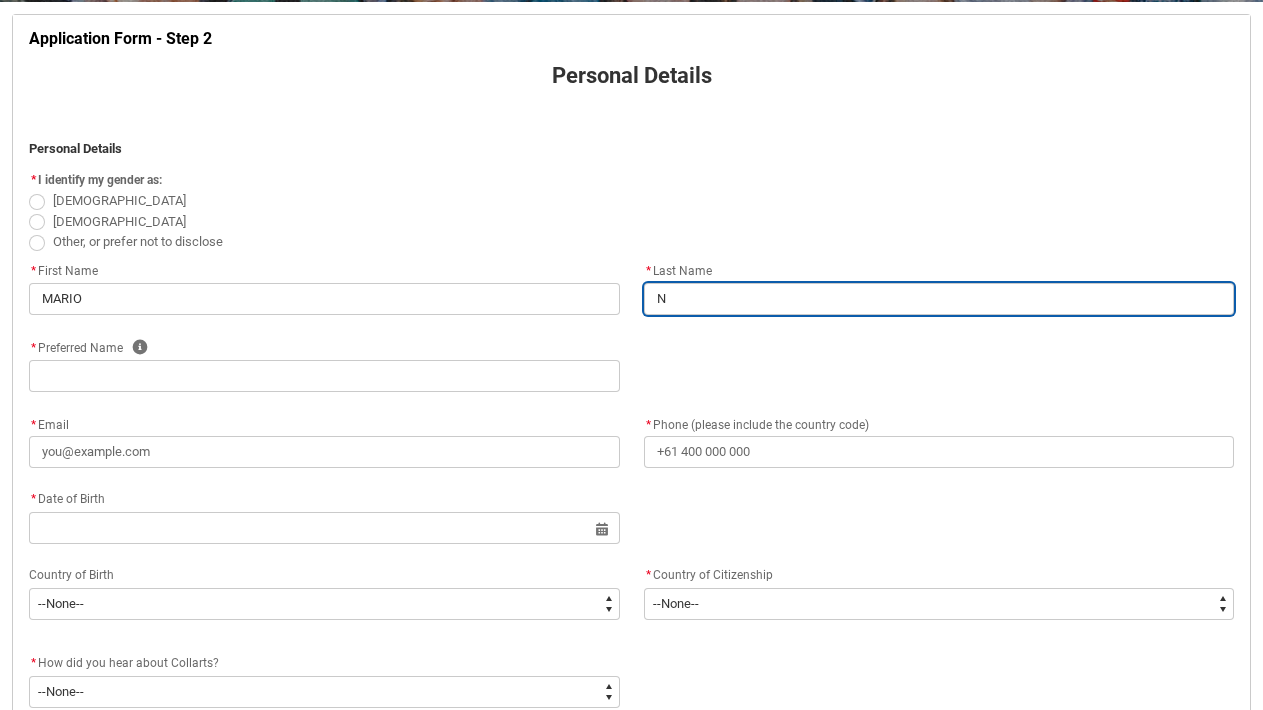 type on "NI" 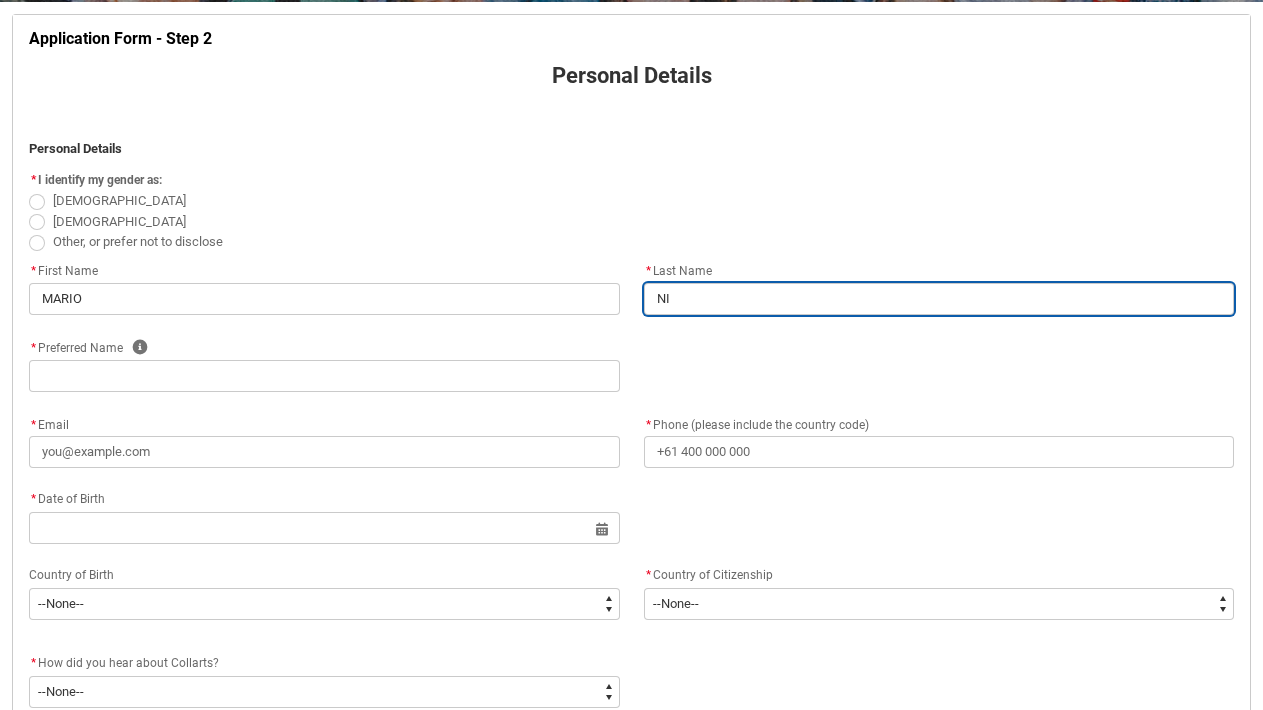 type on "NIE" 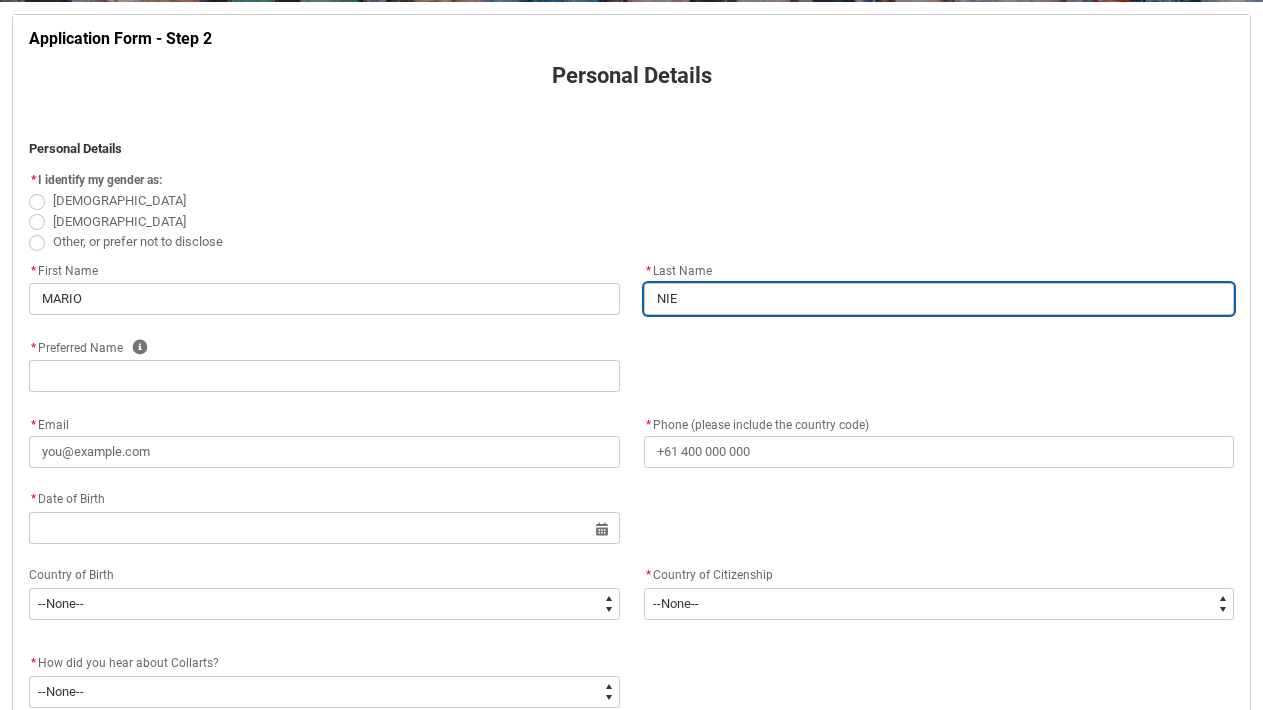 type on "[PERSON_NAME]" 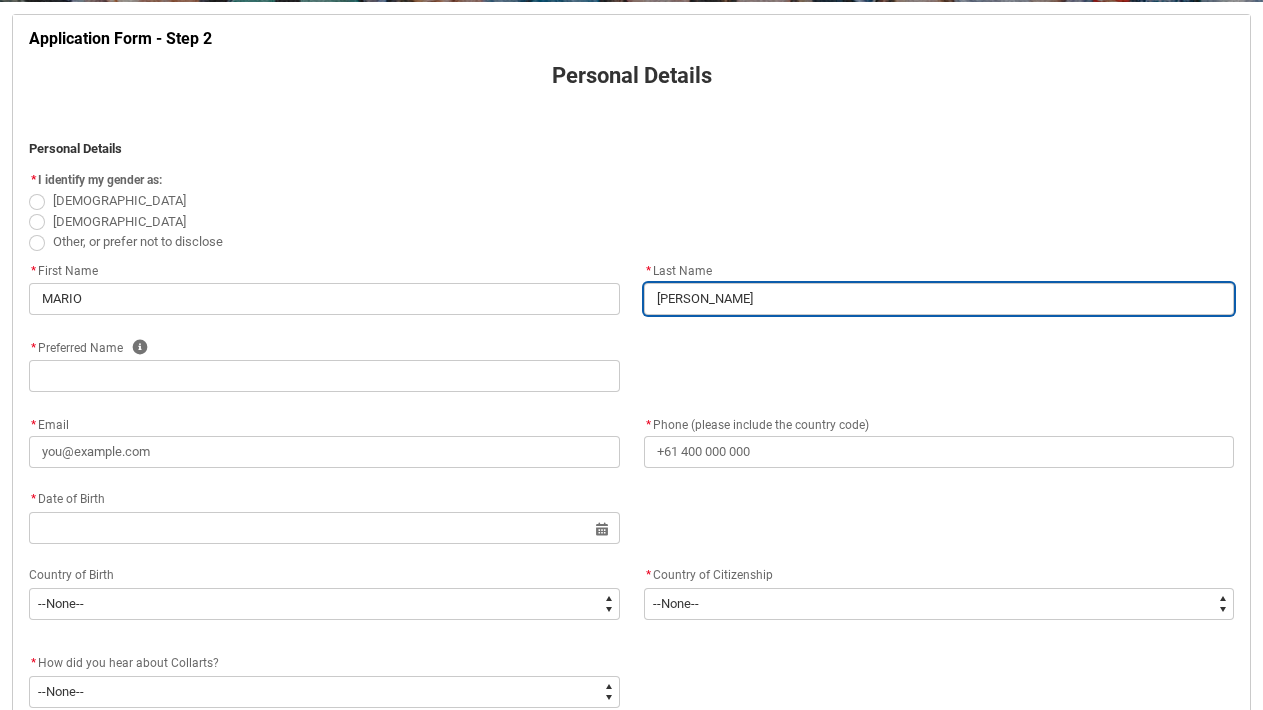 type on "NIEBL" 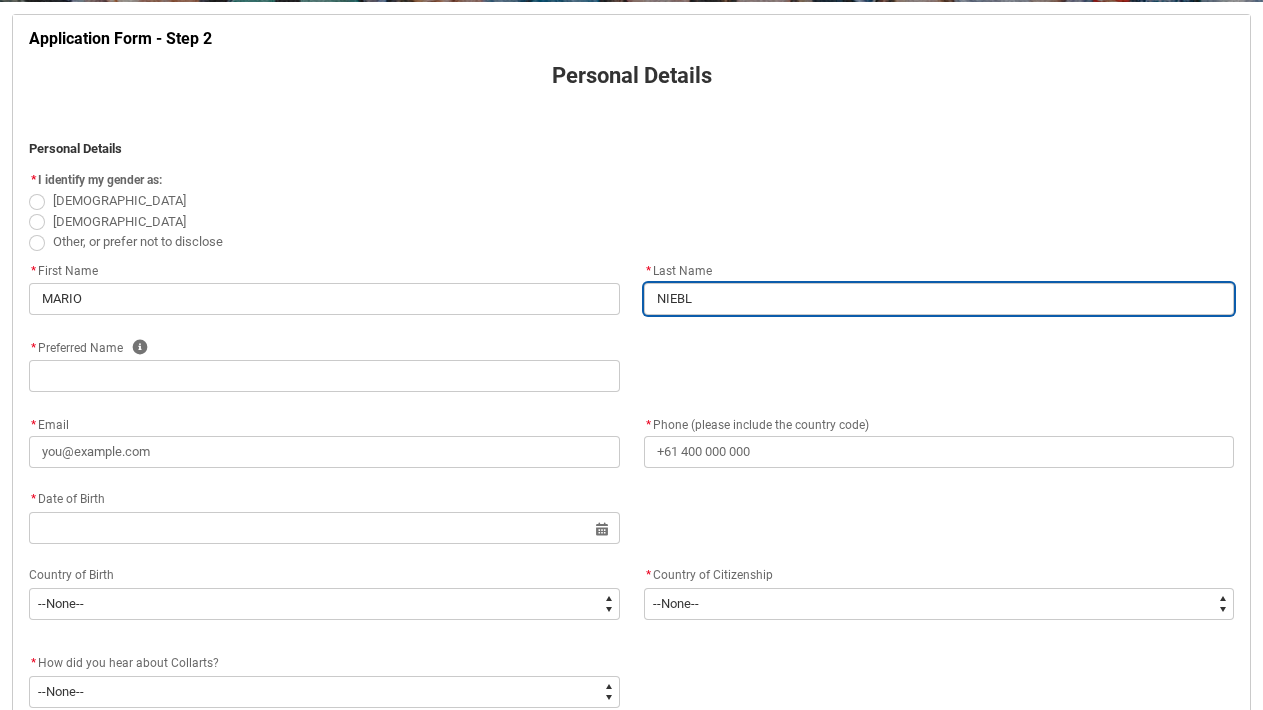 type on "NIEBLZ" 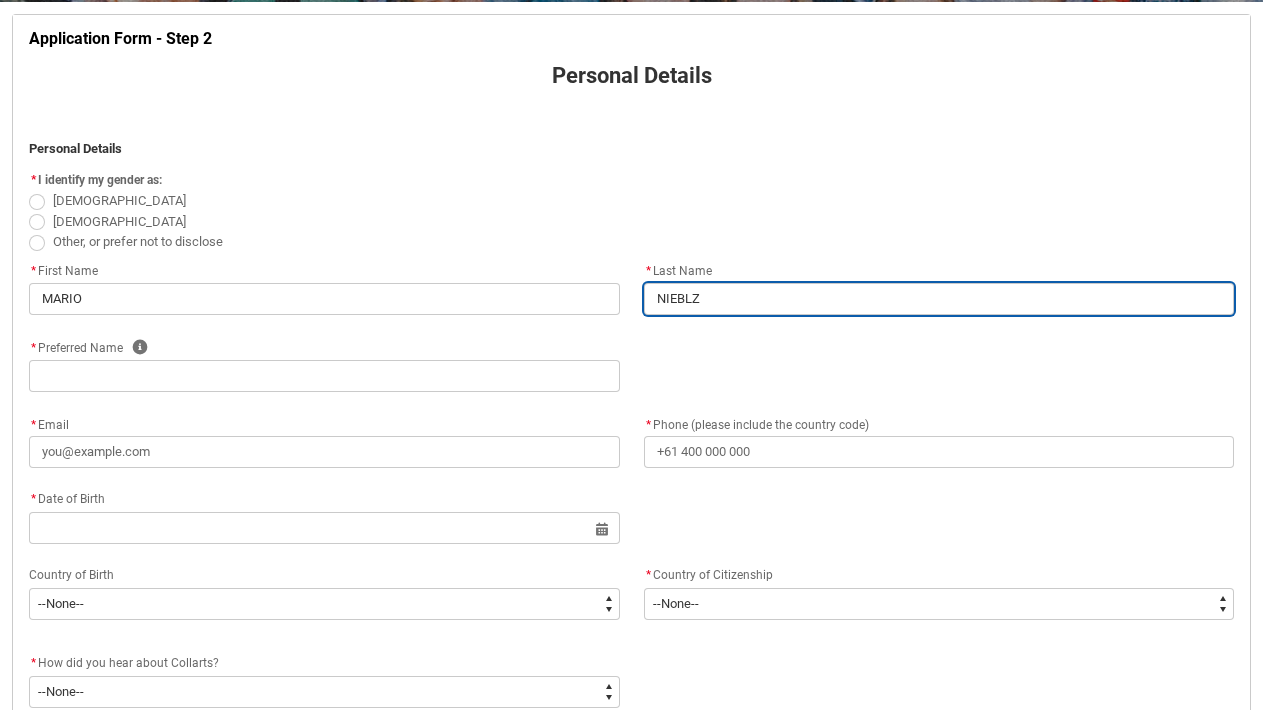 type on "NIEBL" 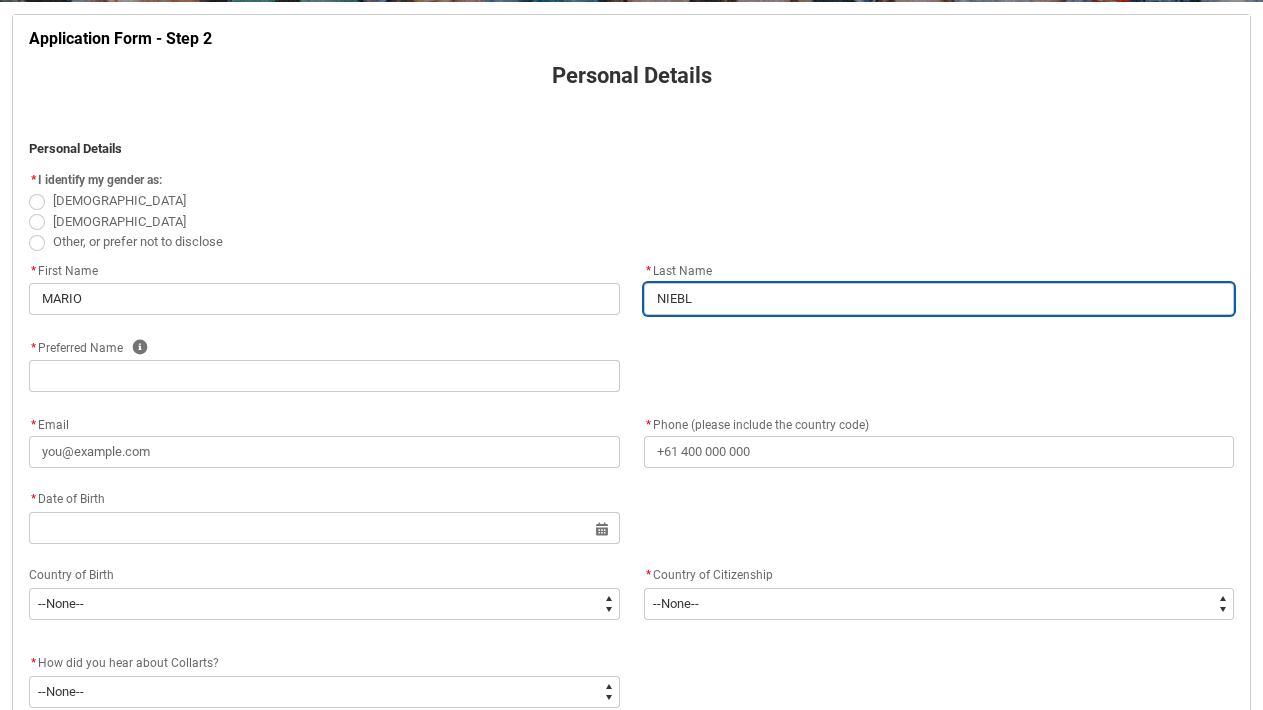 type on "[PERSON_NAME]" 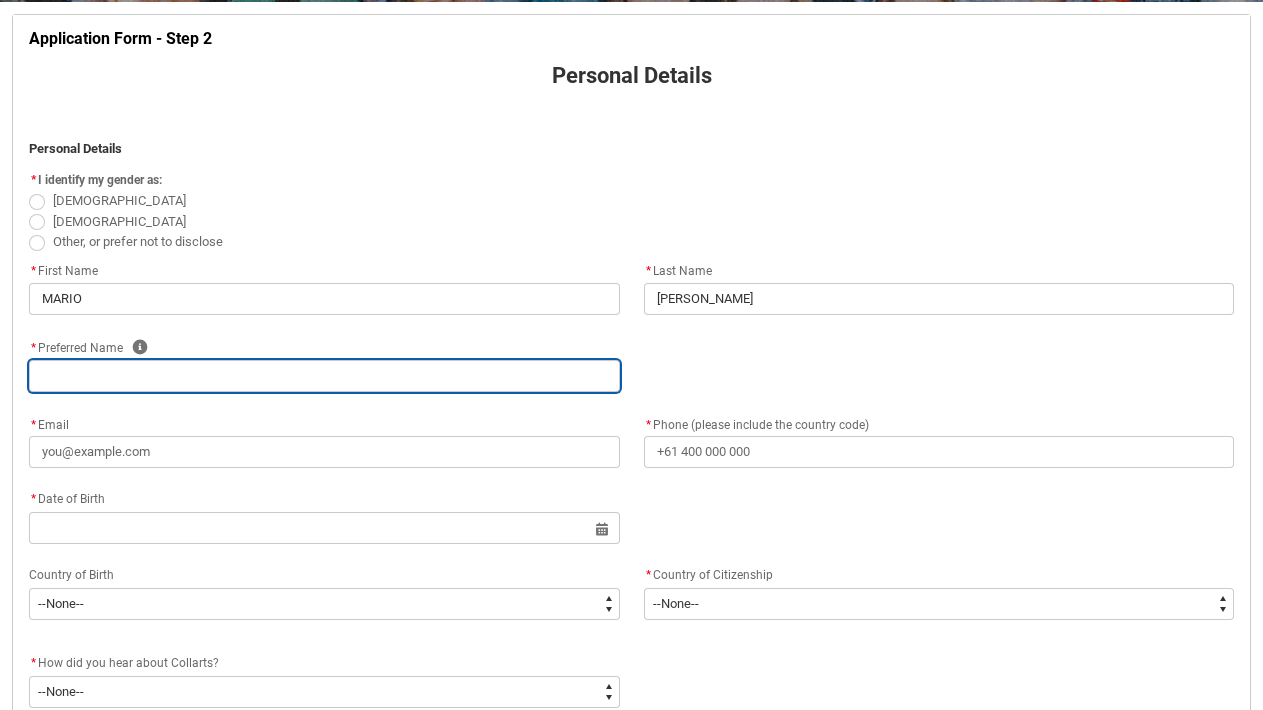 type on "M" 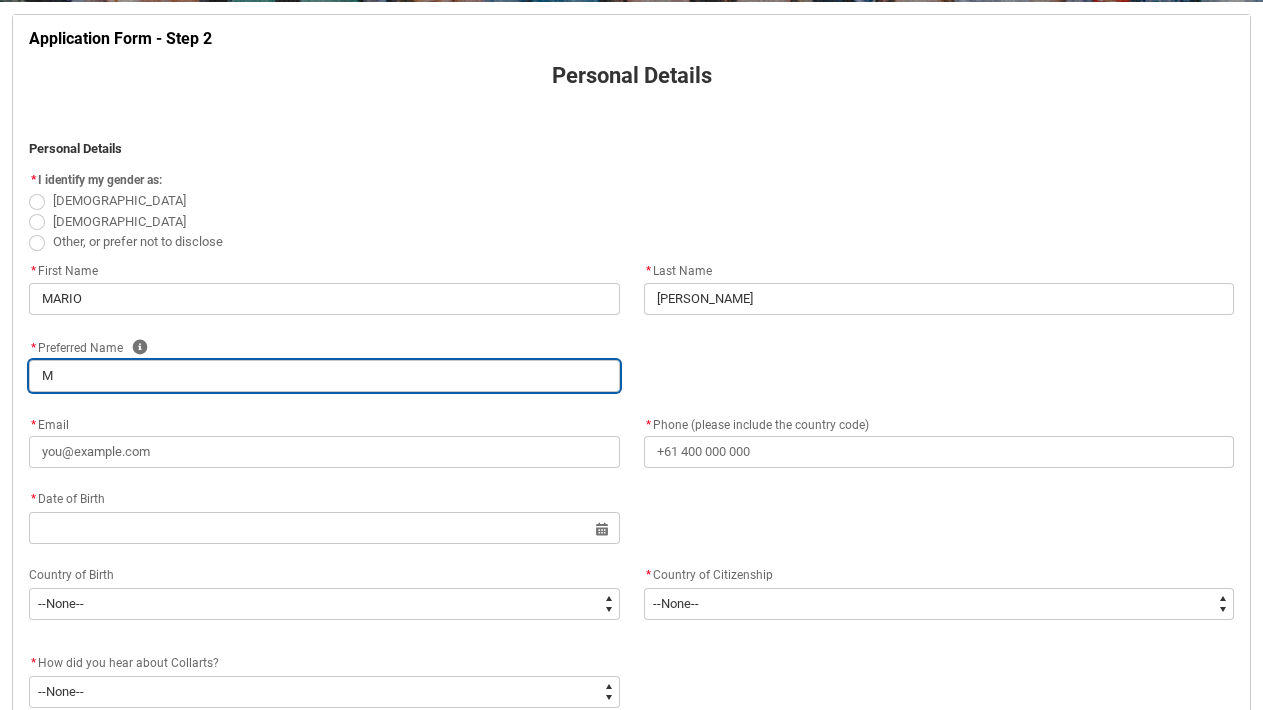 type on "MA" 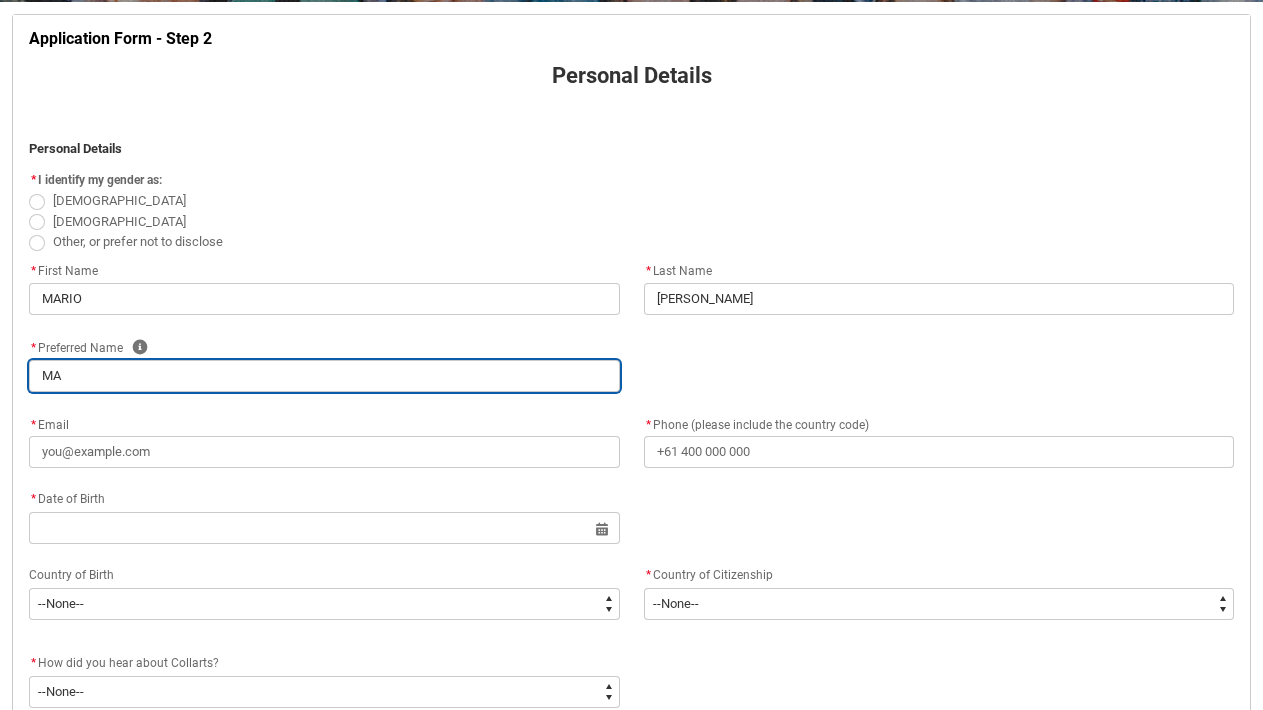 type on "MAR" 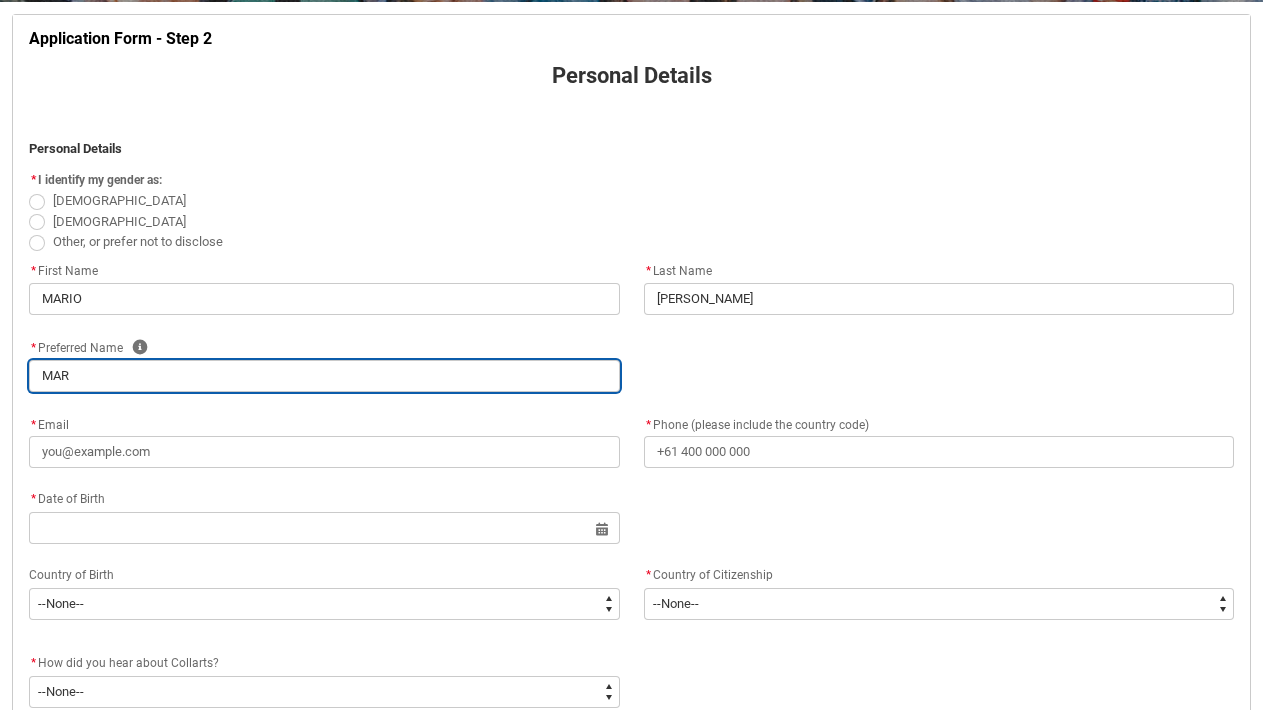 type on "MARI" 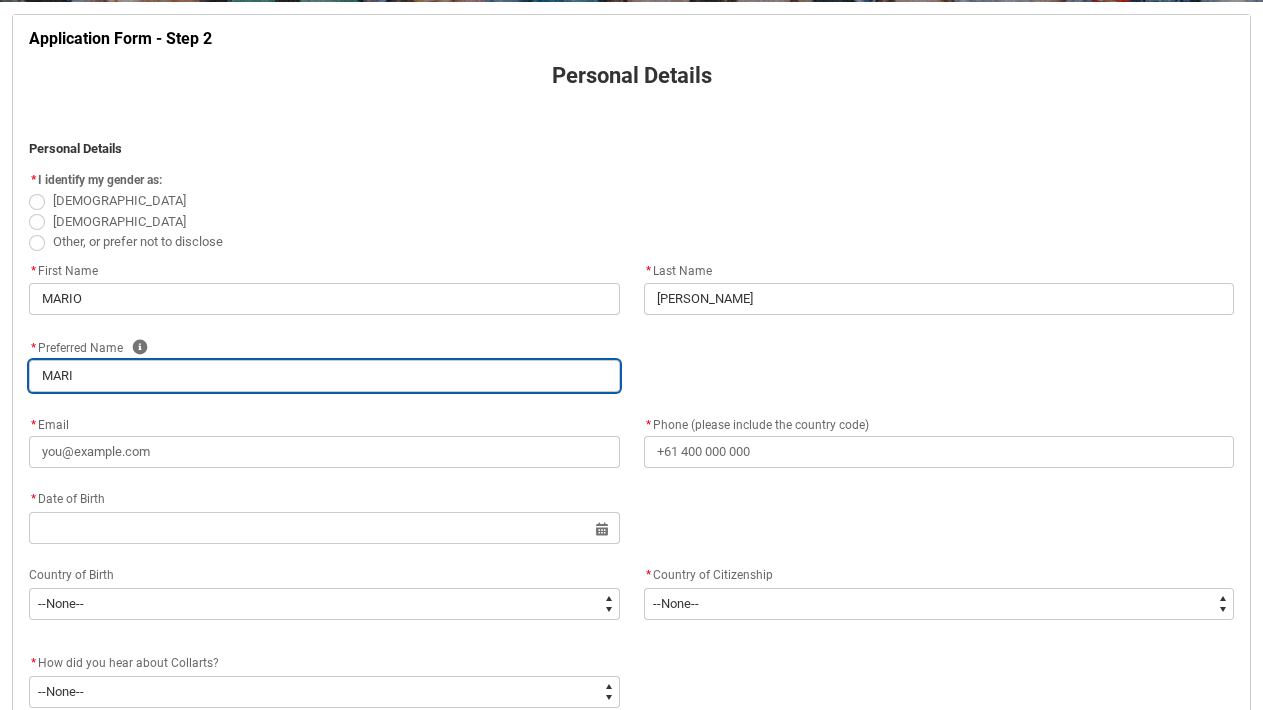 type on "MARIO" 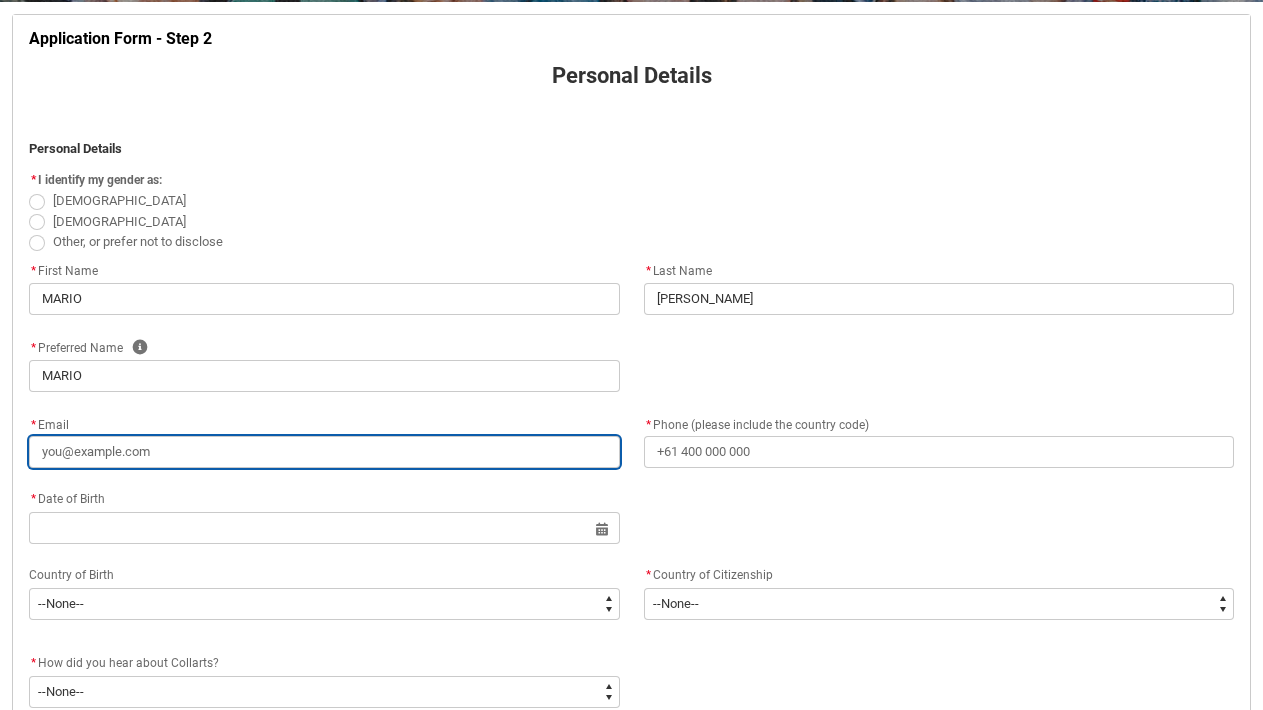 type on "m" 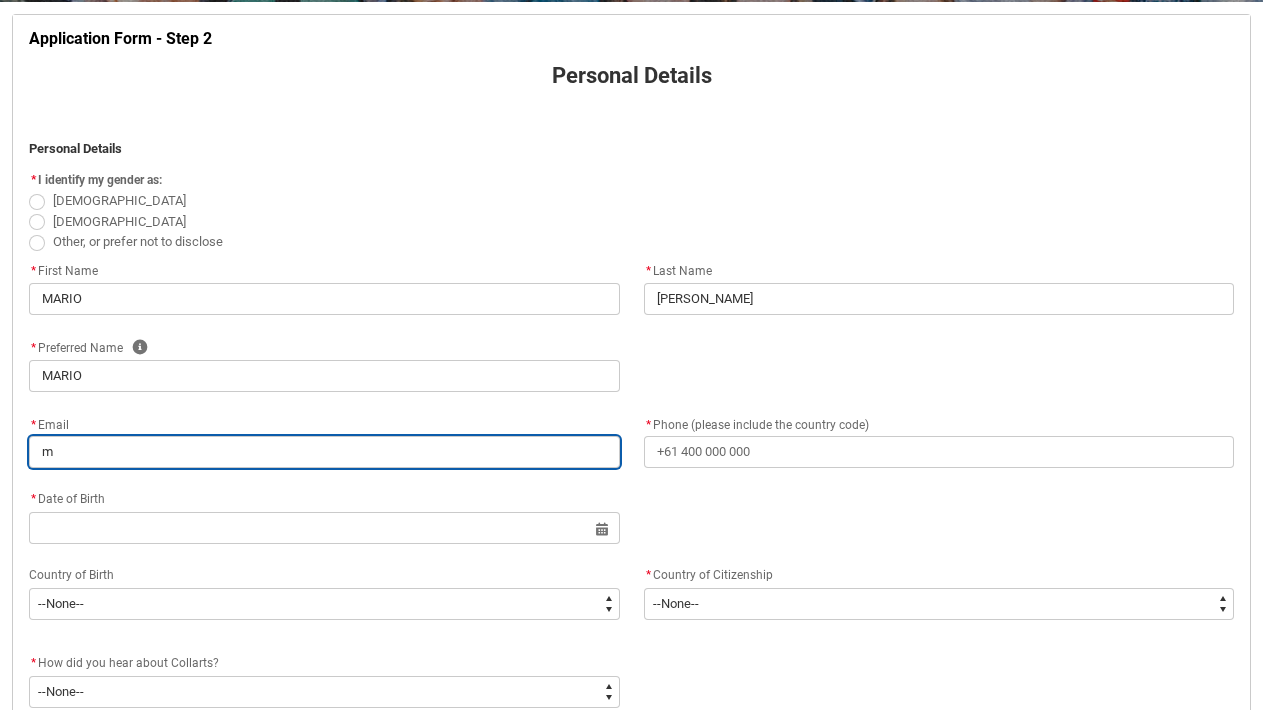 type on "ma" 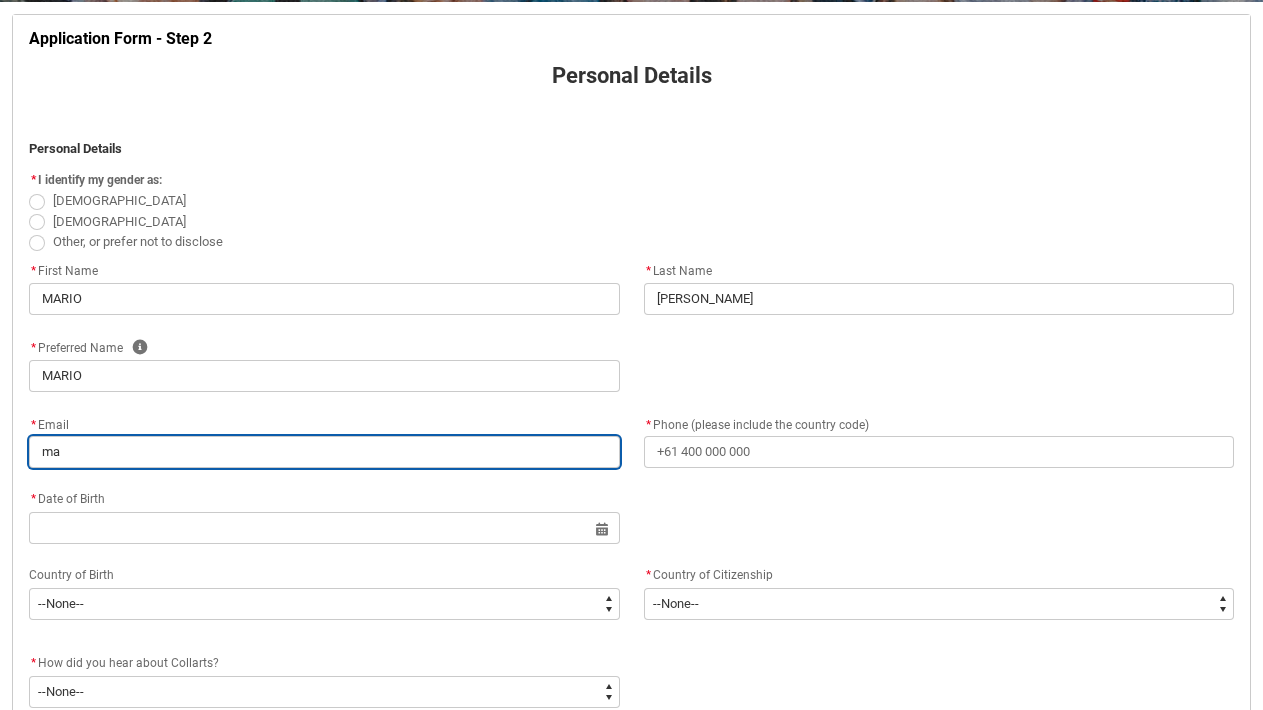 type on "mar" 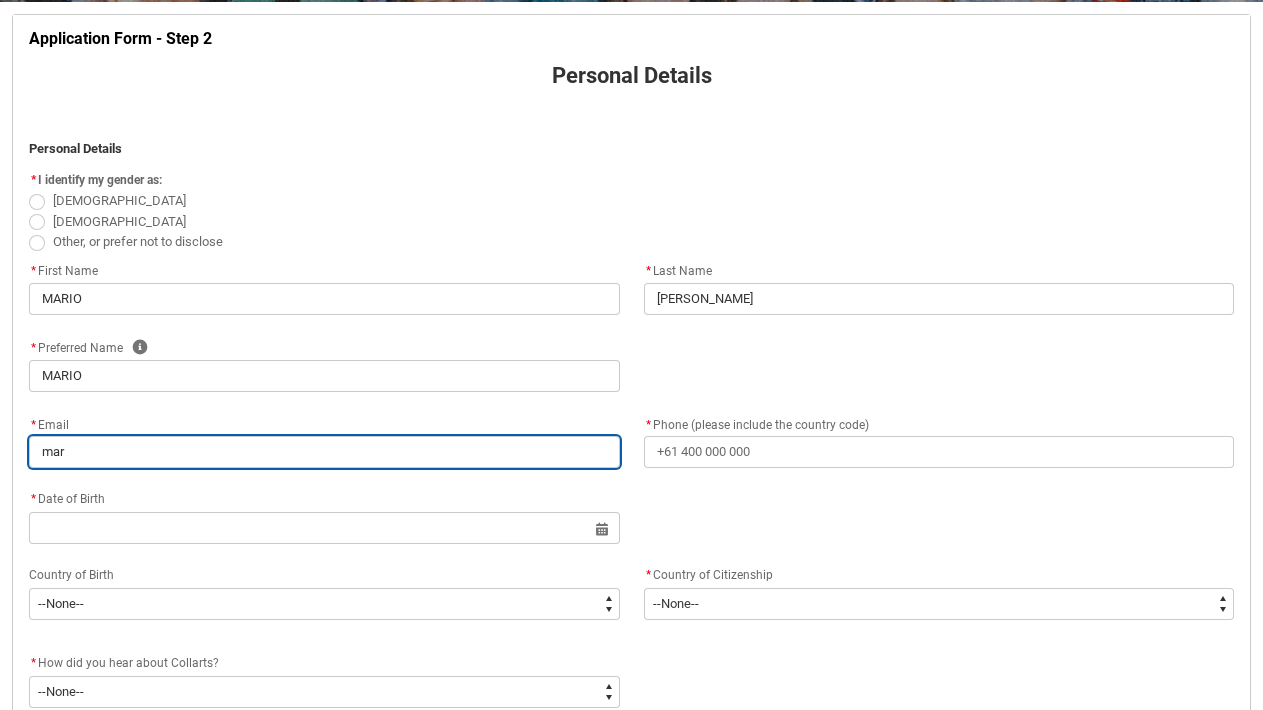type on "mari" 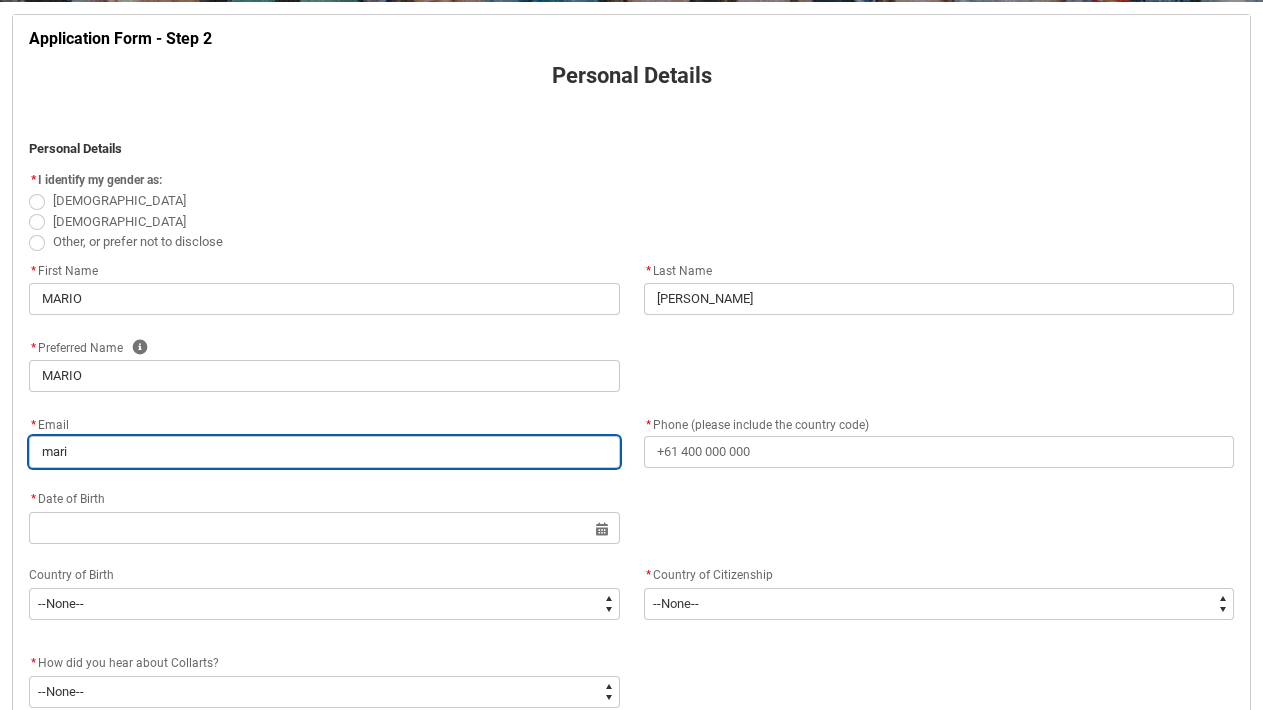 type on "mario" 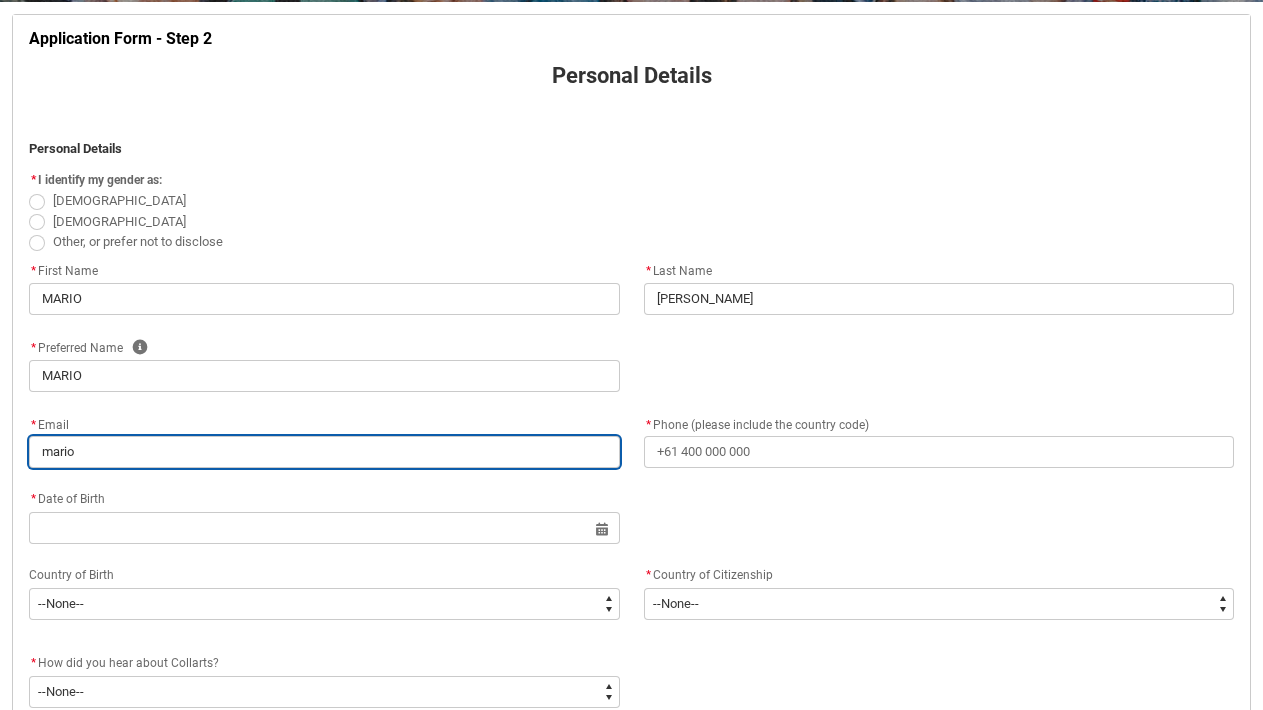 type on "[PERSON_NAME]" 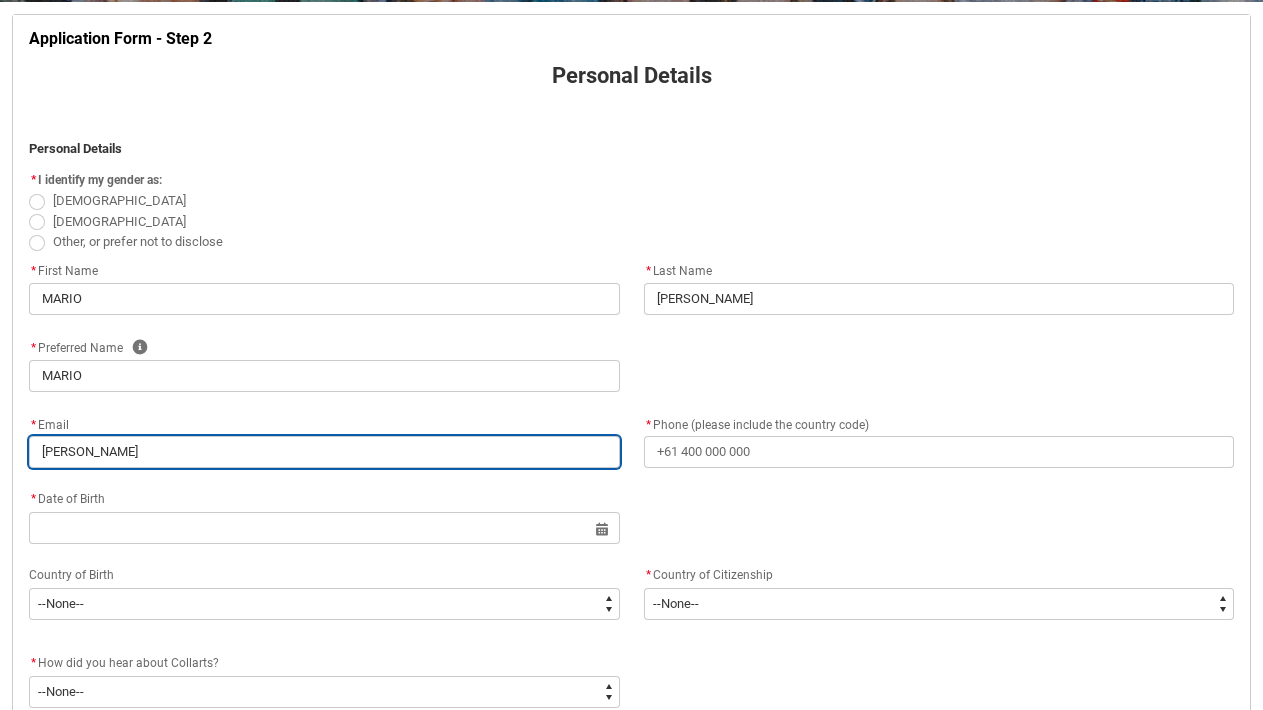 type on "[PERSON_NAME]" 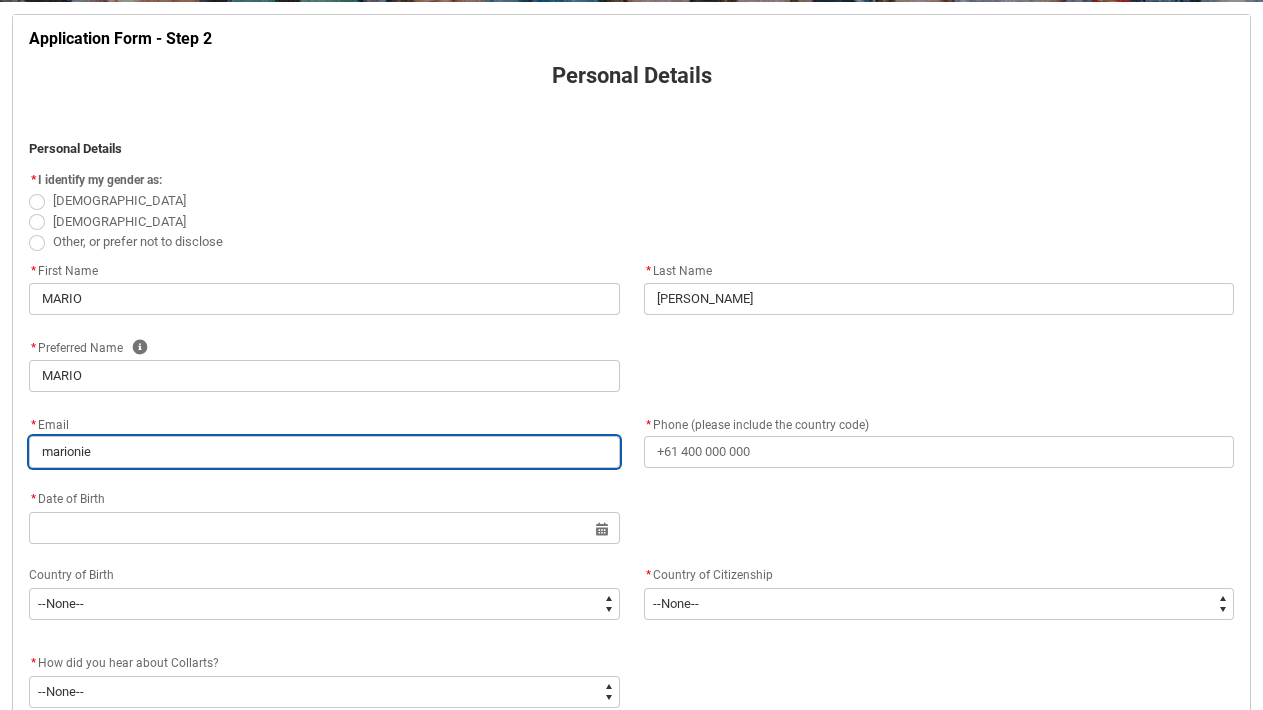 type on "marionieb" 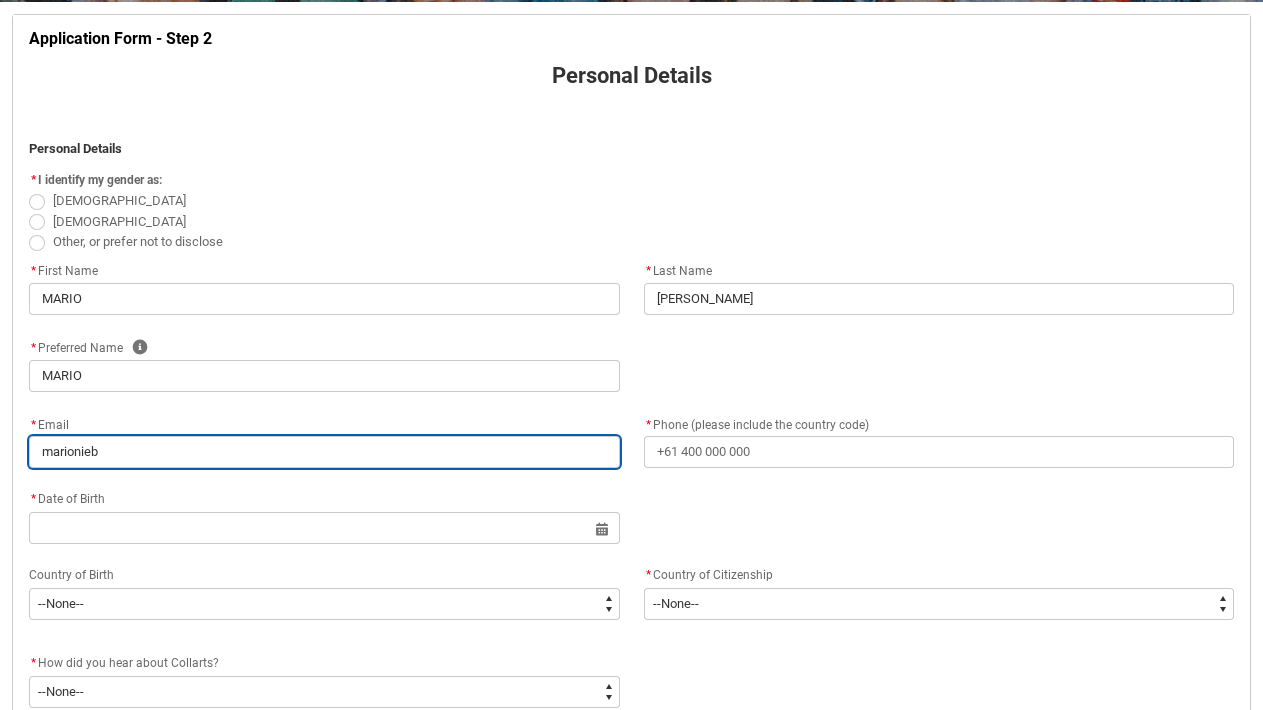 type on "marioniebl" 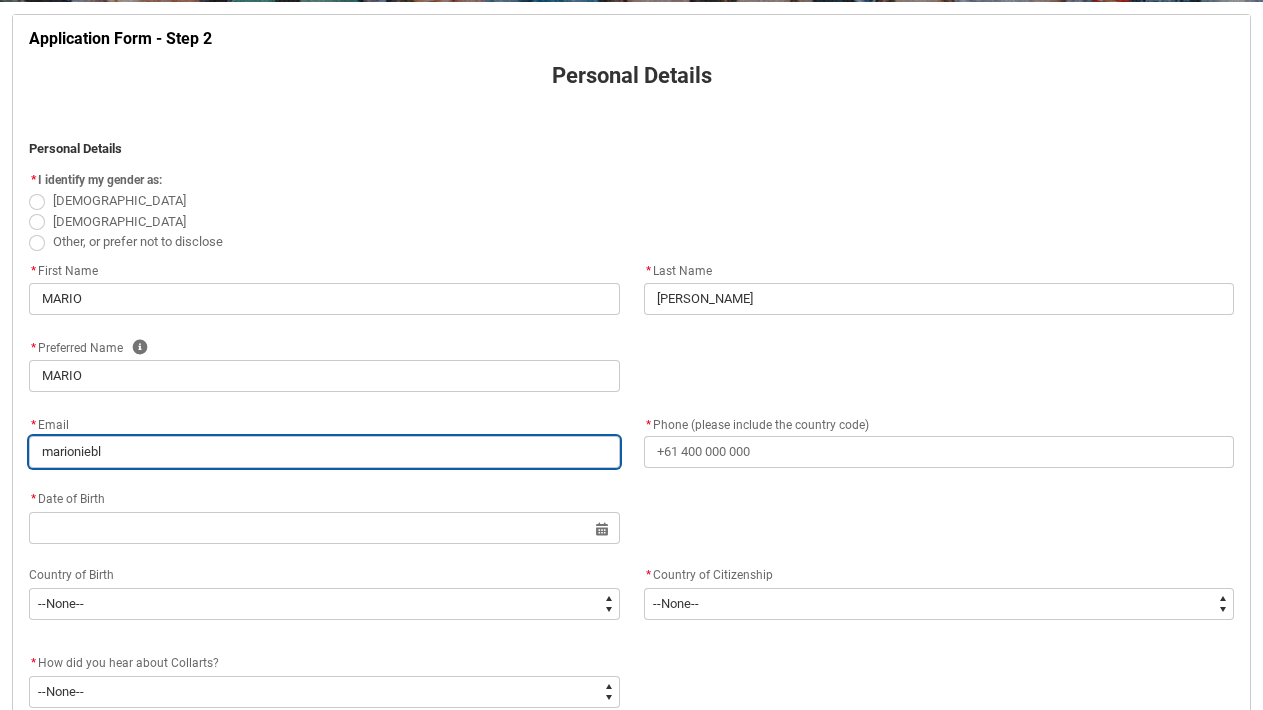 type on "marioniebla" 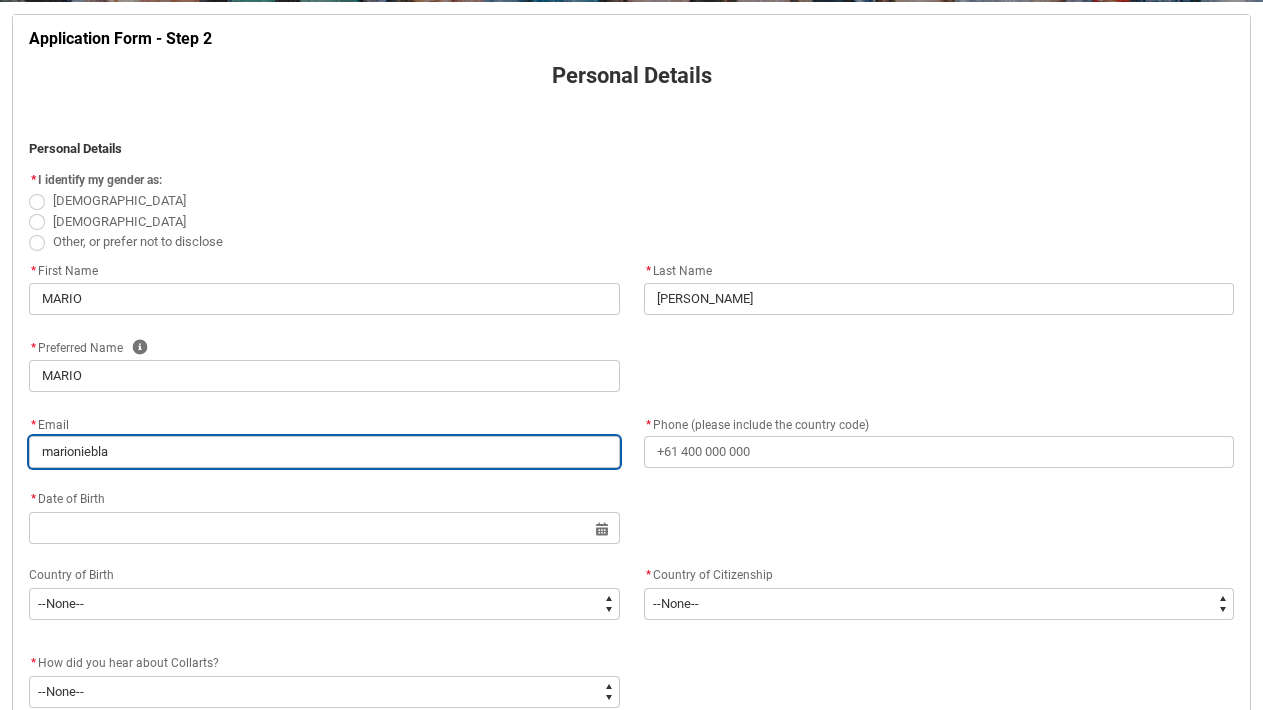 type on "marionieblas" 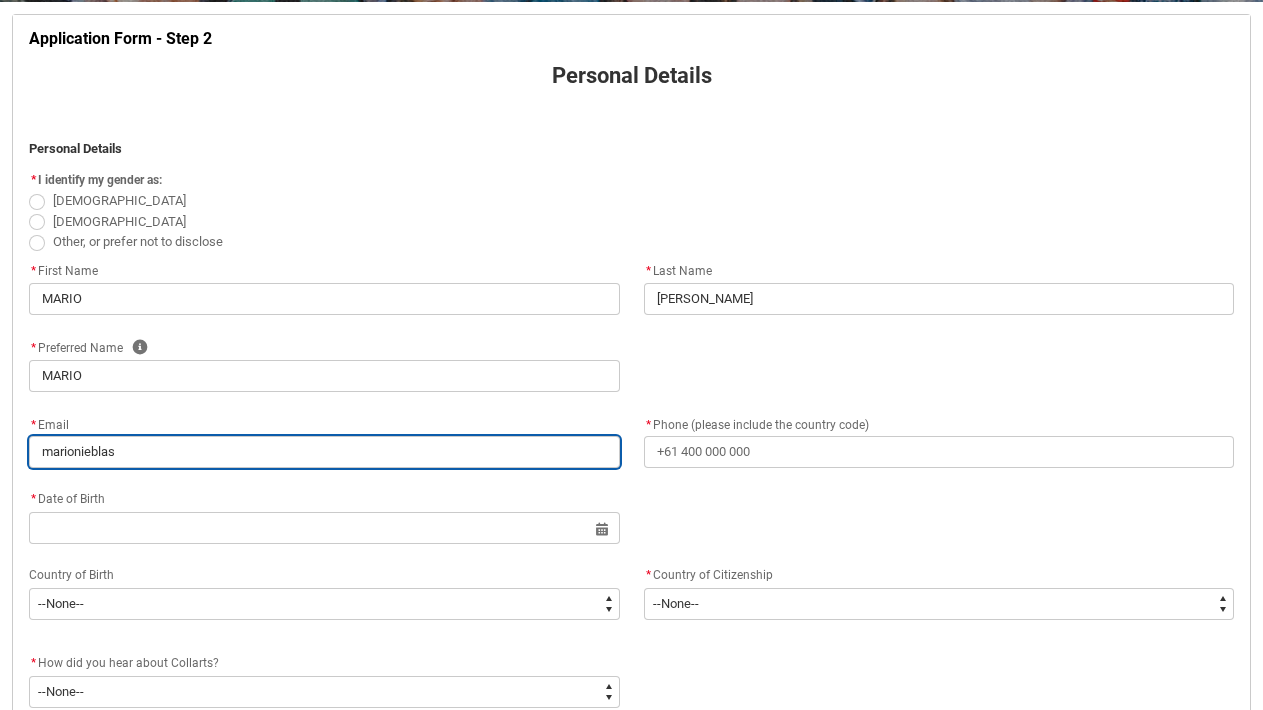 type on "marionieblas2" 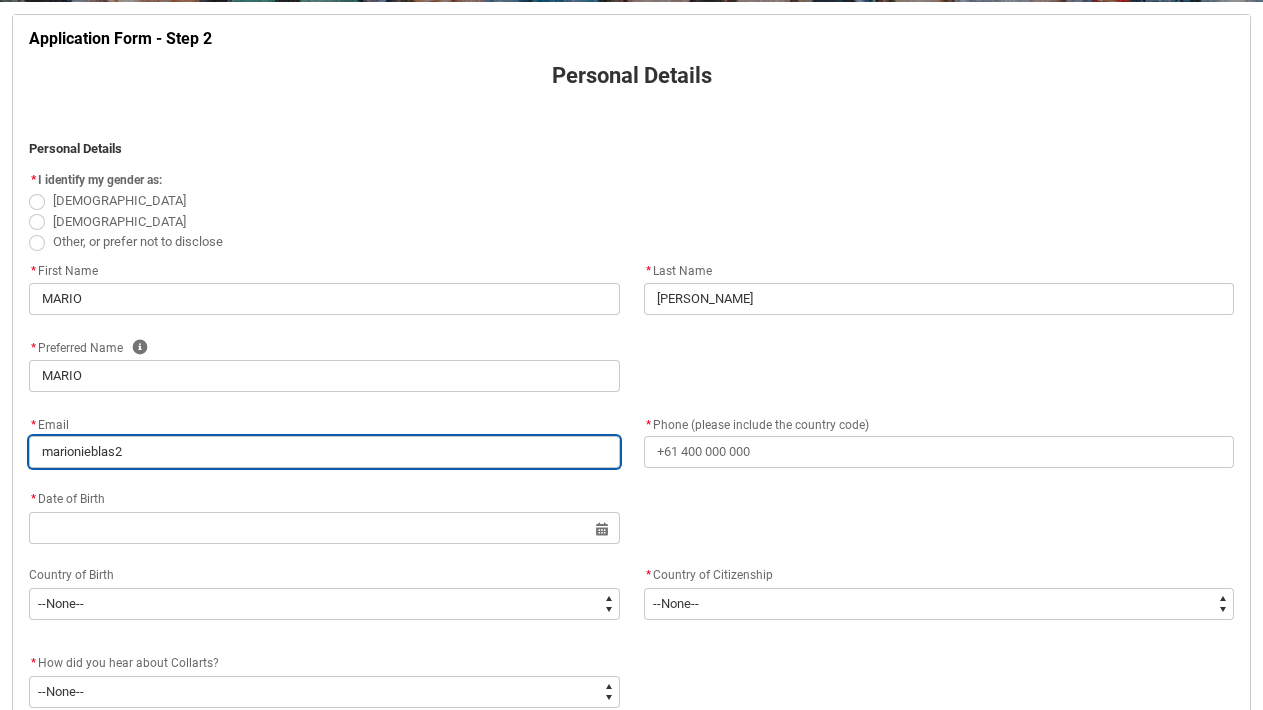 type on "marionieblas" 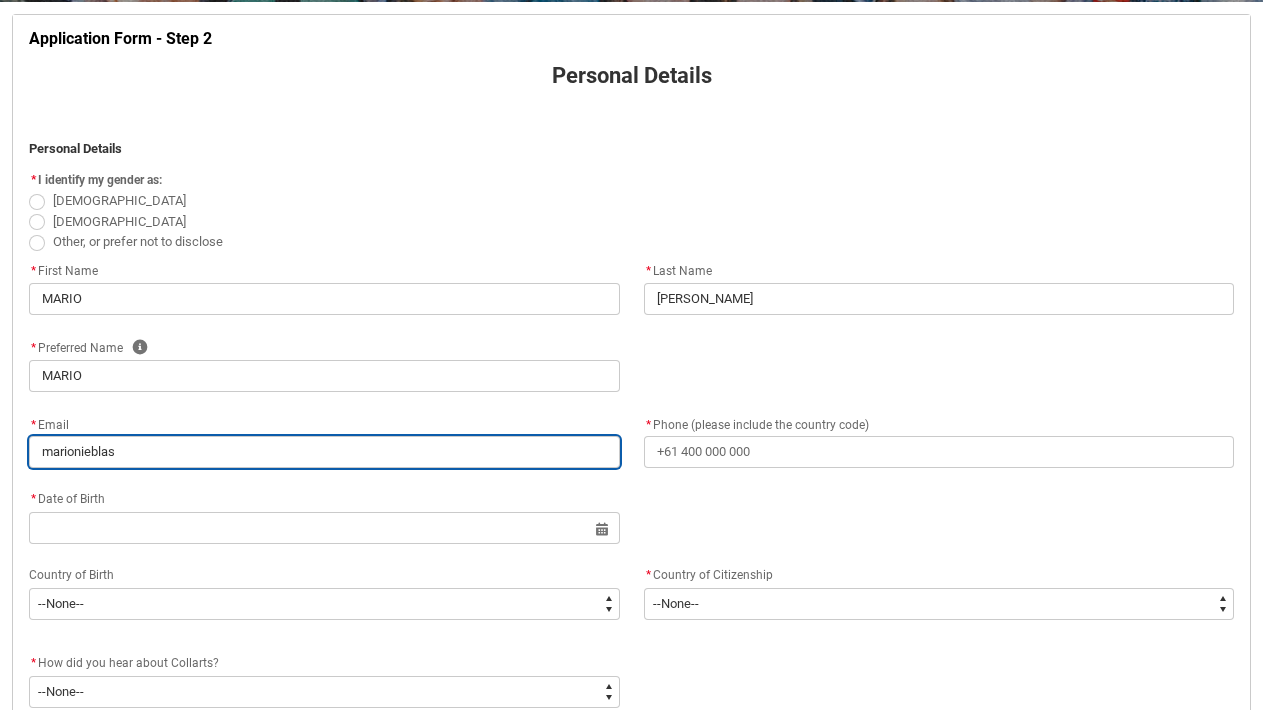 type on "marionieblas@" 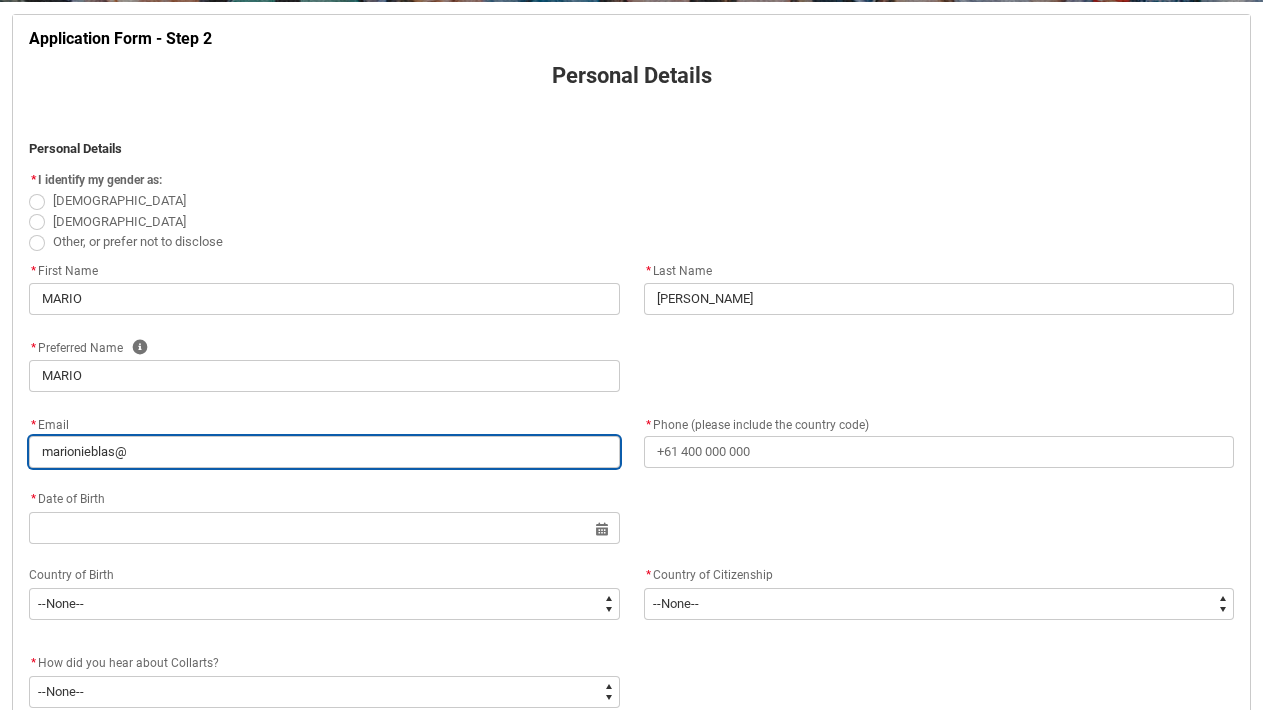 type on "marionieblas@l" 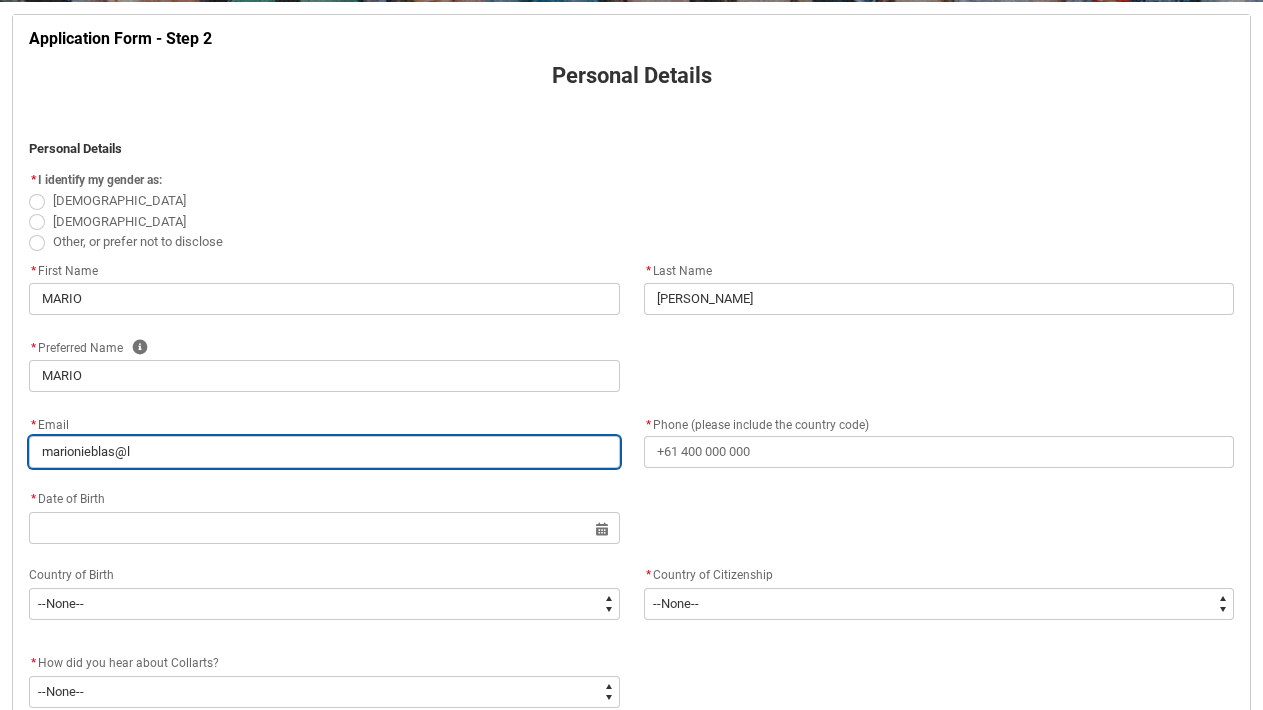 type on "marionieblas@li" 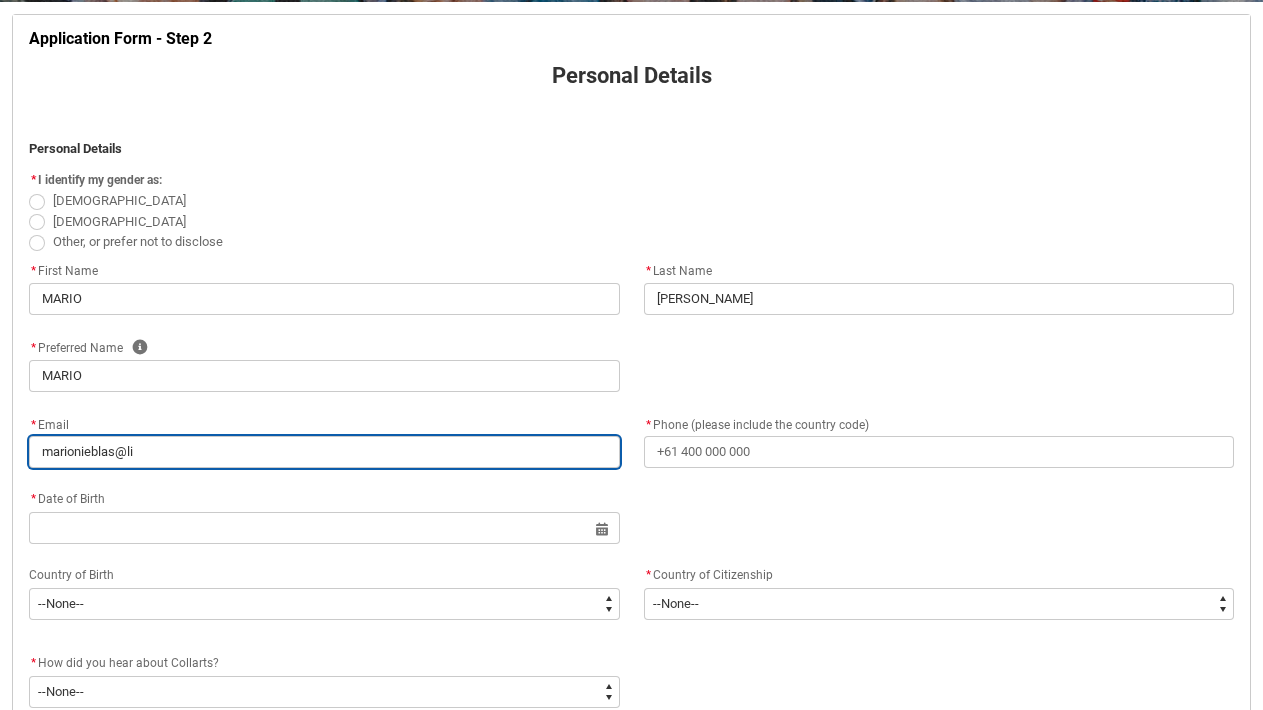 type on "marionieblas@liv" 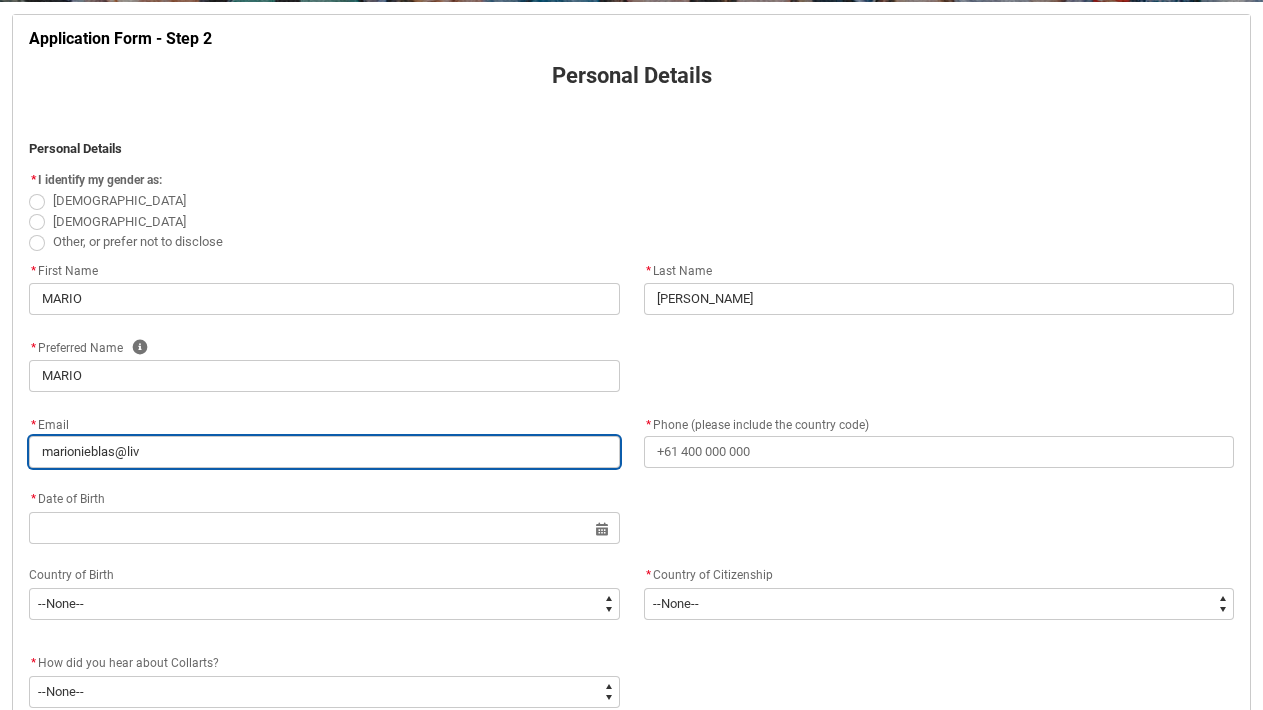 type on "marionieblas@live" 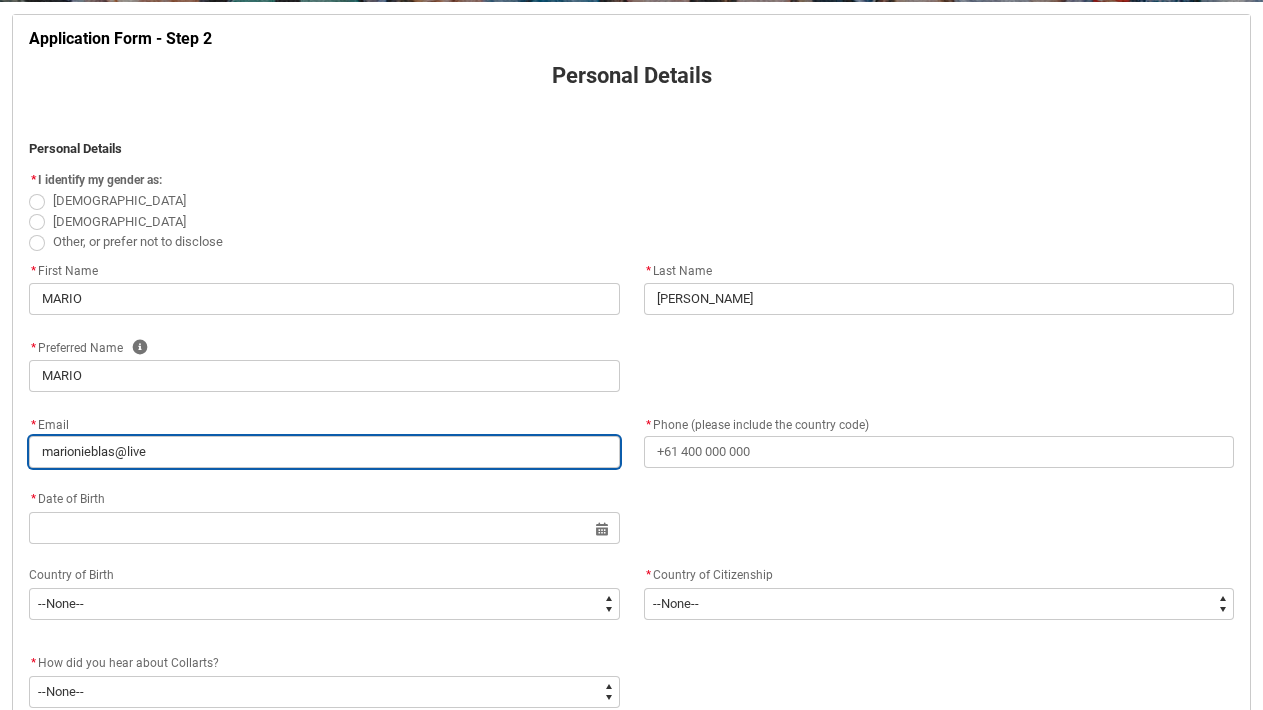 type on "marionieblas@live." 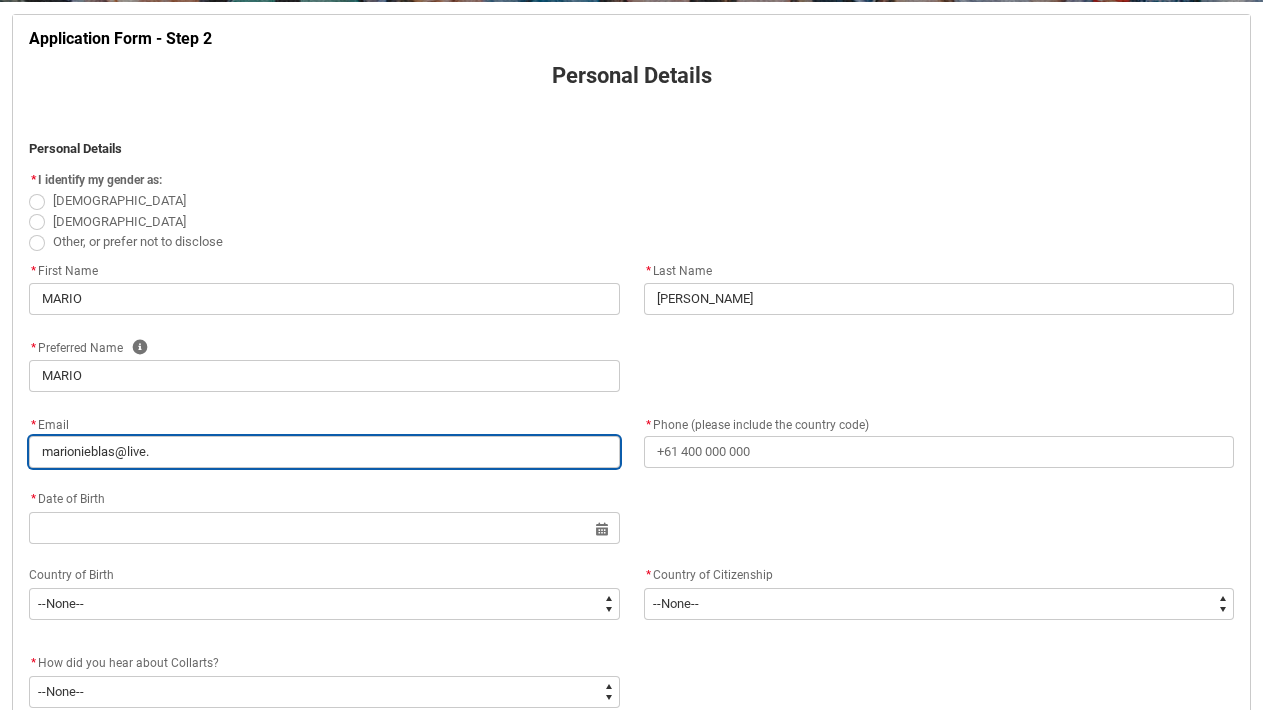 type on "marionieblas@live.c" 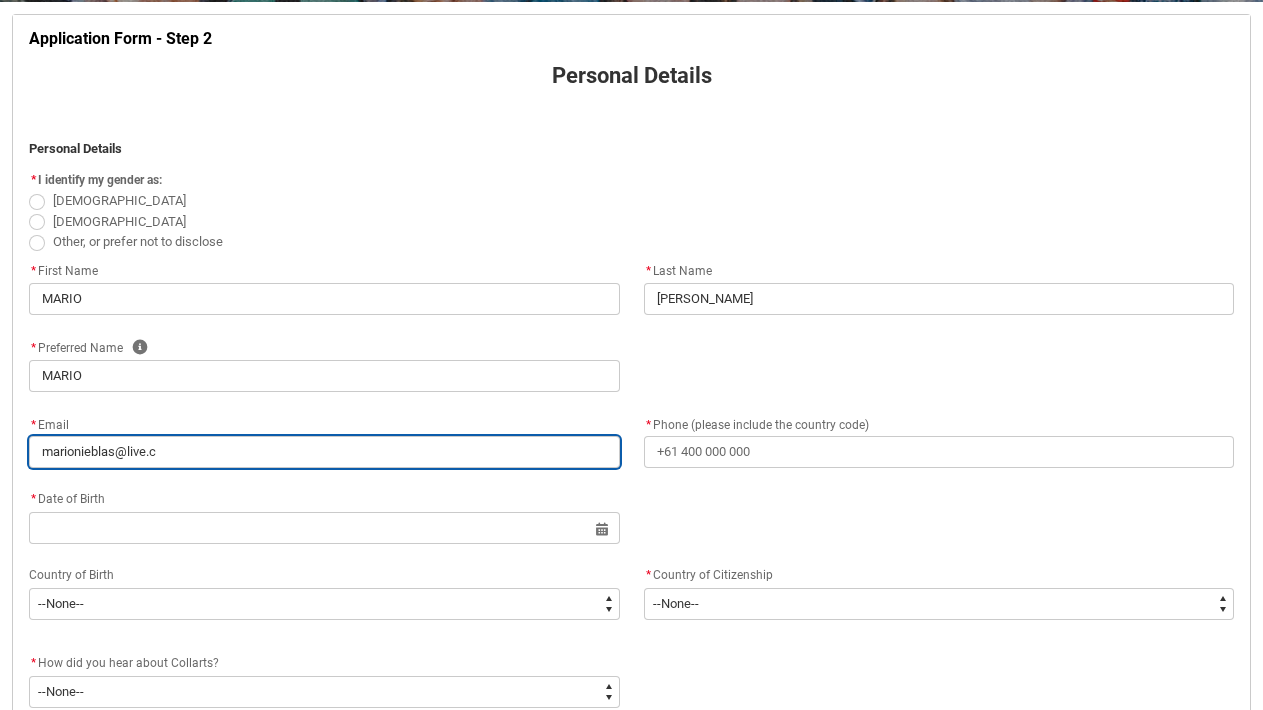 type on "[EMAIL_ADDRESS][DOMAIN_NAME]" 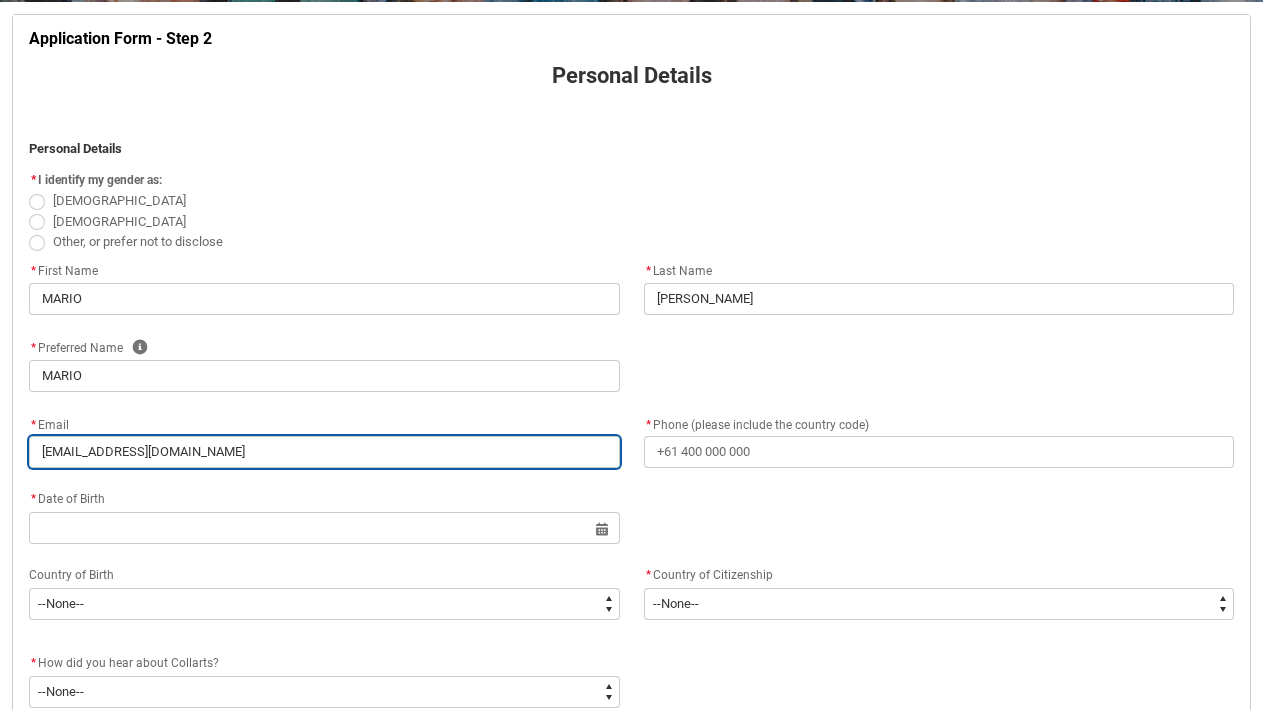 type on "[EMAIL_ADDRESS][DOMAIN_NAME]" 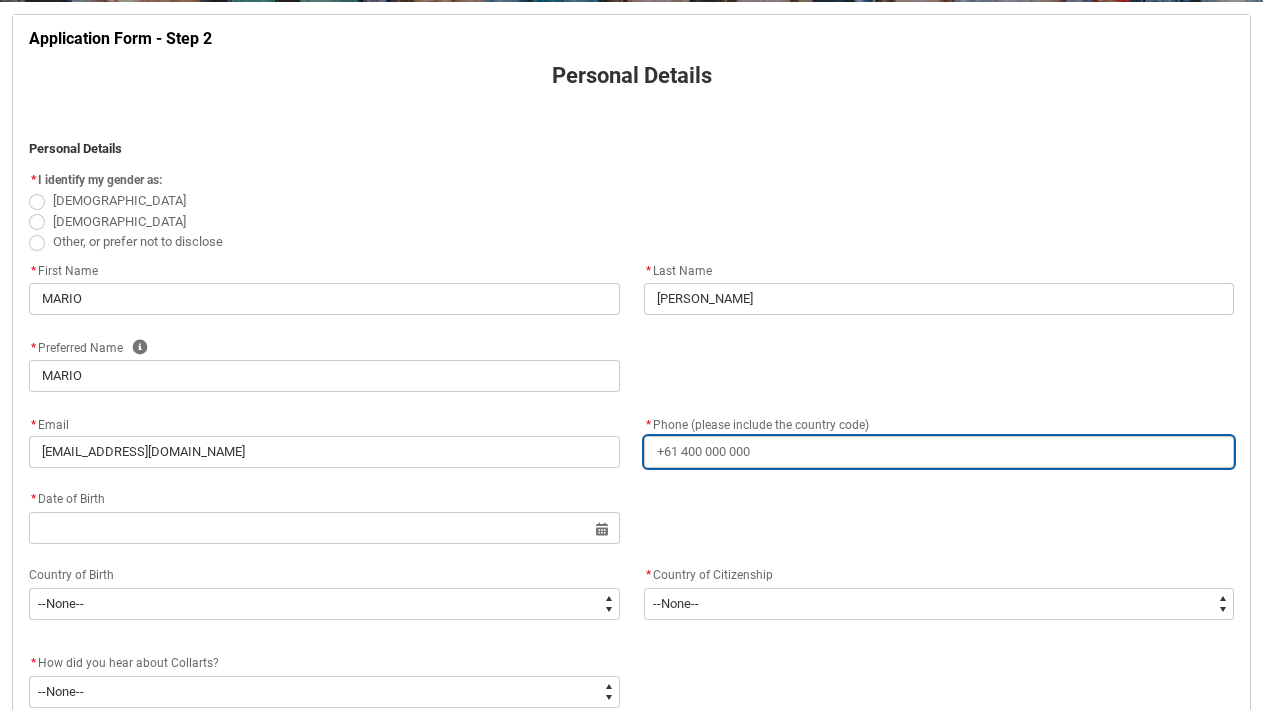 type on "9" 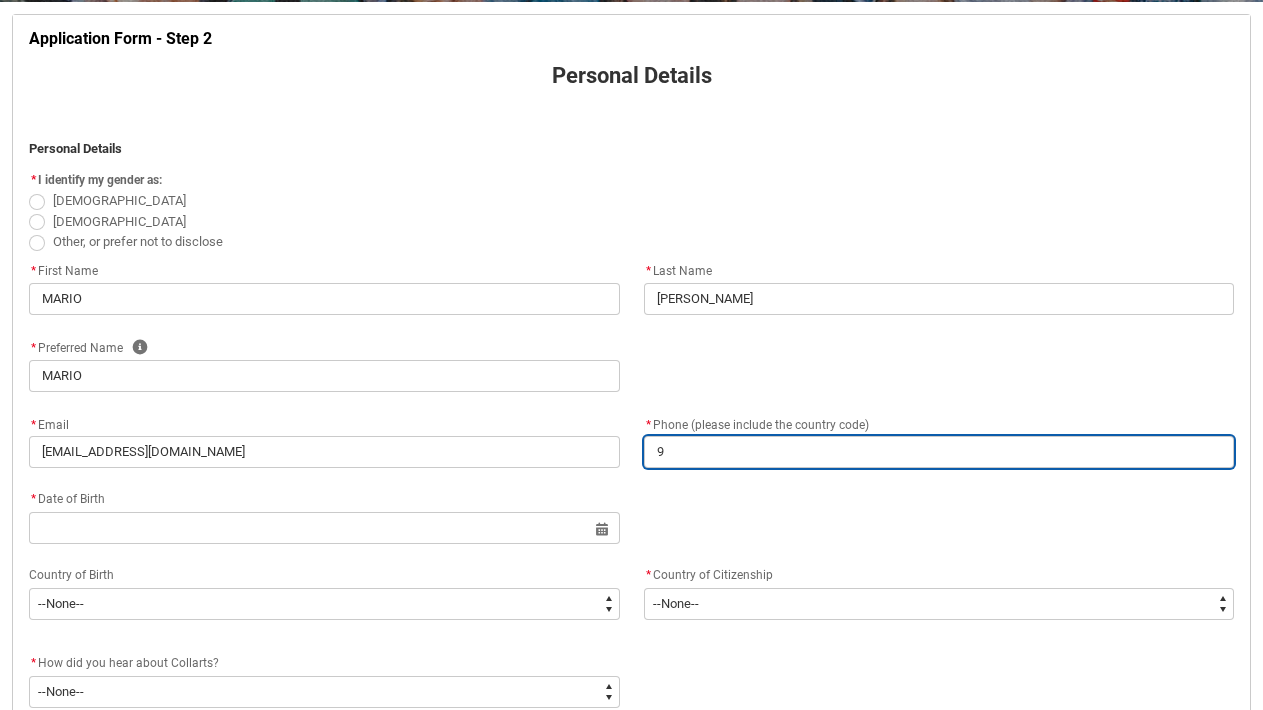 type on "90" 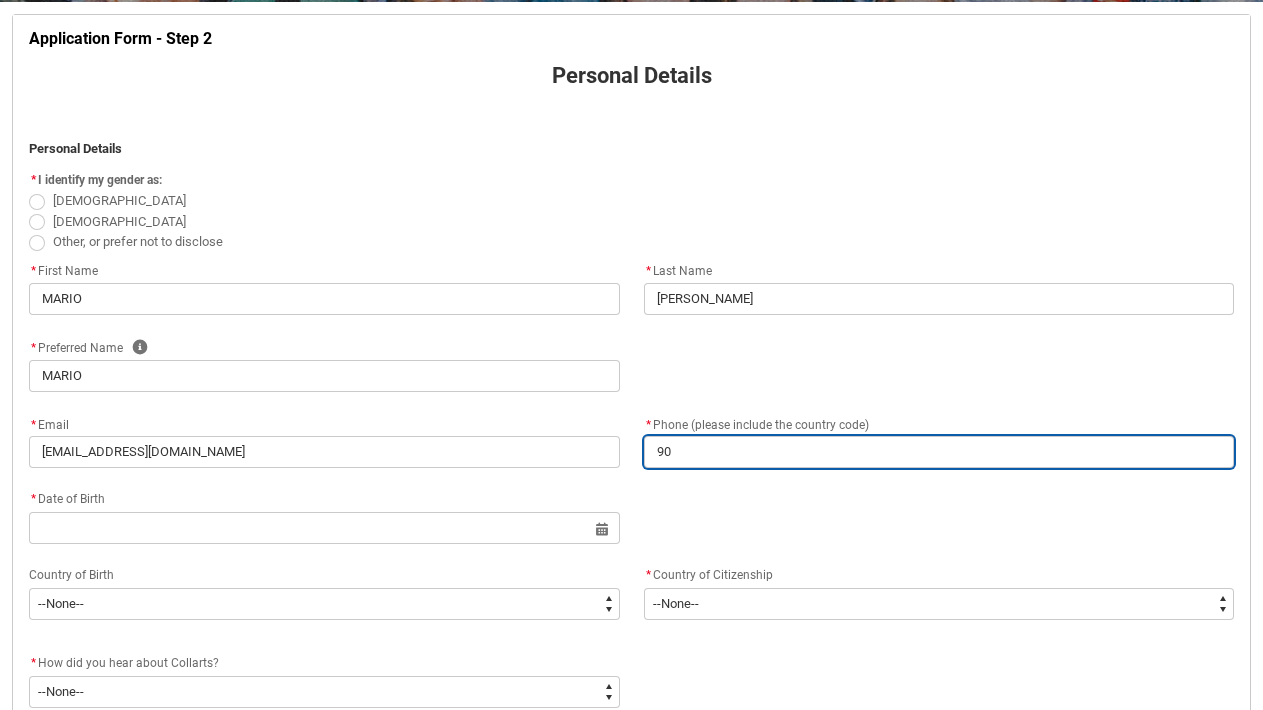 type on "909" 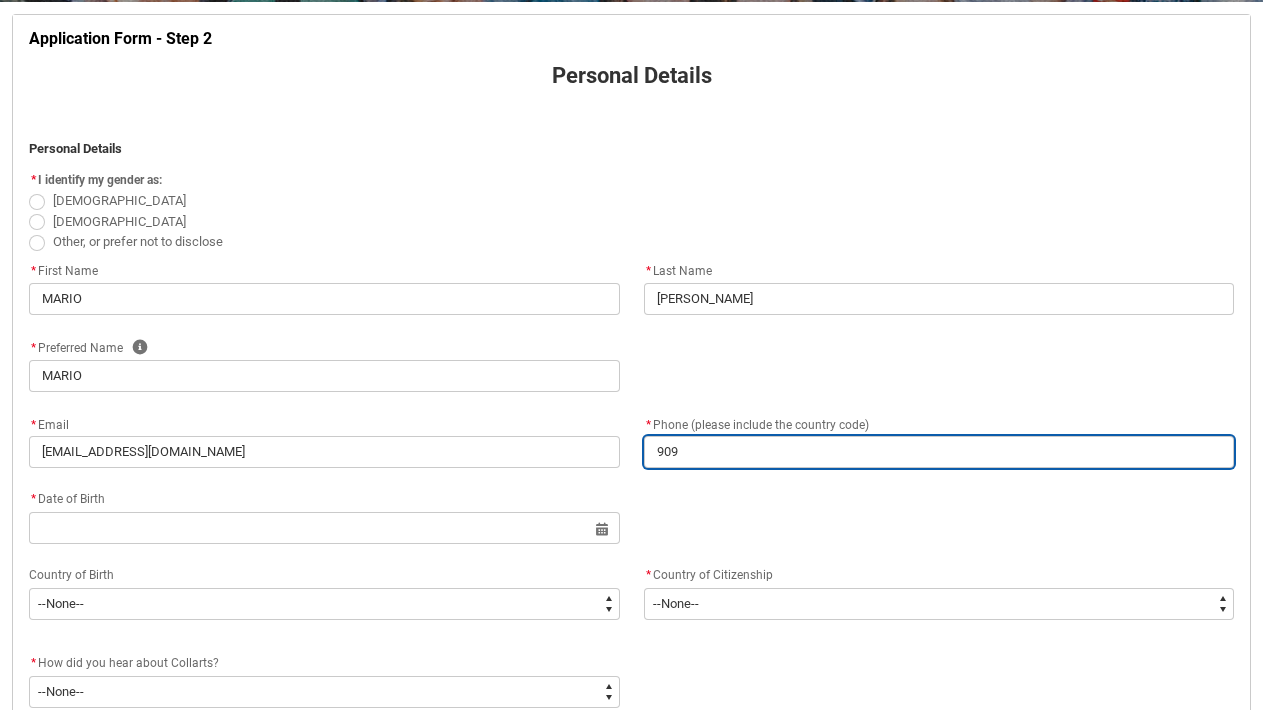 type on "9093" 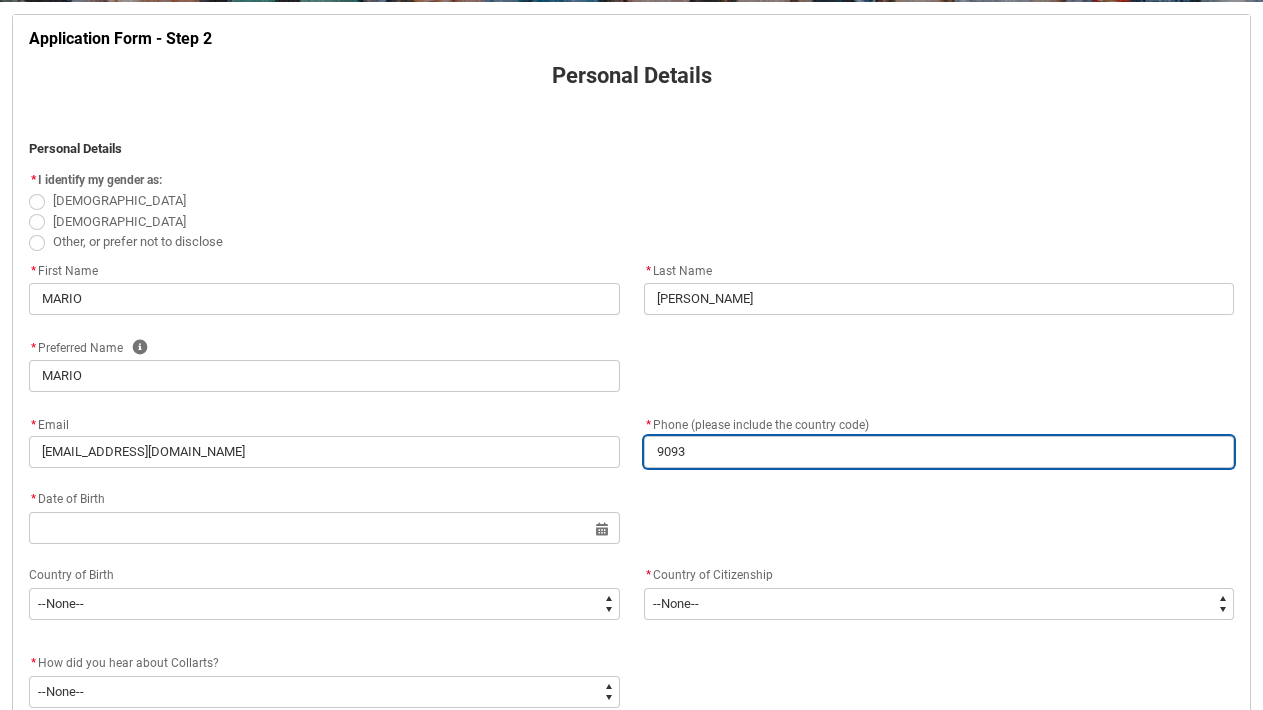 type on "90936" 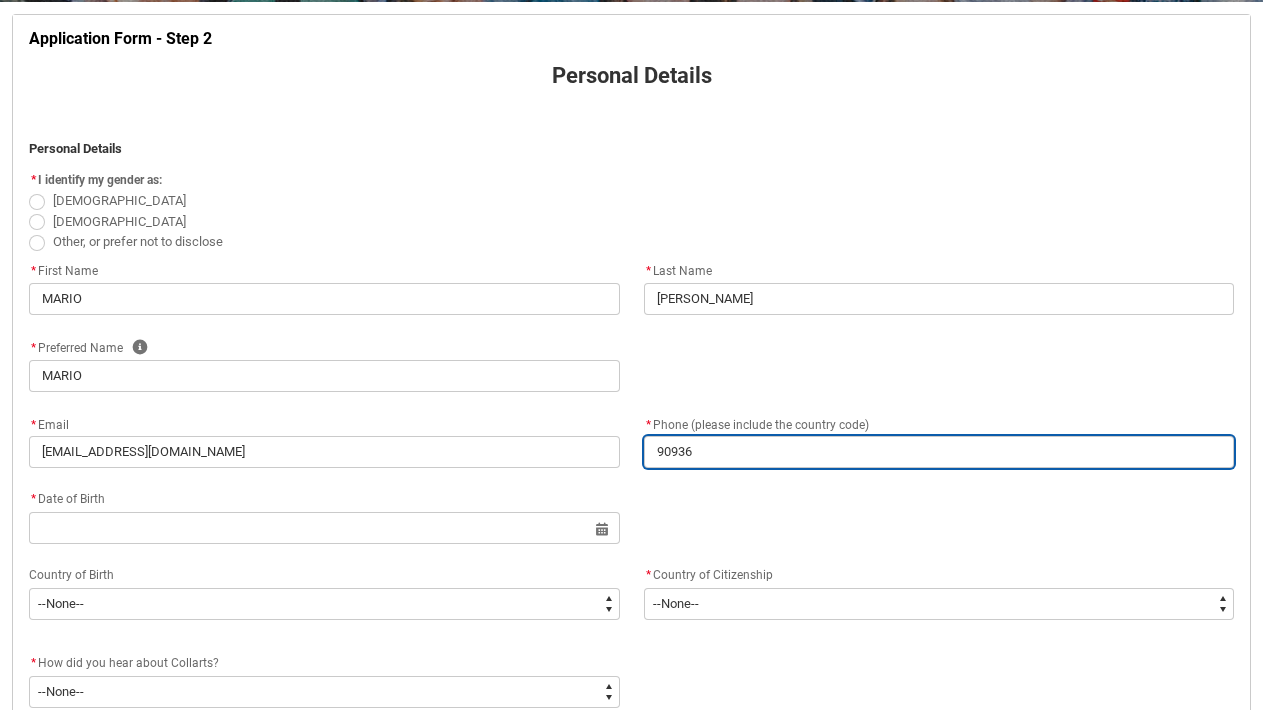 type on "909368" 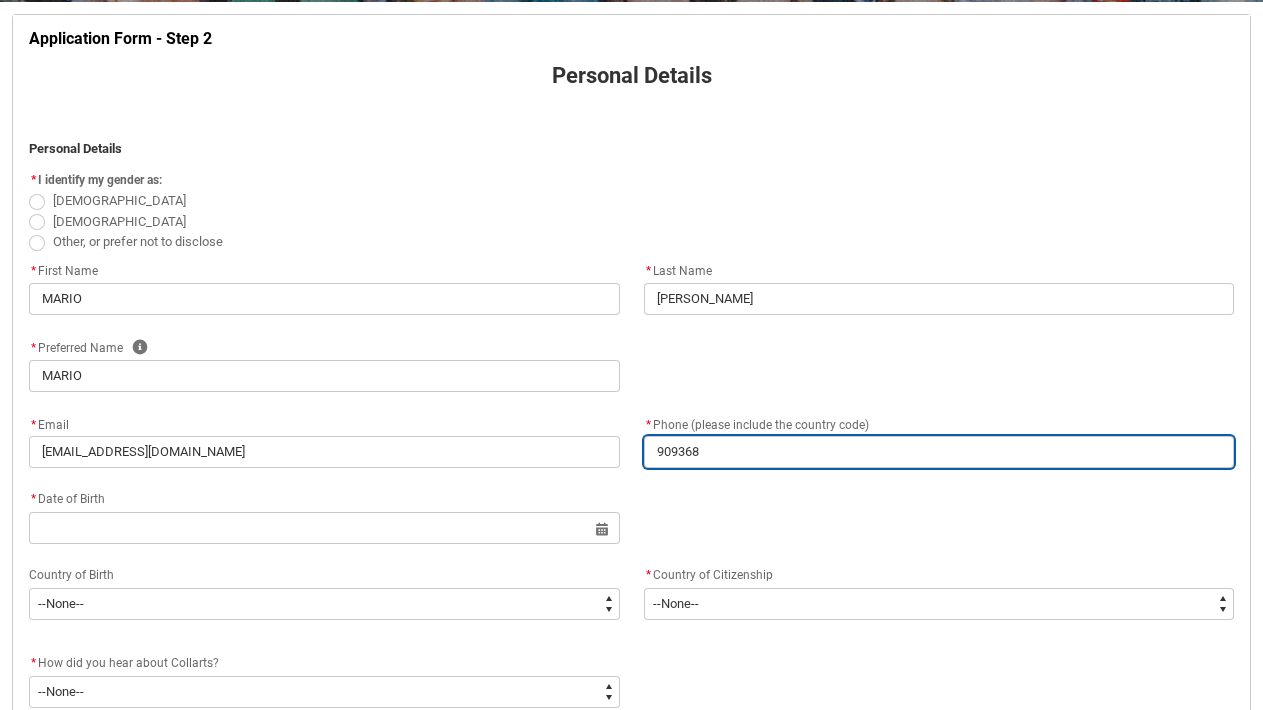 type on "9093686" 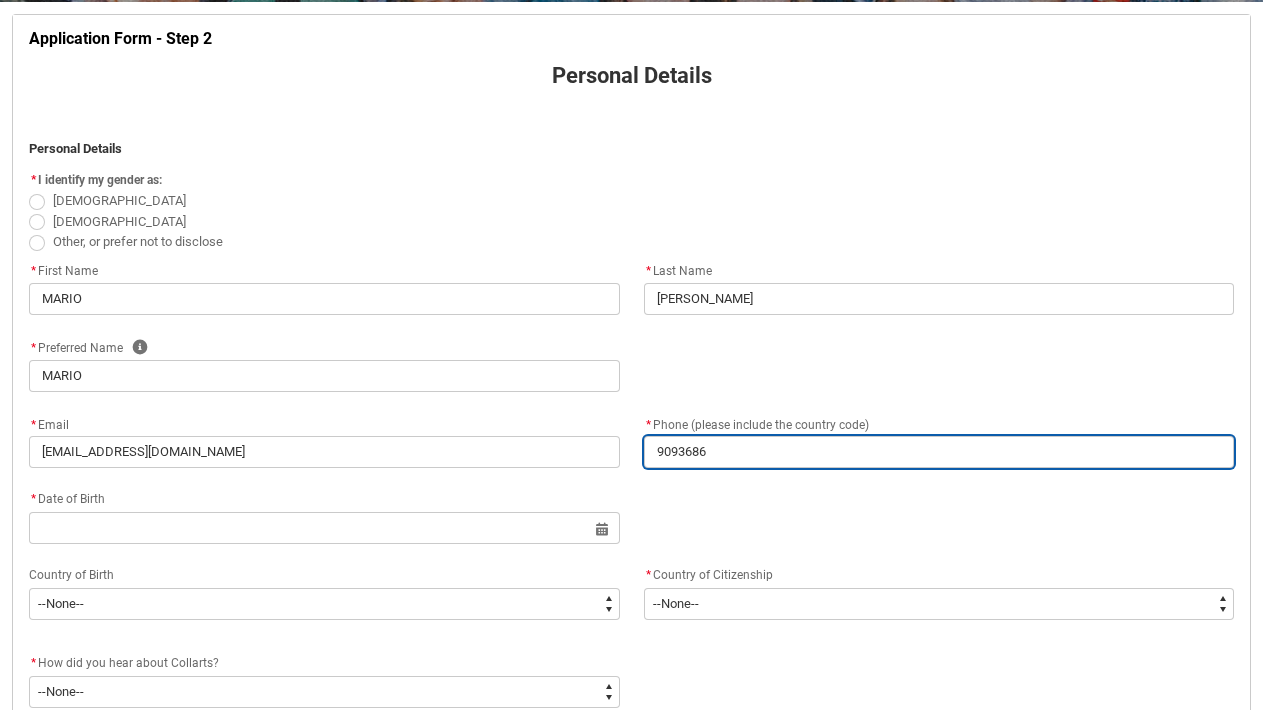 type on "90936869" 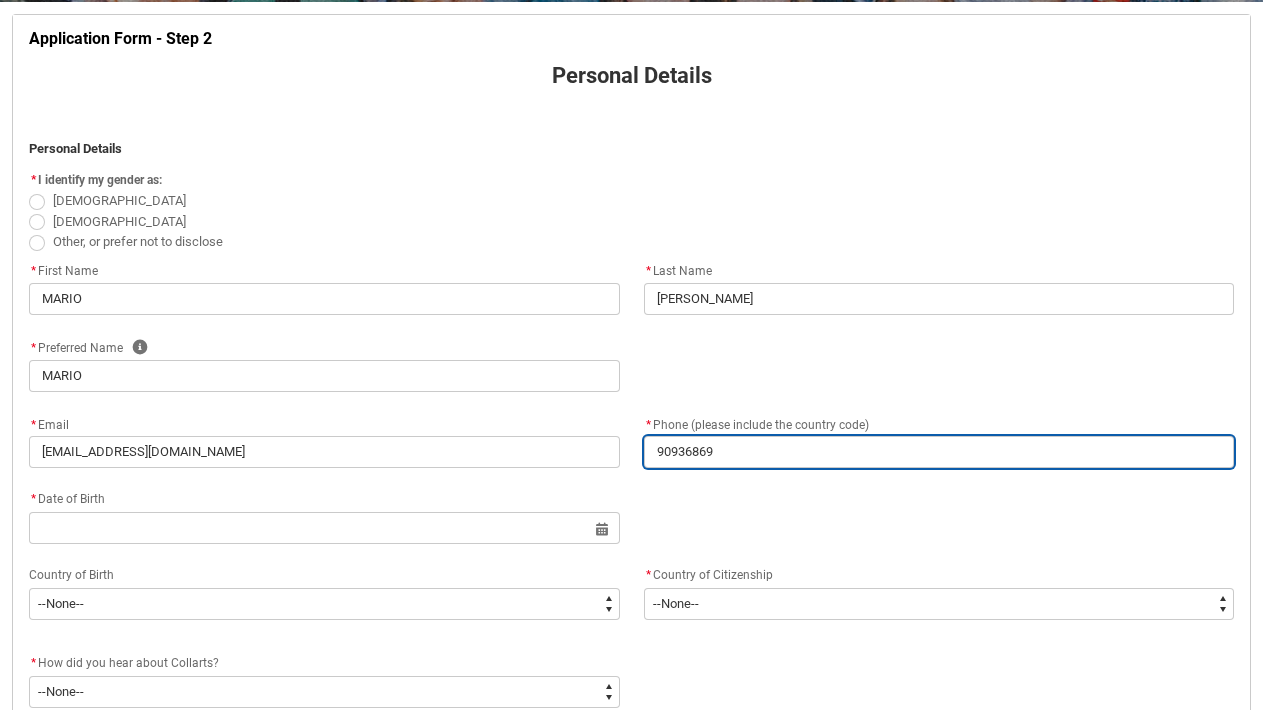 type on "909368696" 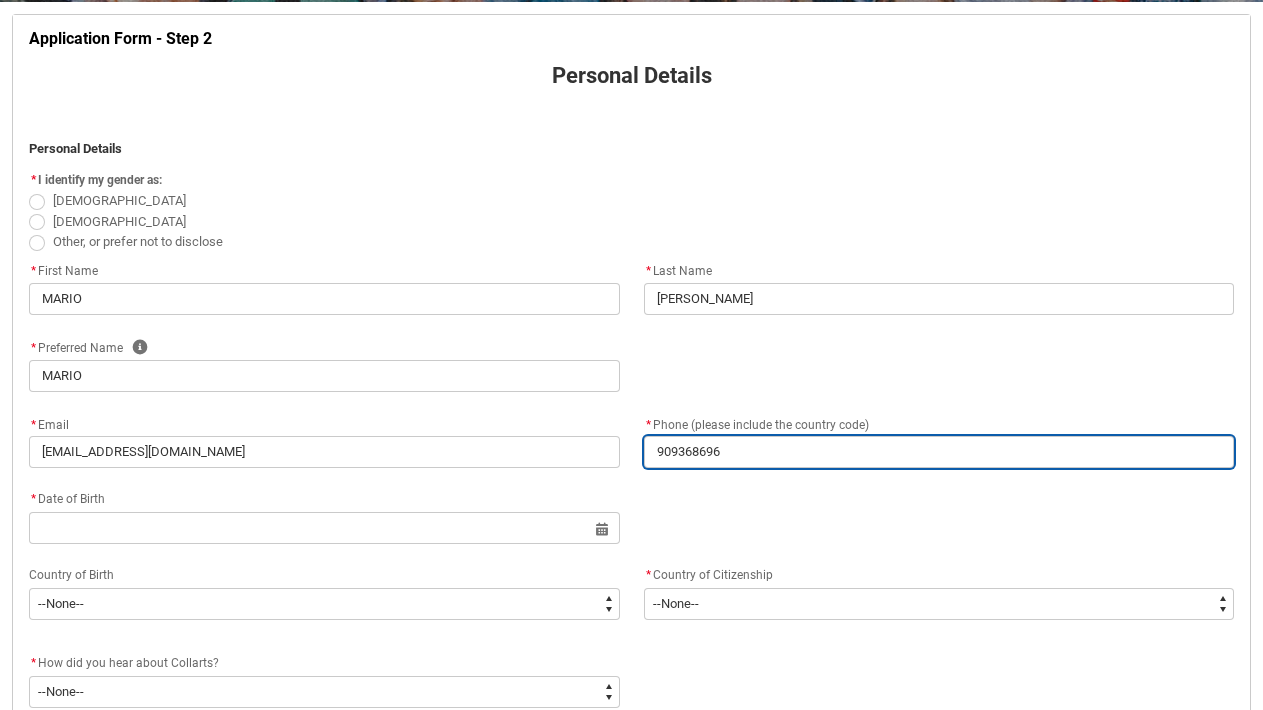 type on "9093686961" 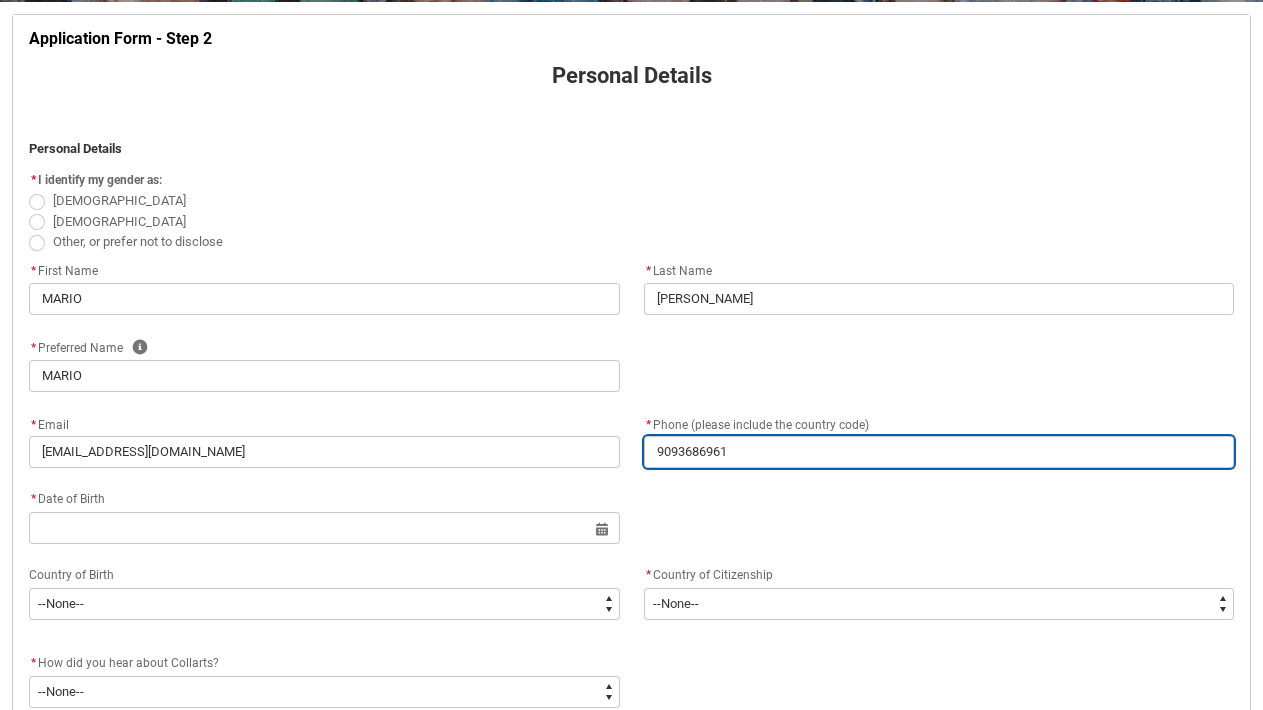 type on "[PHONE_NUMBER]" 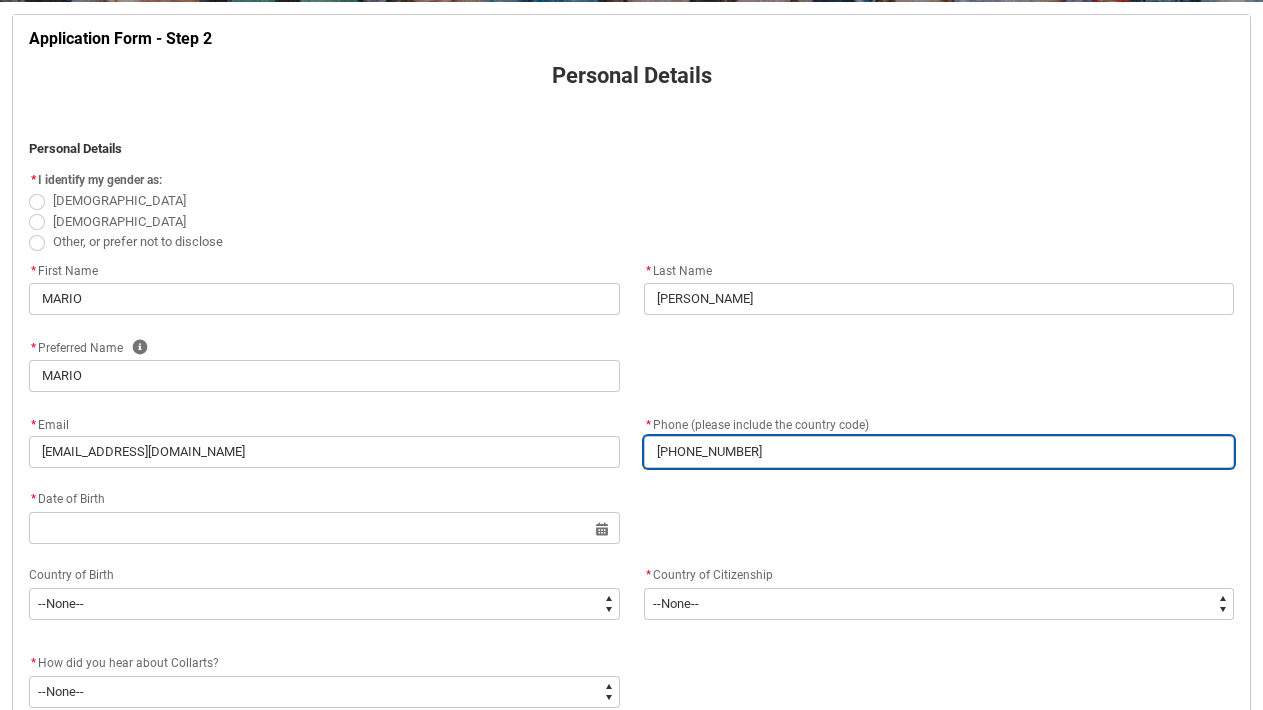 type on "[PHONE_NUMBER]" 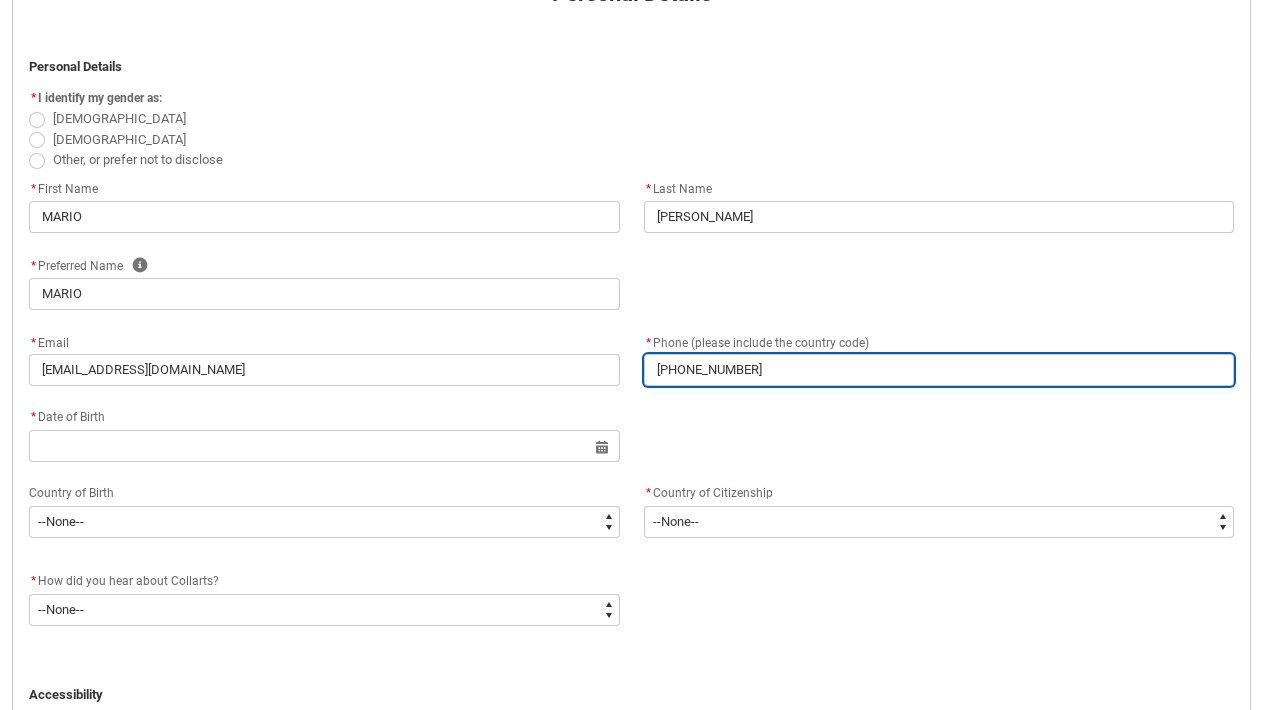 scroll, scrollTop: 570, scrollLeft: 0, axis: vertical 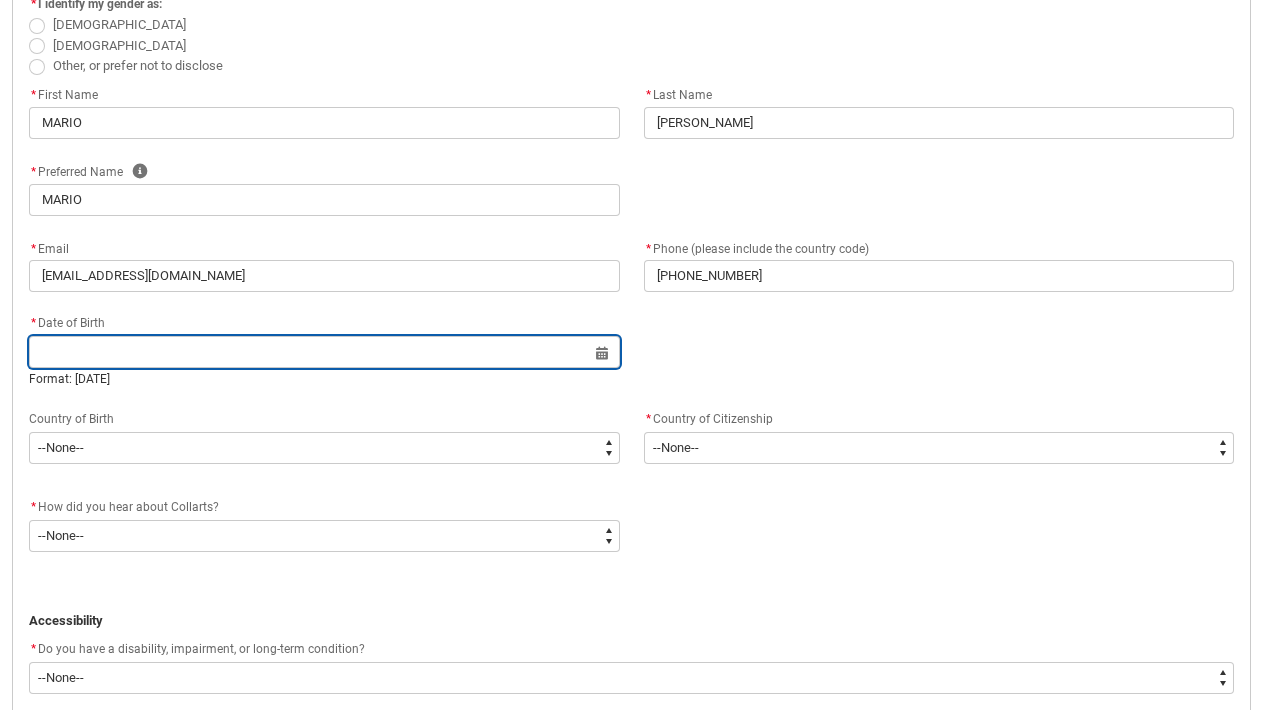 click at bounding box center [324, 352] 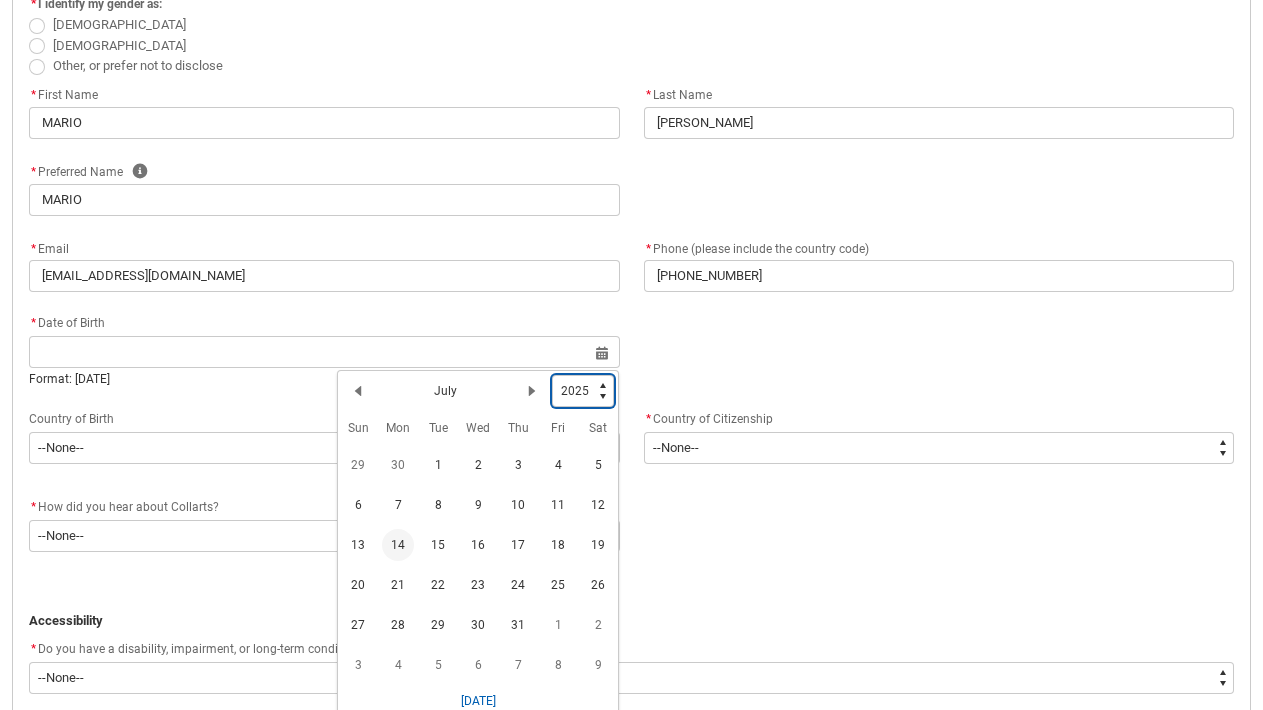 type on "1991" 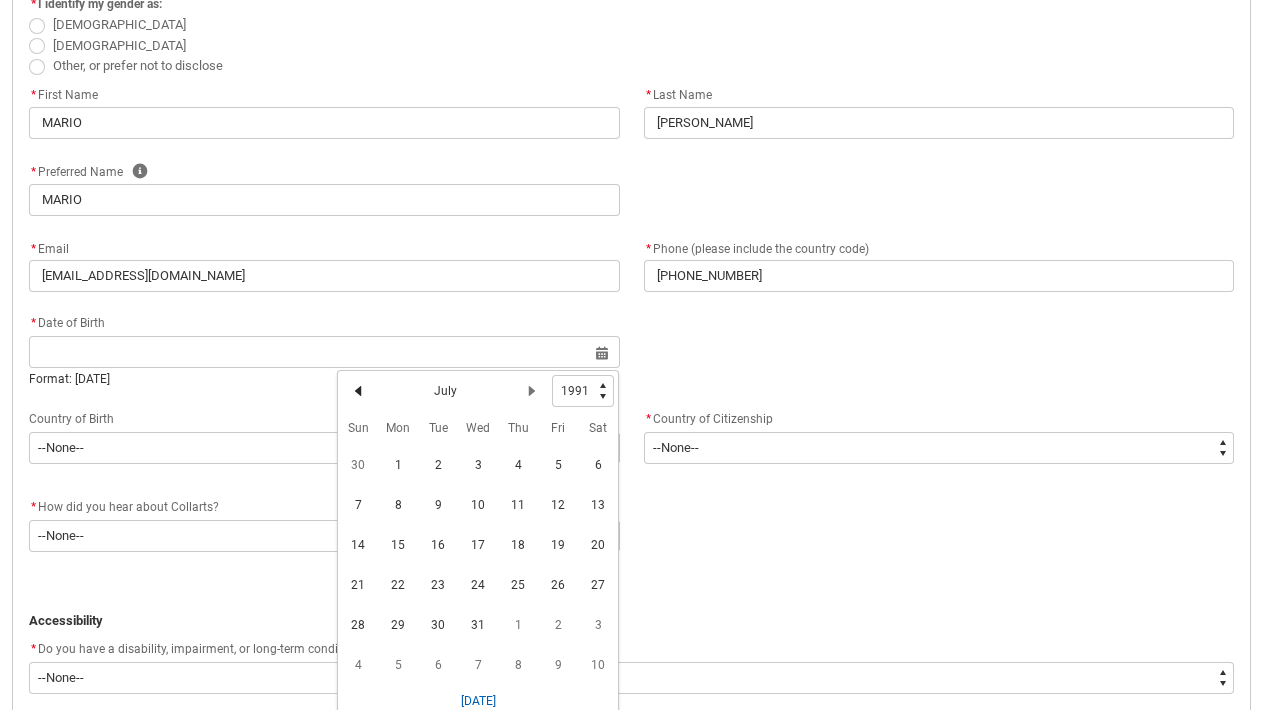 click 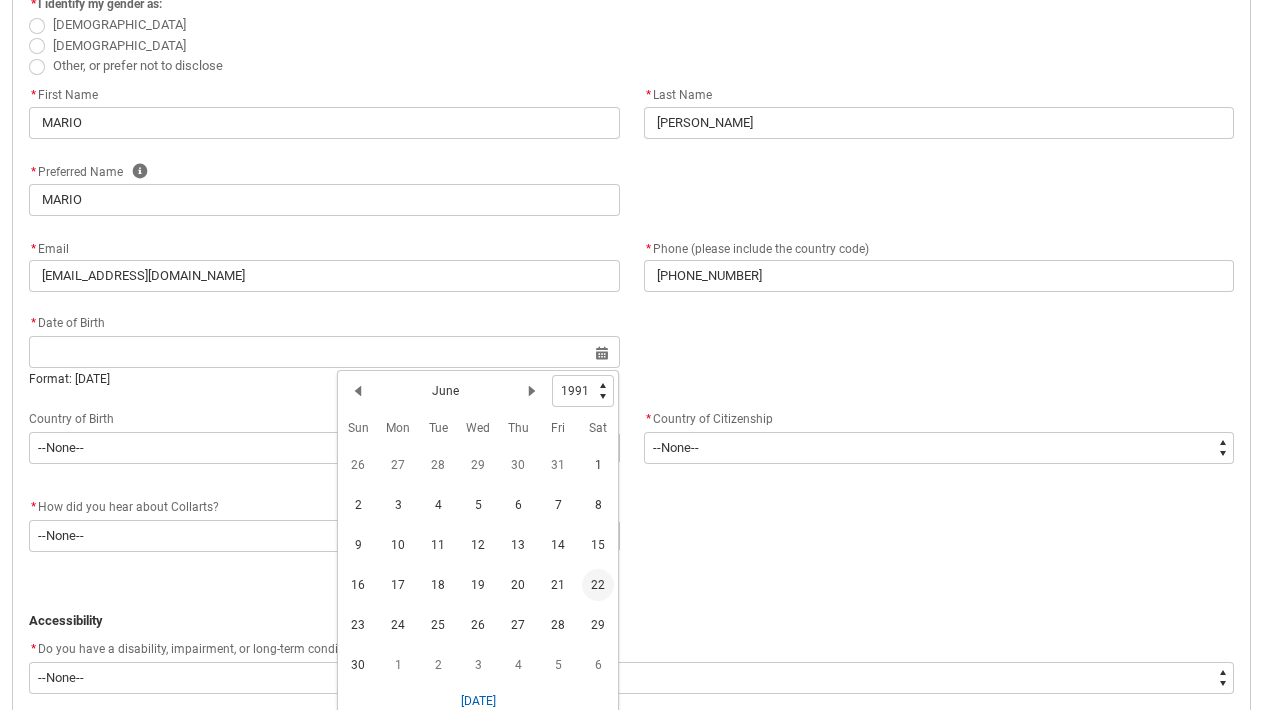 click on "22" 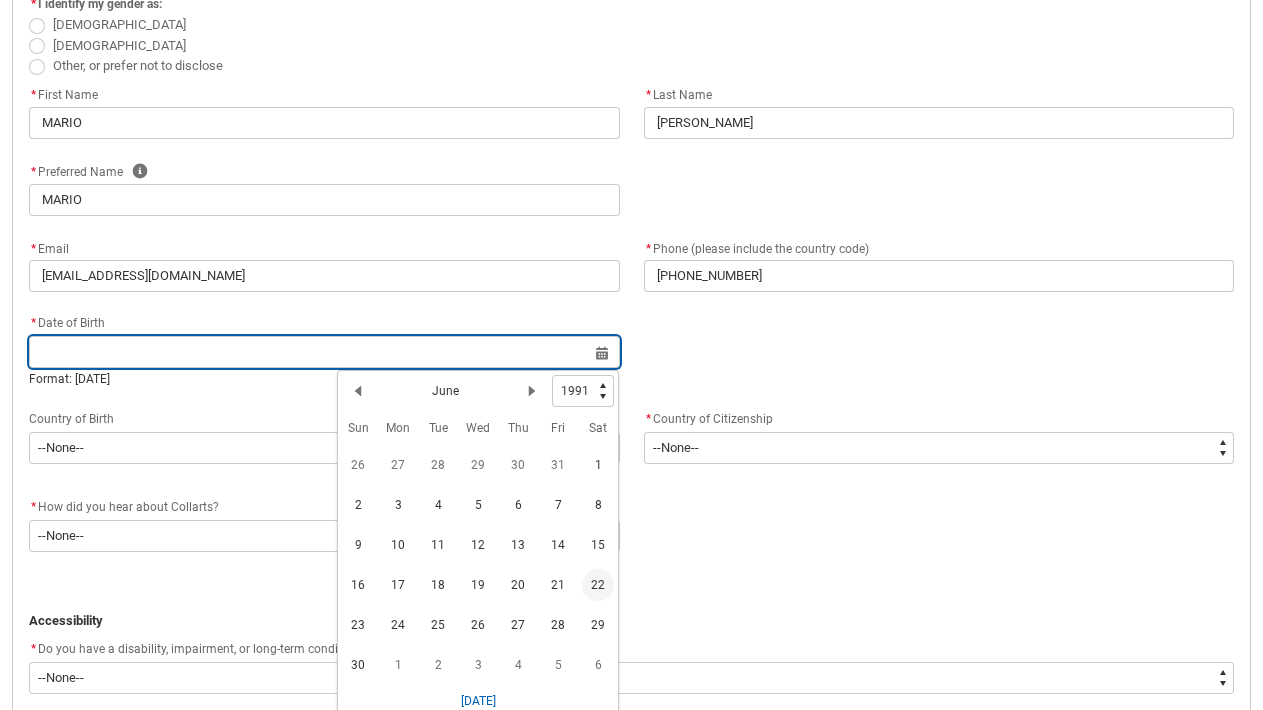 type on "[DATE]" 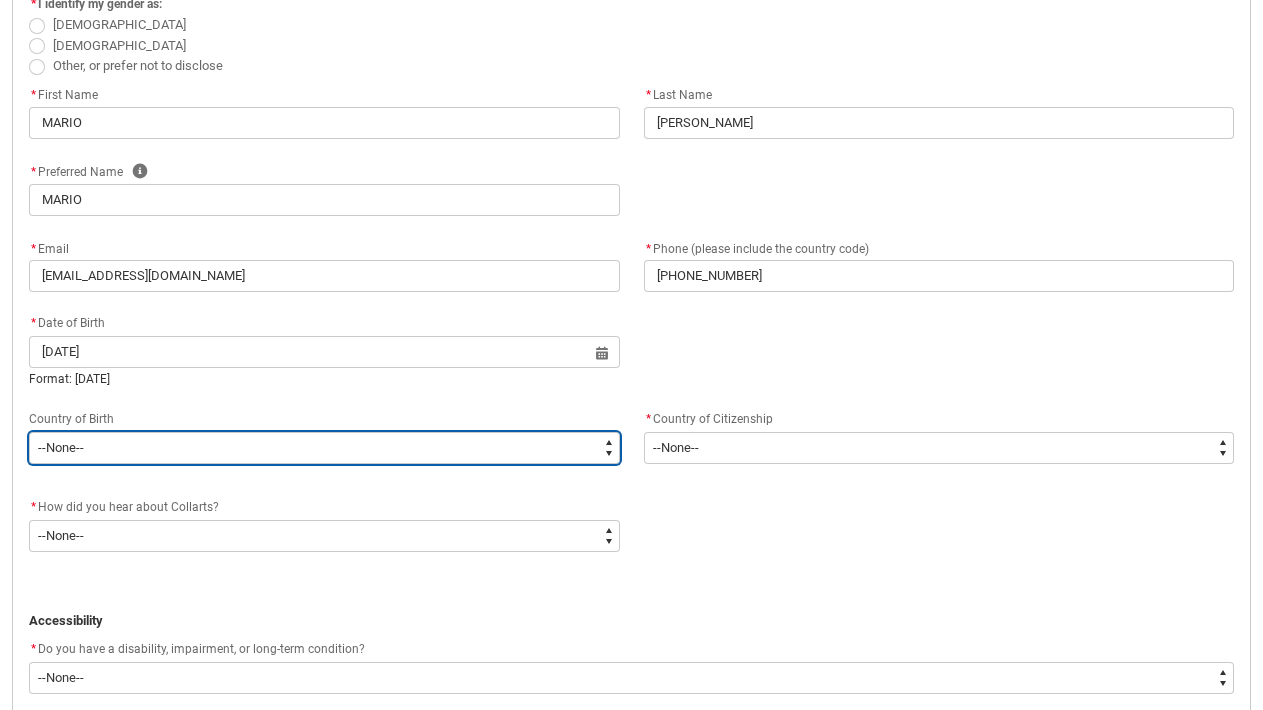 type on "Birth_Country.8306" 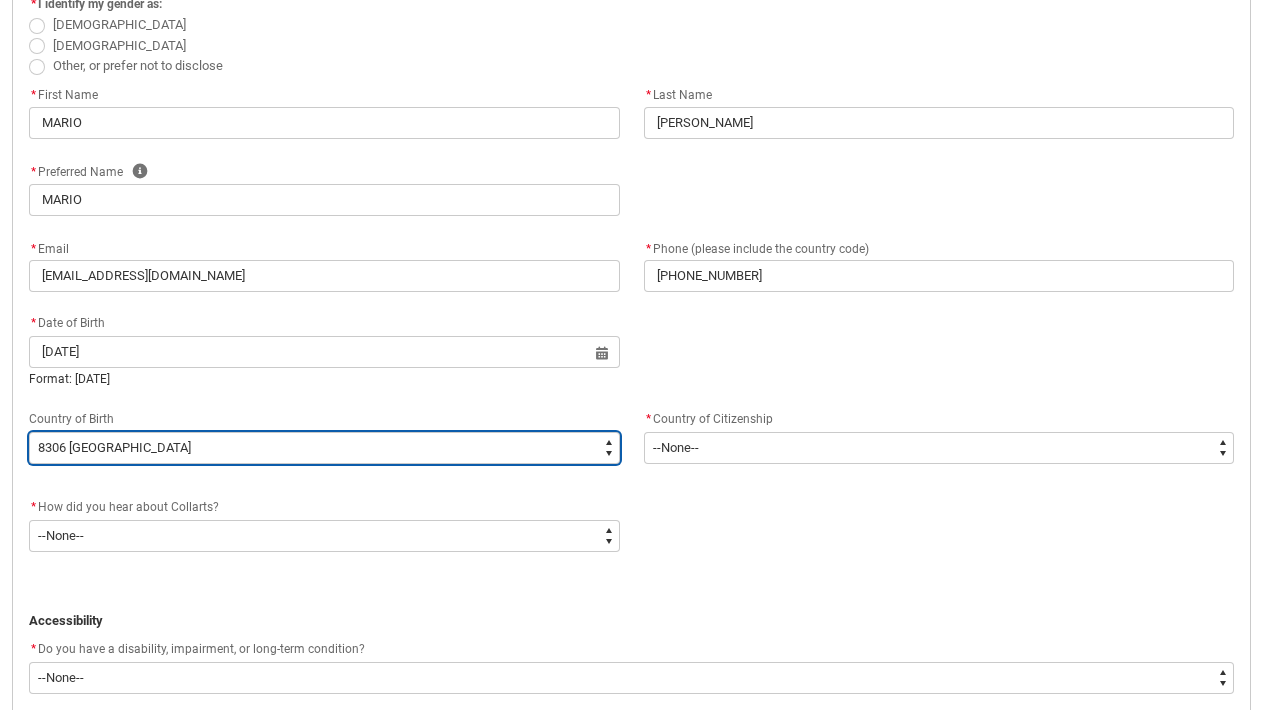 scroll, scrollTop: 591, scrollLeft: 0, axis: vertical 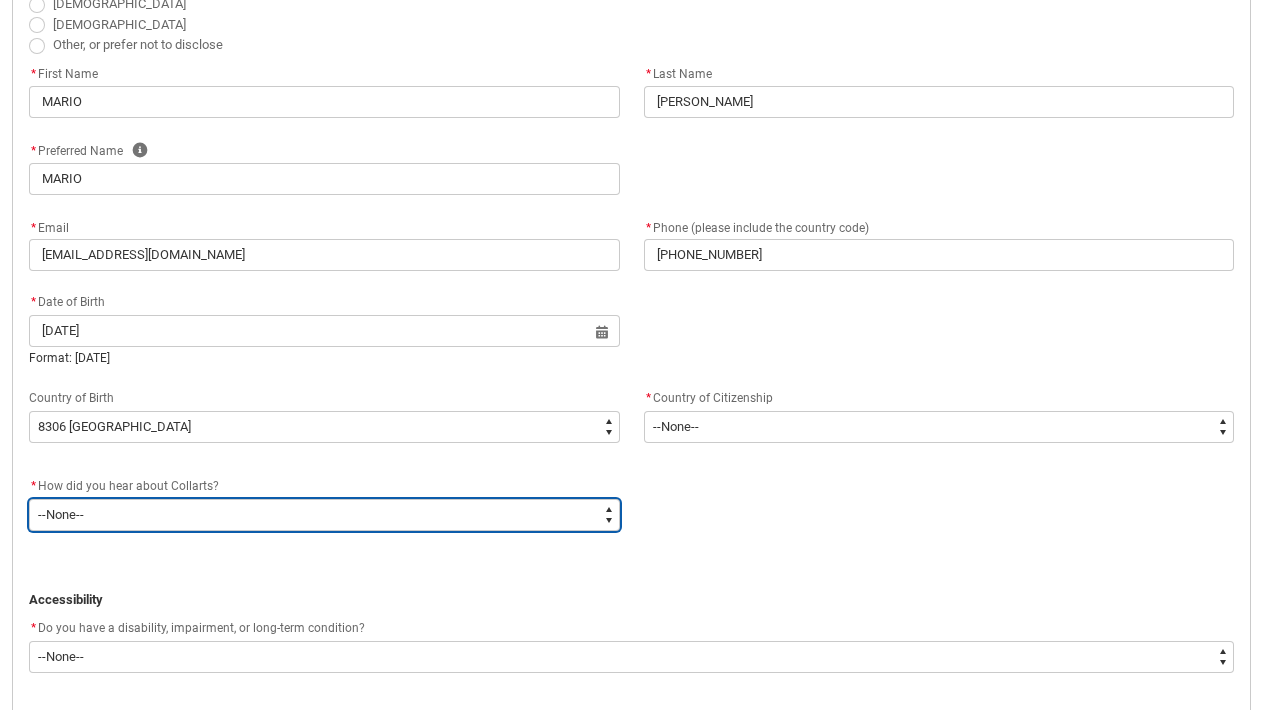 type on "Heard_About_Collarts_[DOMAIN_NAME] Search (Google)" 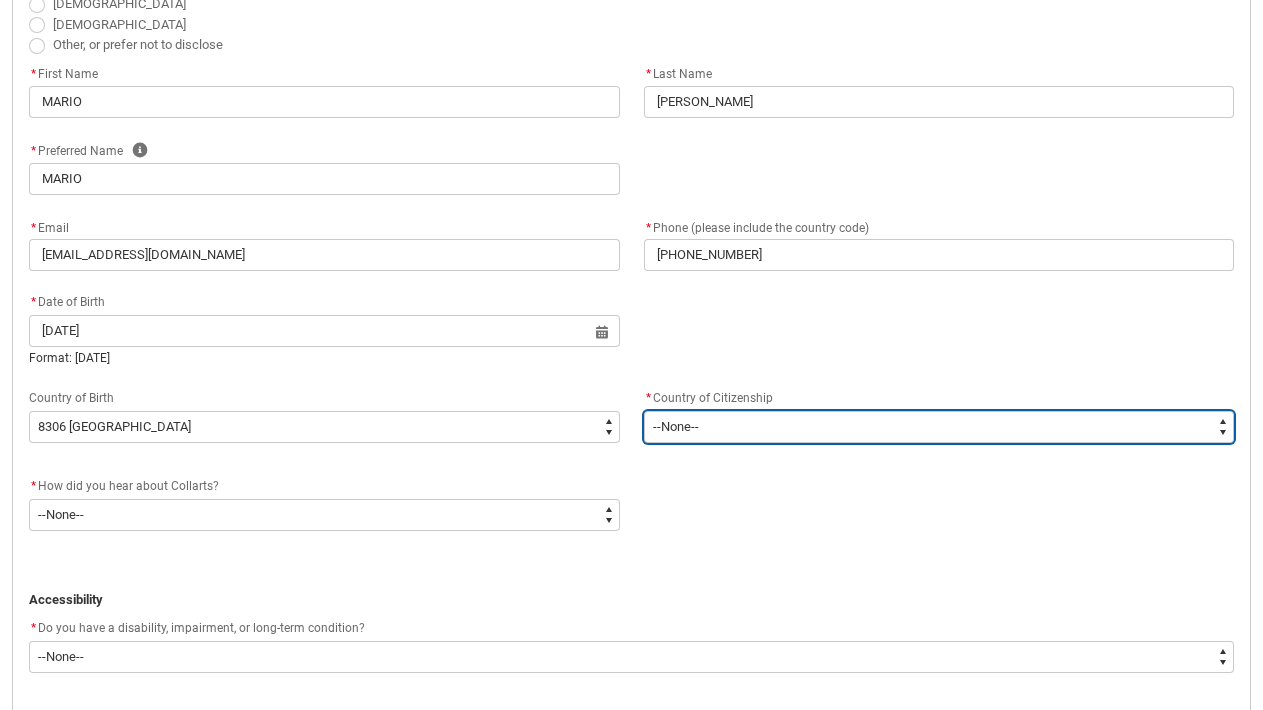 type on "Citizenship_Country.[DEMOGRAPHIC_DATA]" 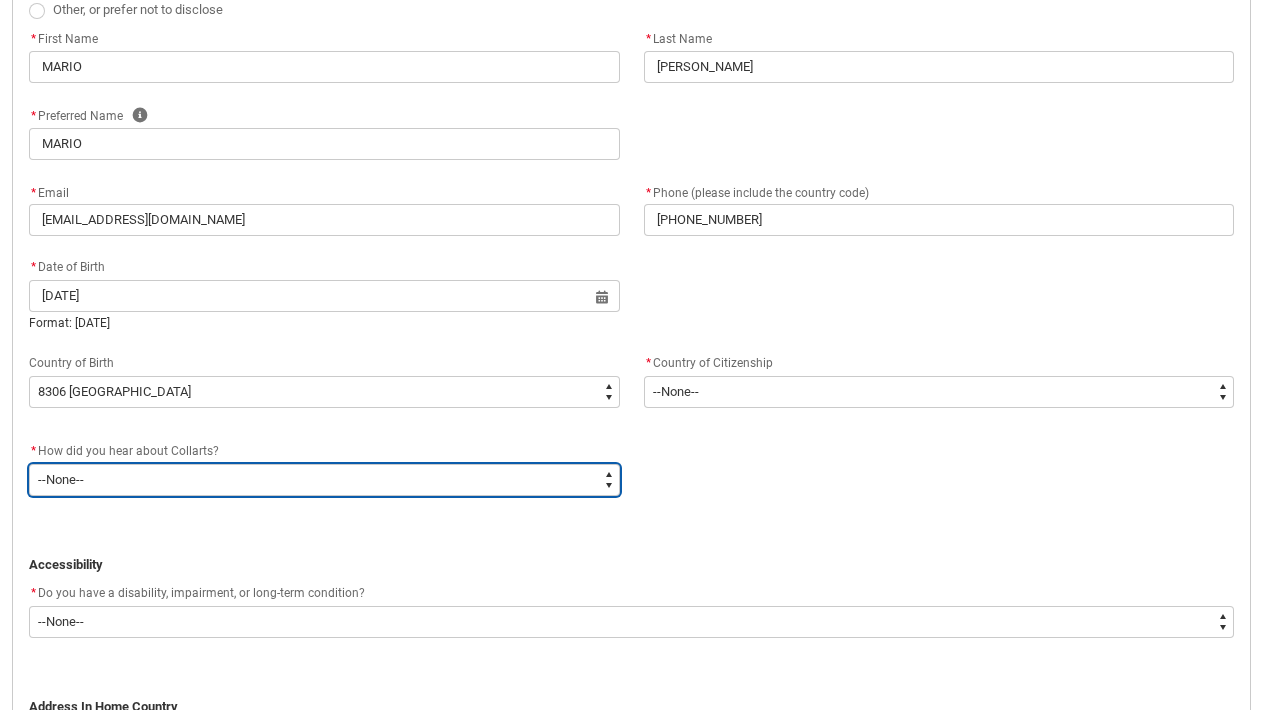 scroll, scrollTop: 699, scrollLeft: 0, axis: vertical 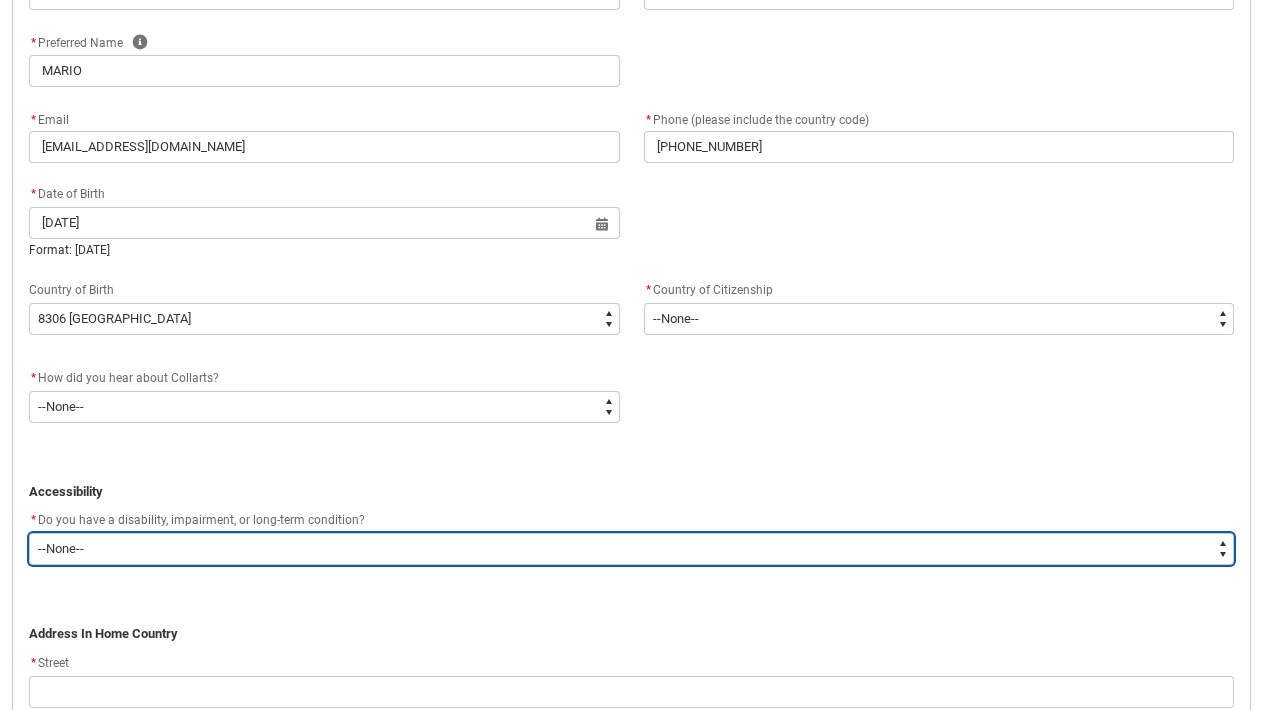 type on "No_TextChoice" 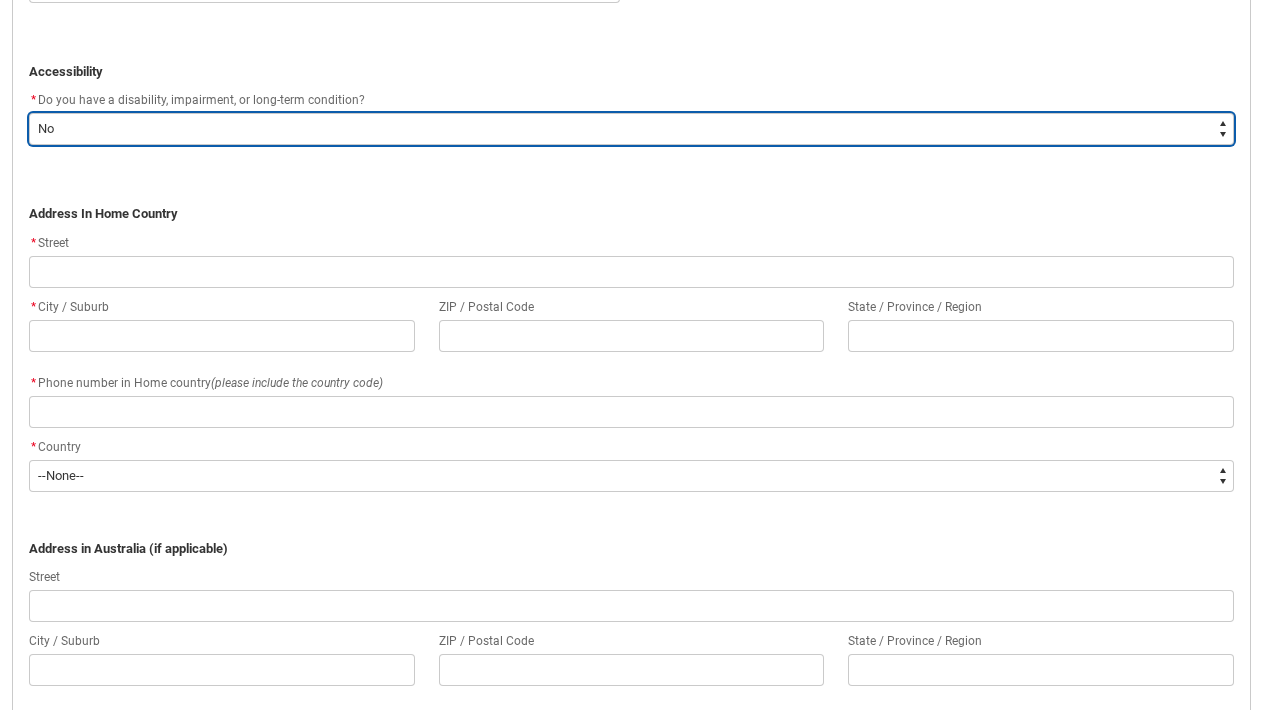 scroll, scrollTop: 1143, scrollLeft: 0, axis: vertical 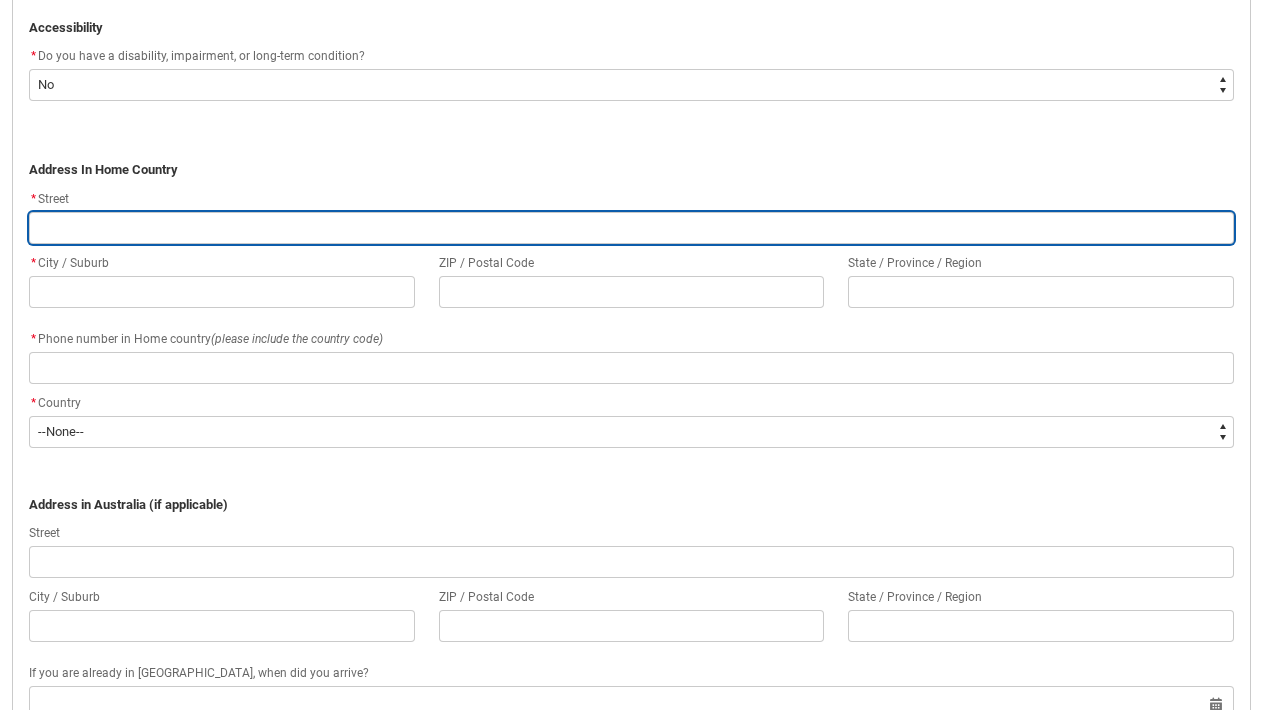type on "2" 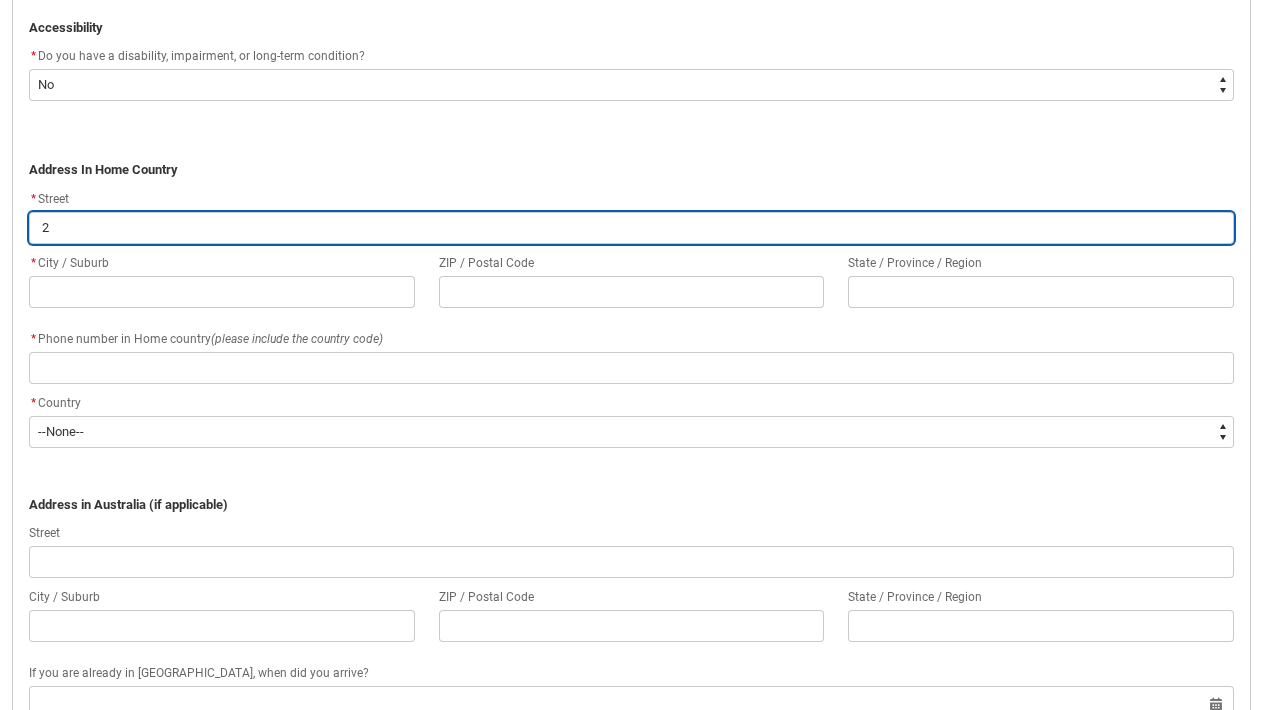 type on "20" 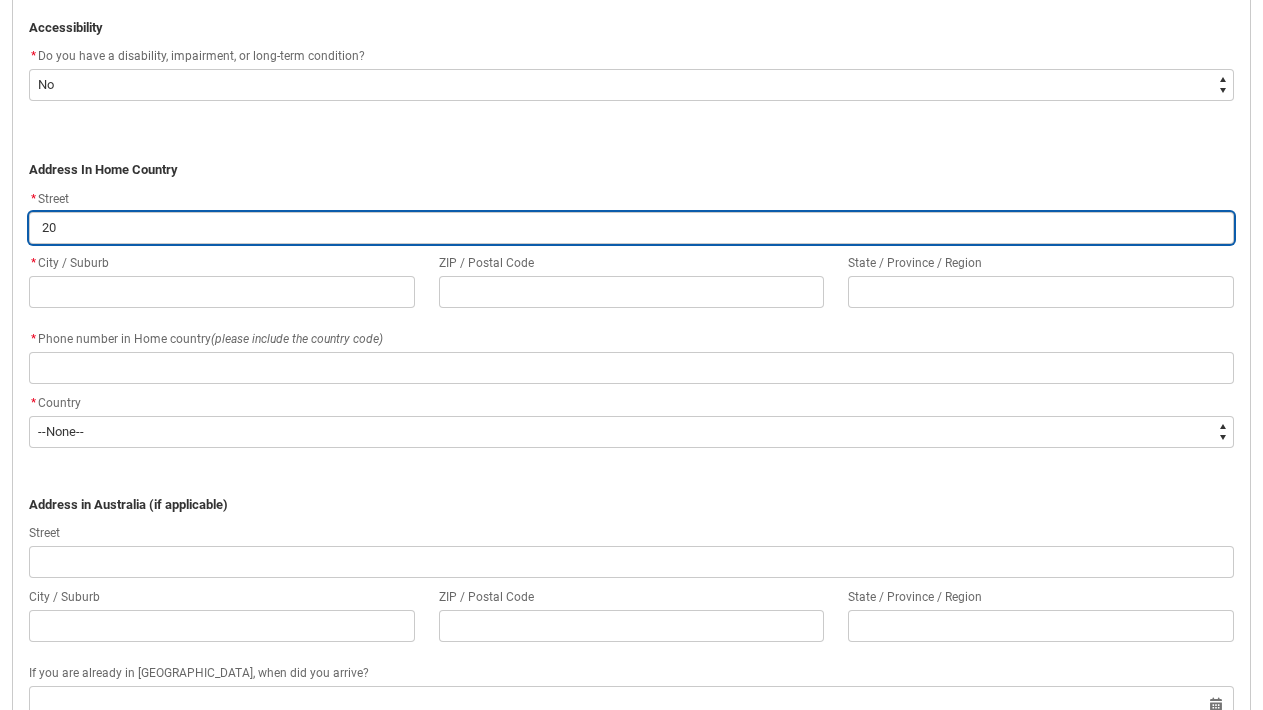 type on "200" 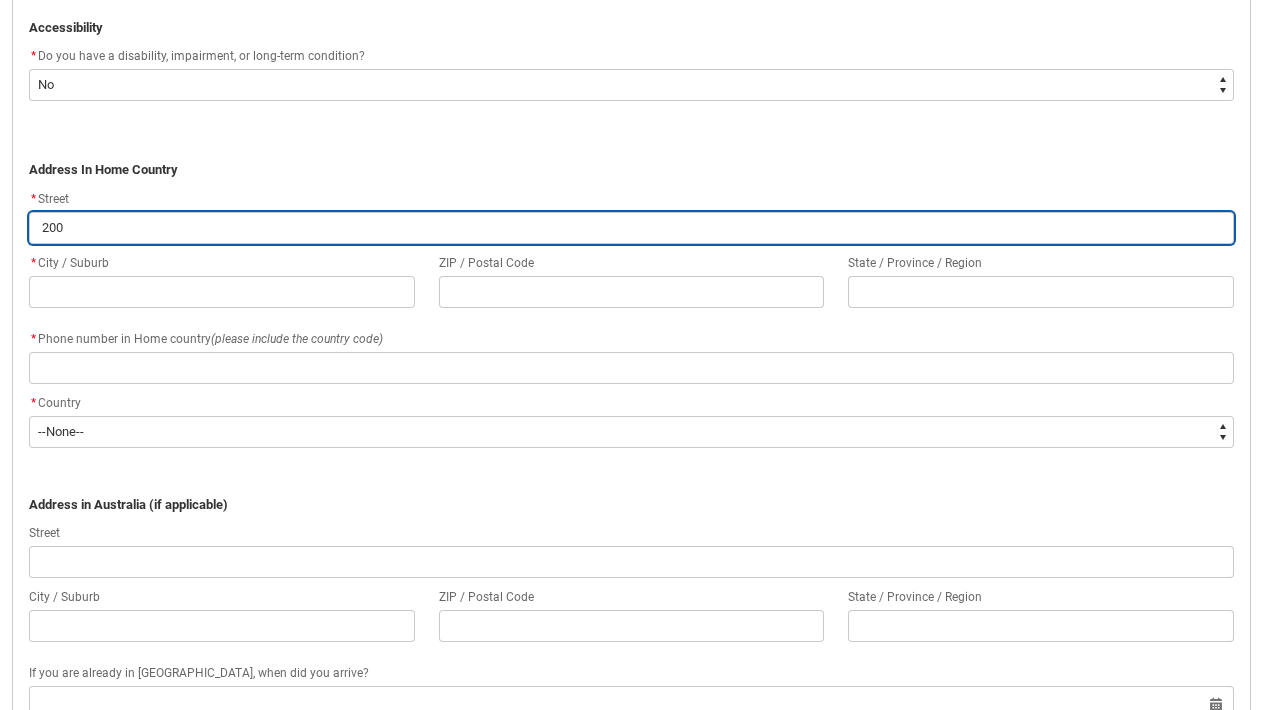 type on "200" 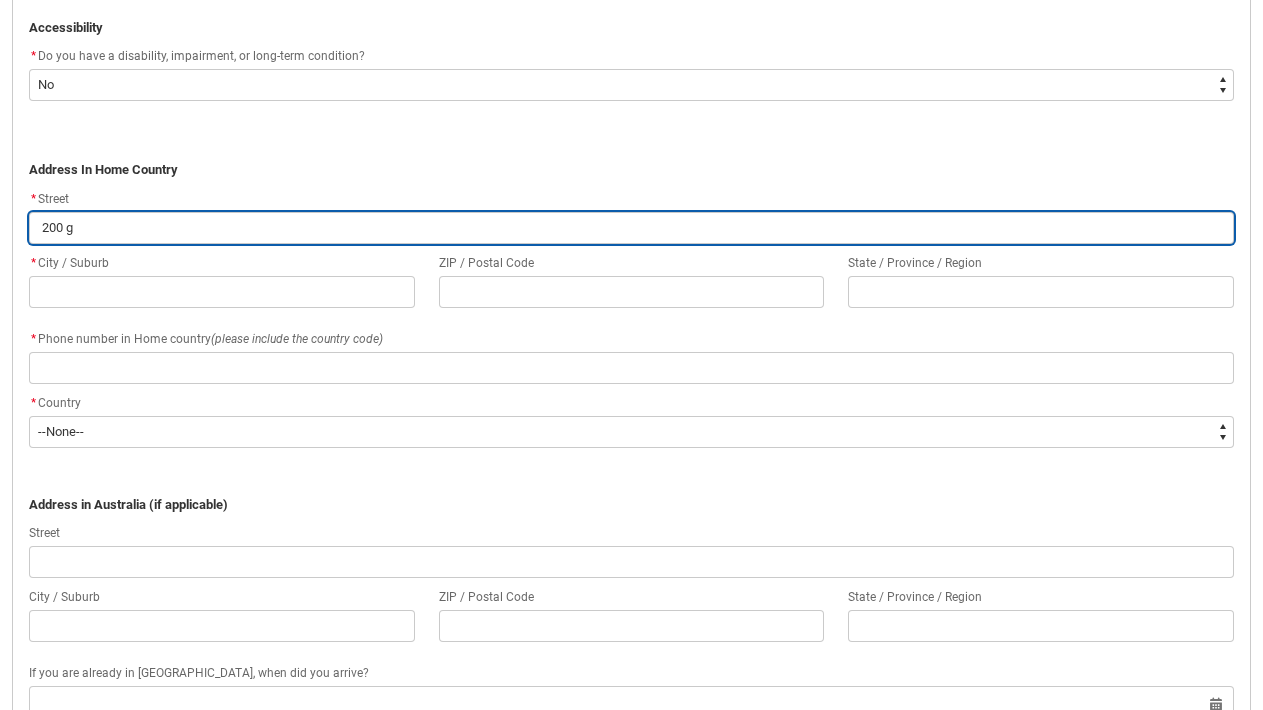 type on "200" 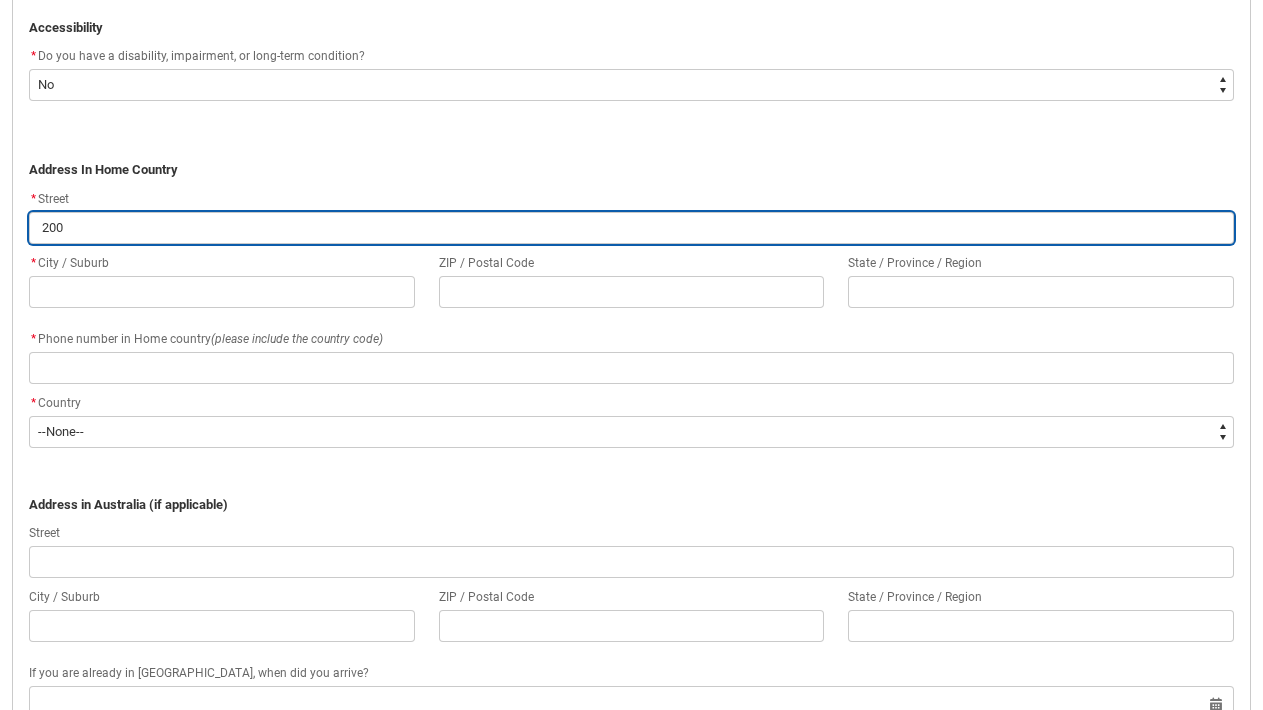 type on "200" 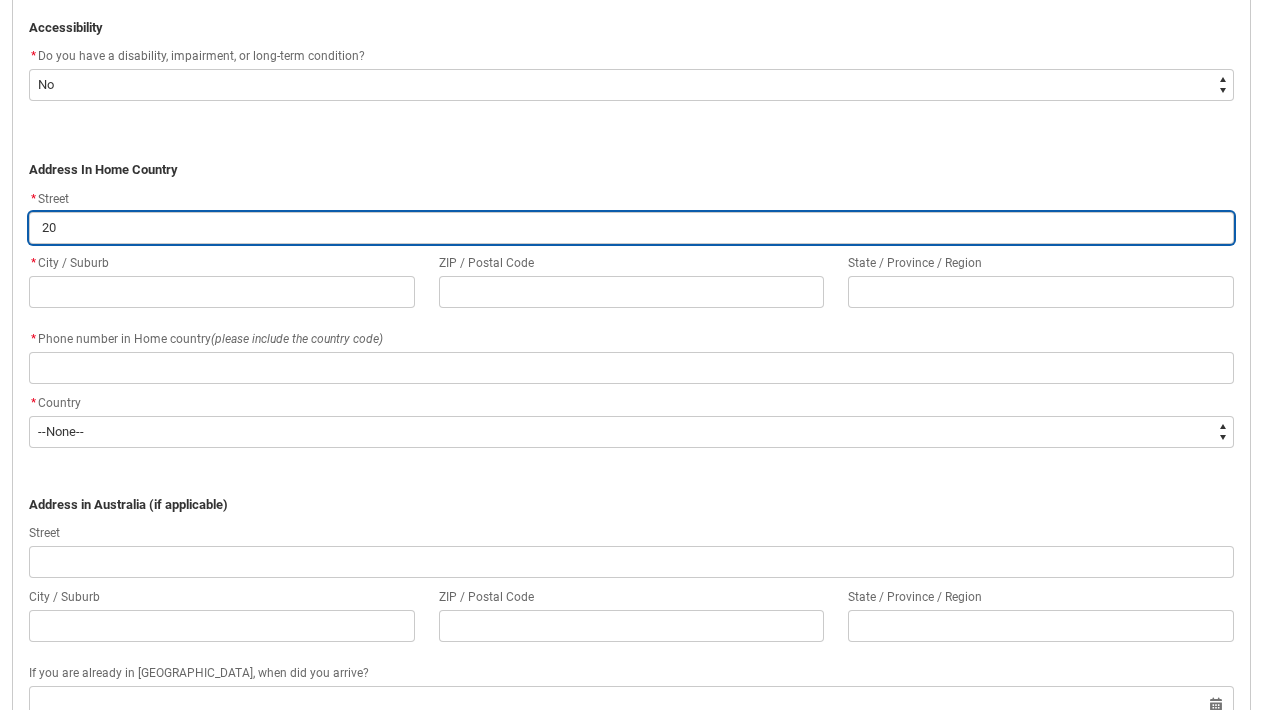 type on "2" 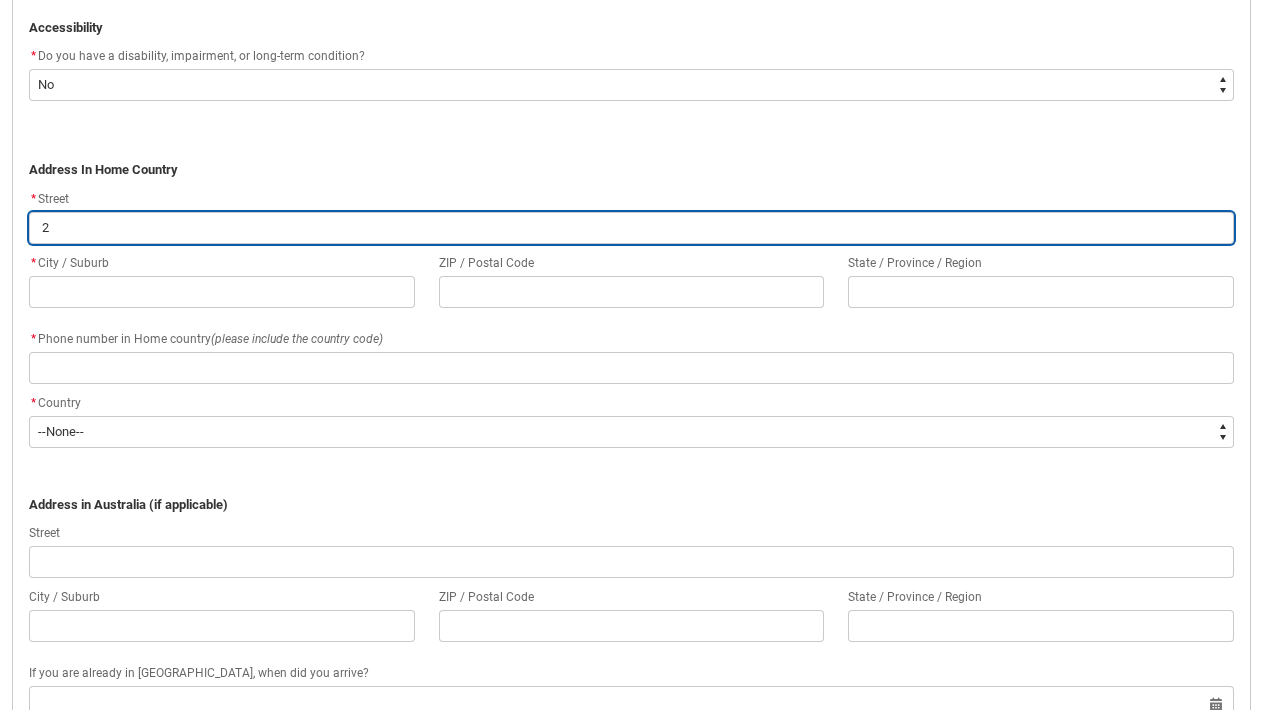 type 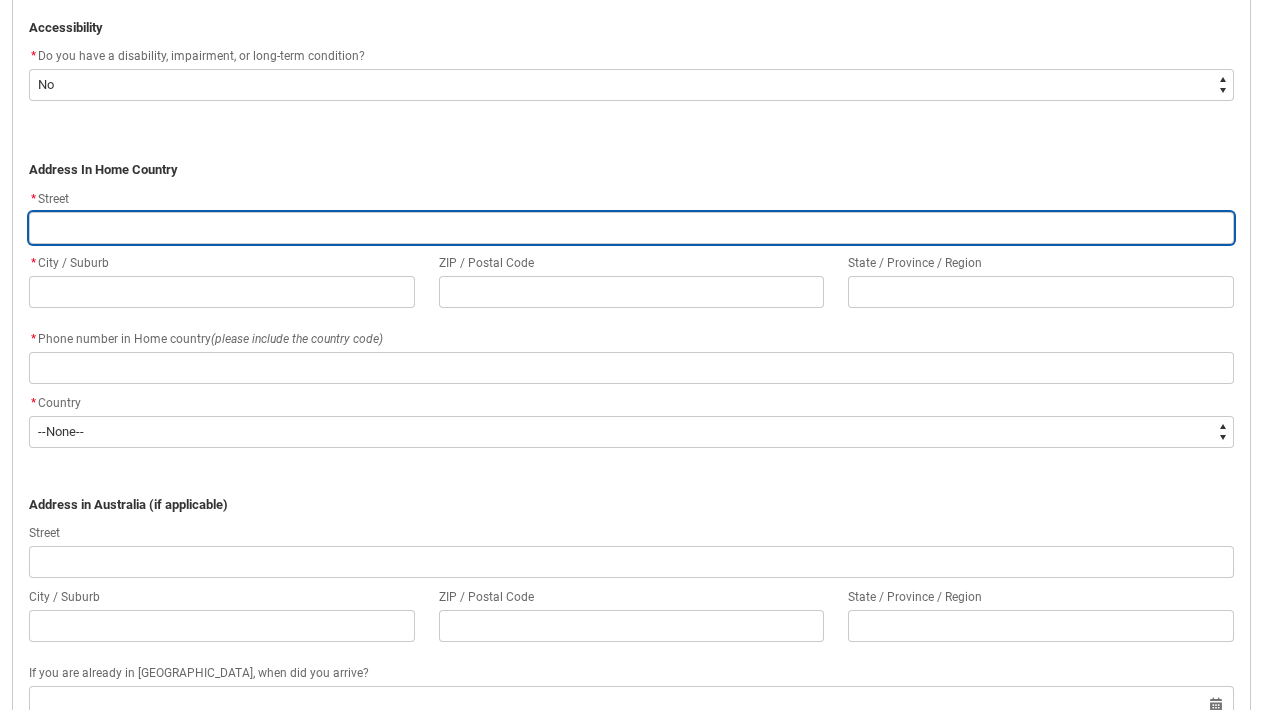 type on "c" 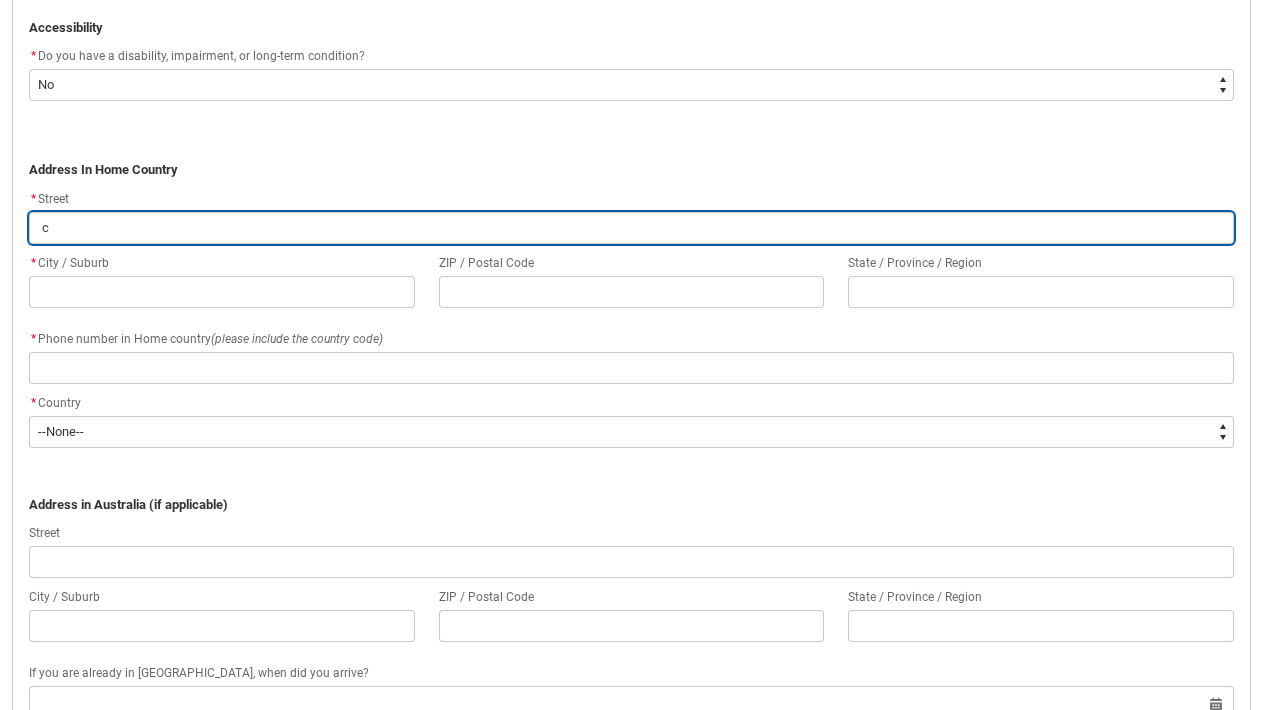 type on "ca" 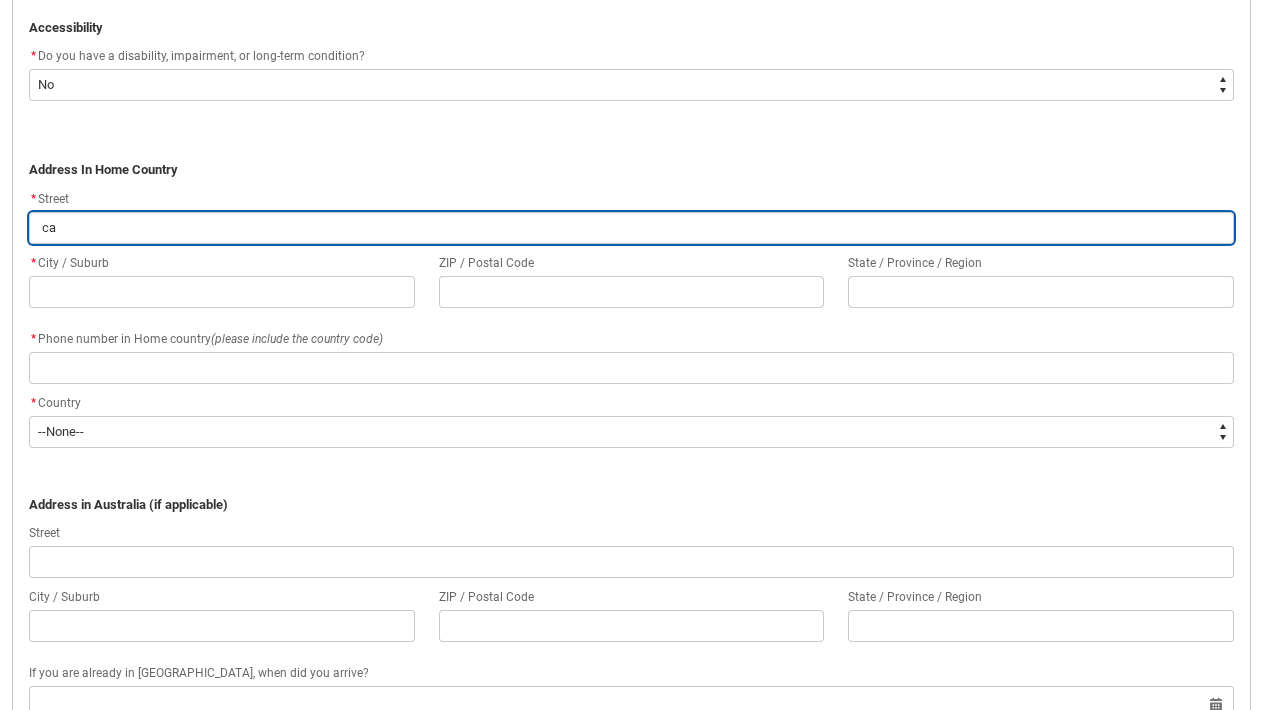 type on "cal" 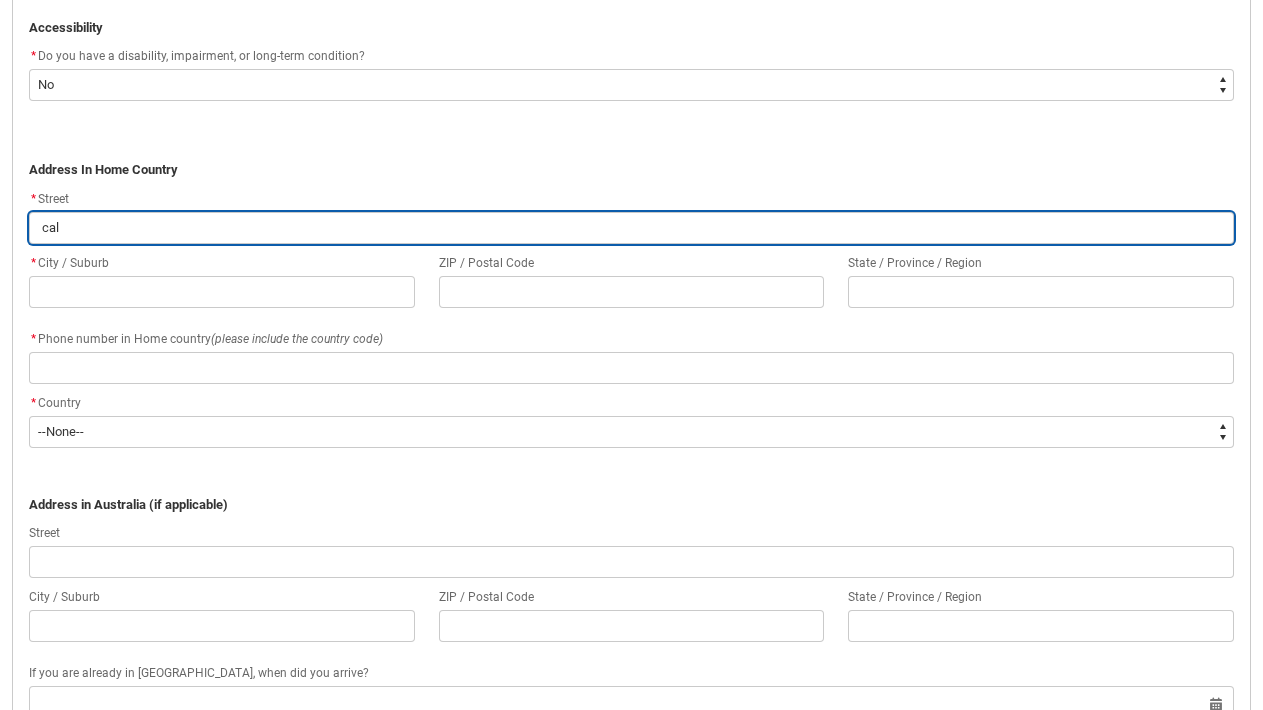 type on "call" 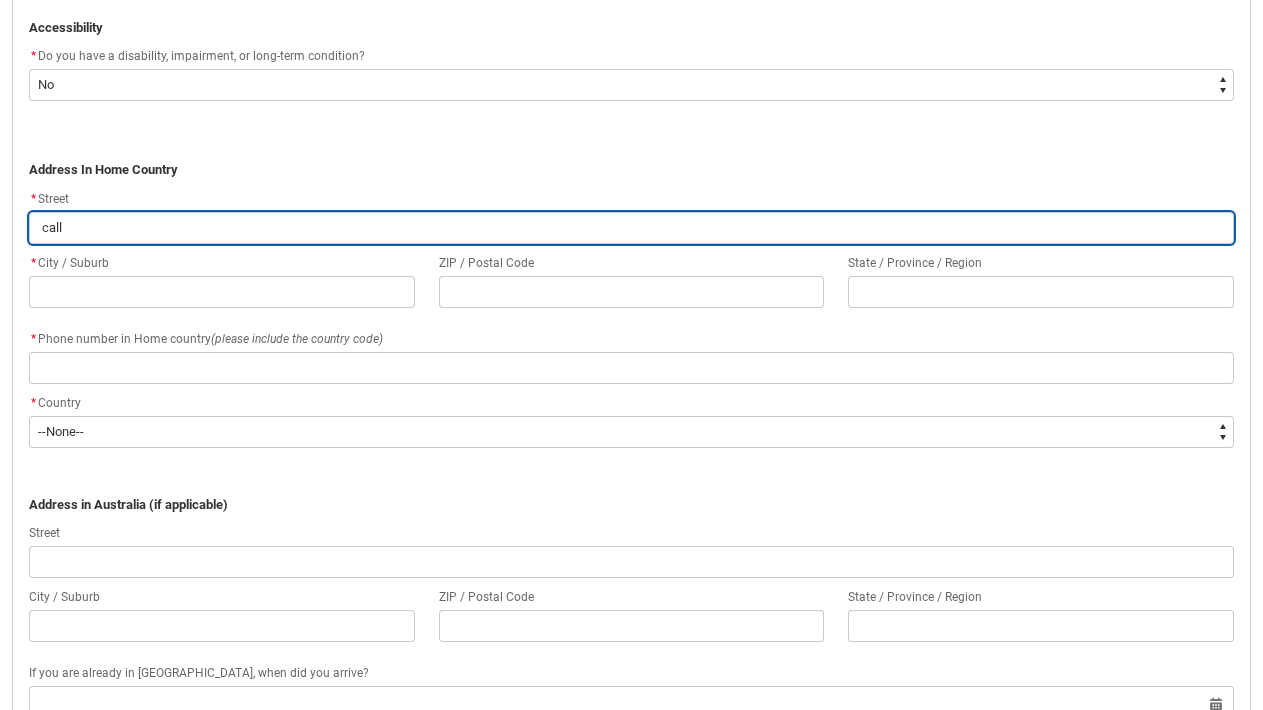 type on "calle" 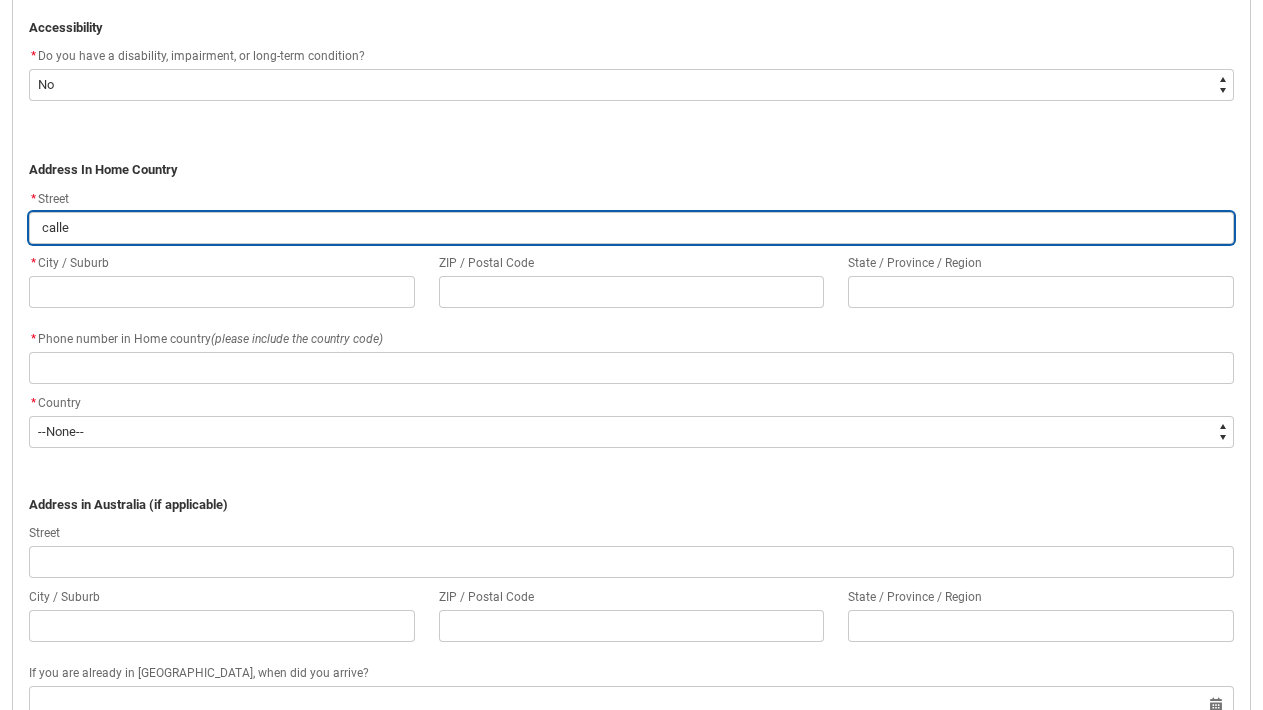 type on "calle" 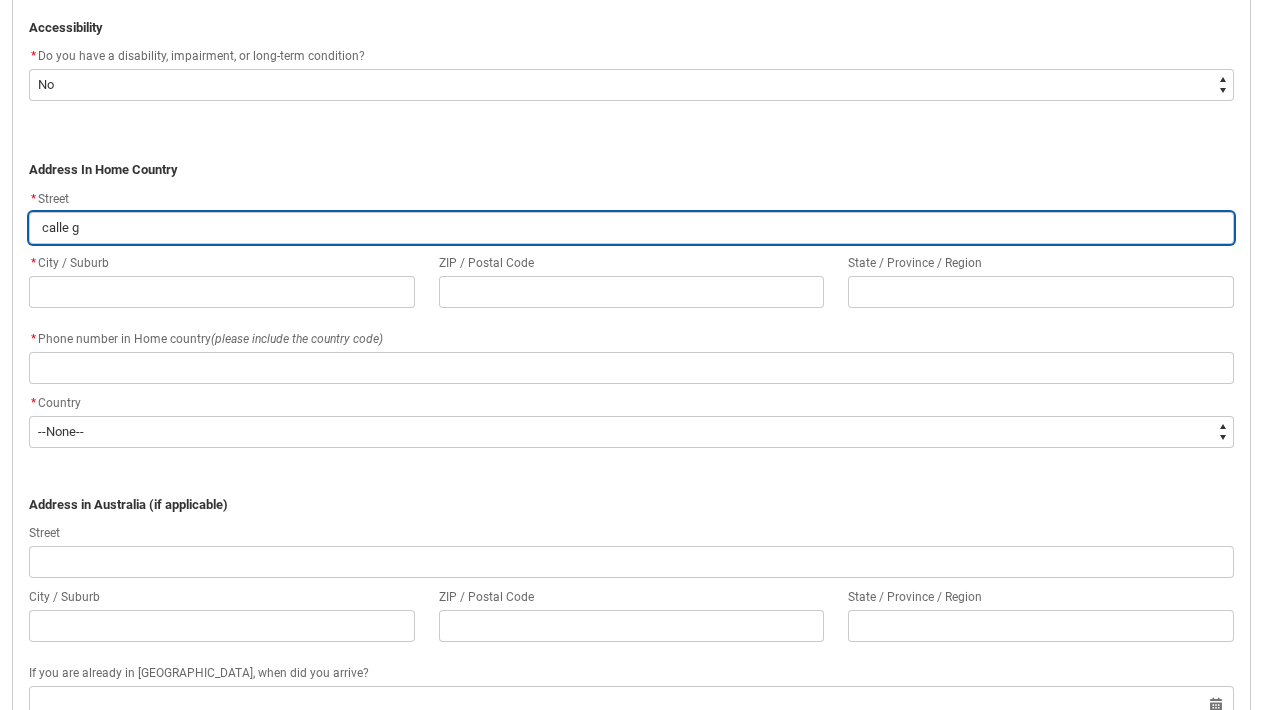 type on "calle ge" 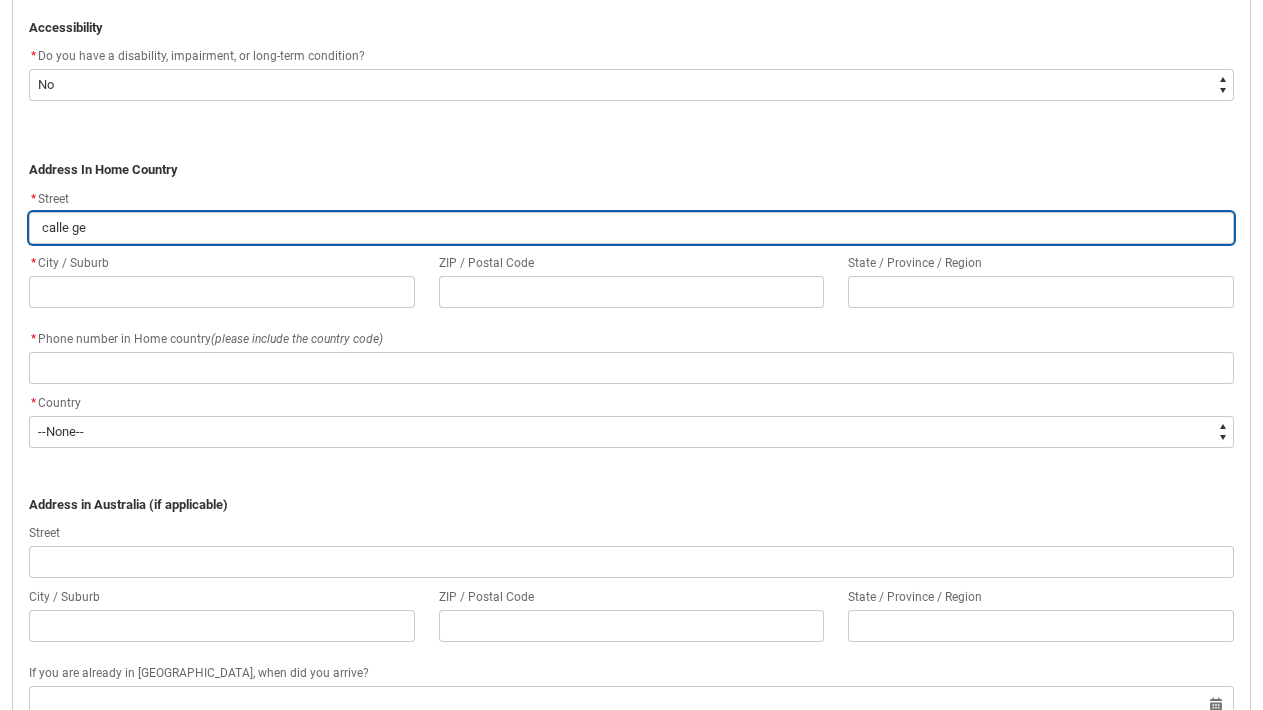 type on "calle gem" 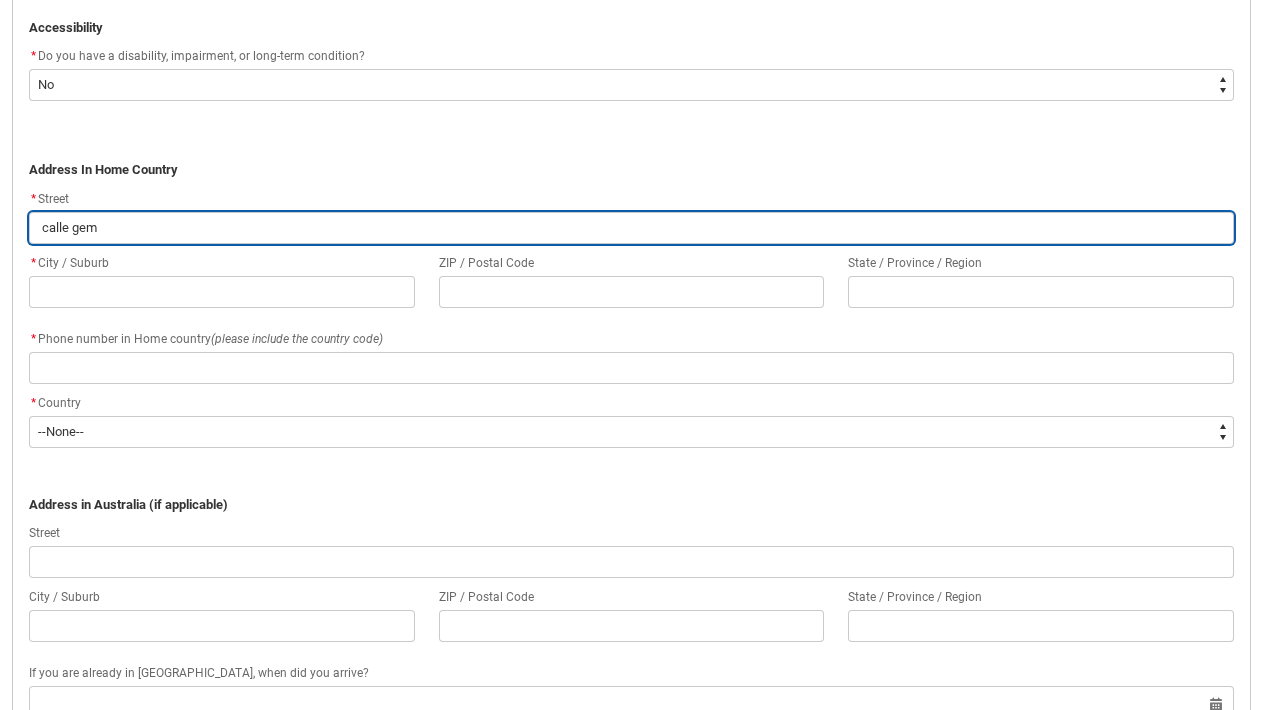 type on "calle gemi" 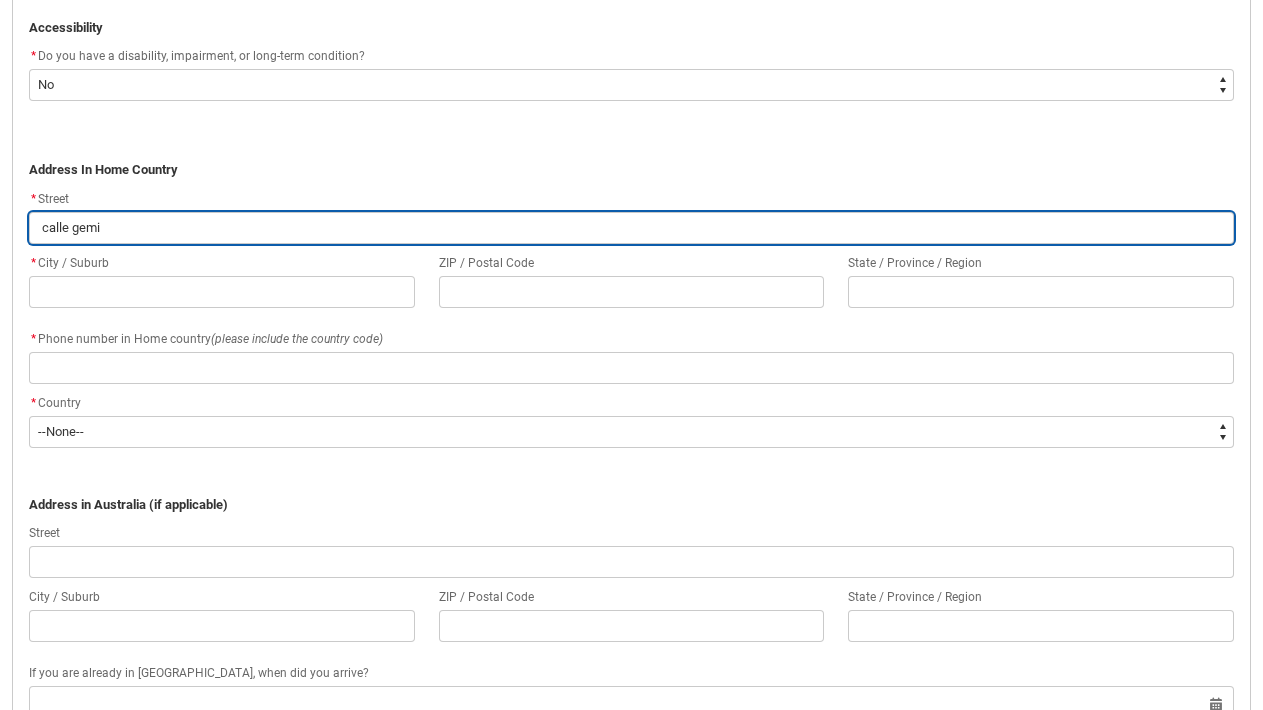 type on "calle gemin" 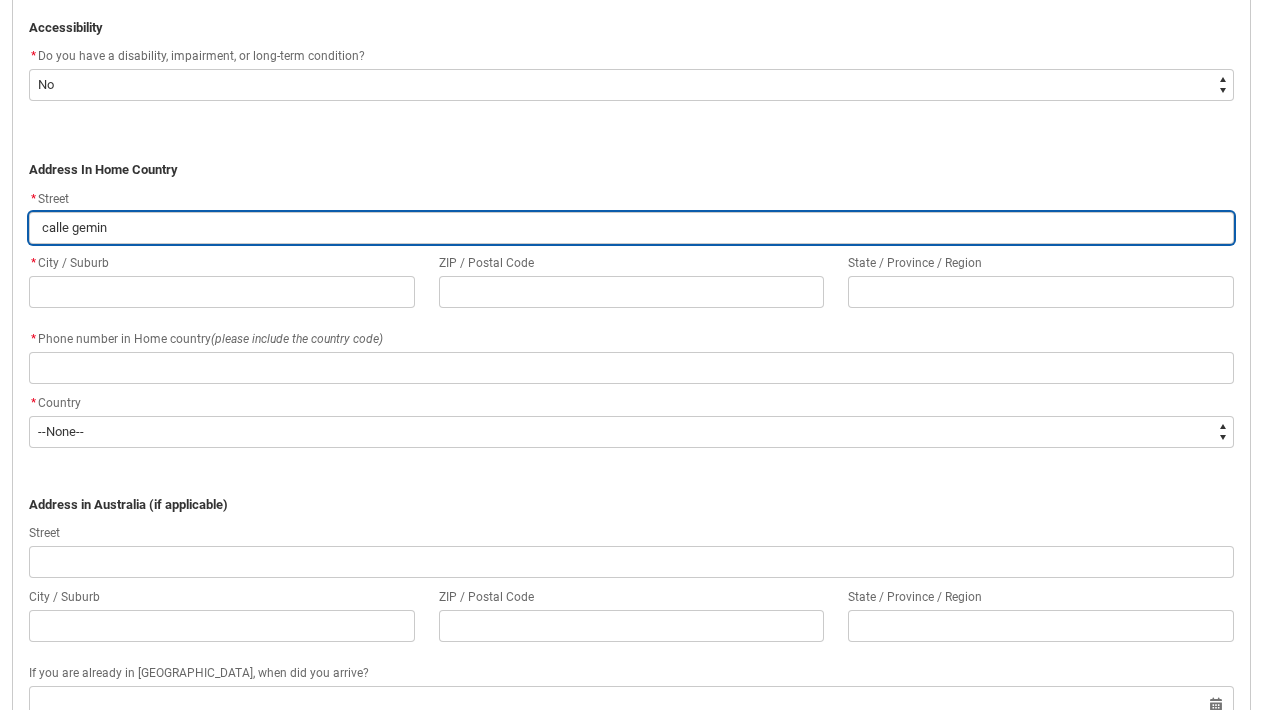 type on "calle gemini" 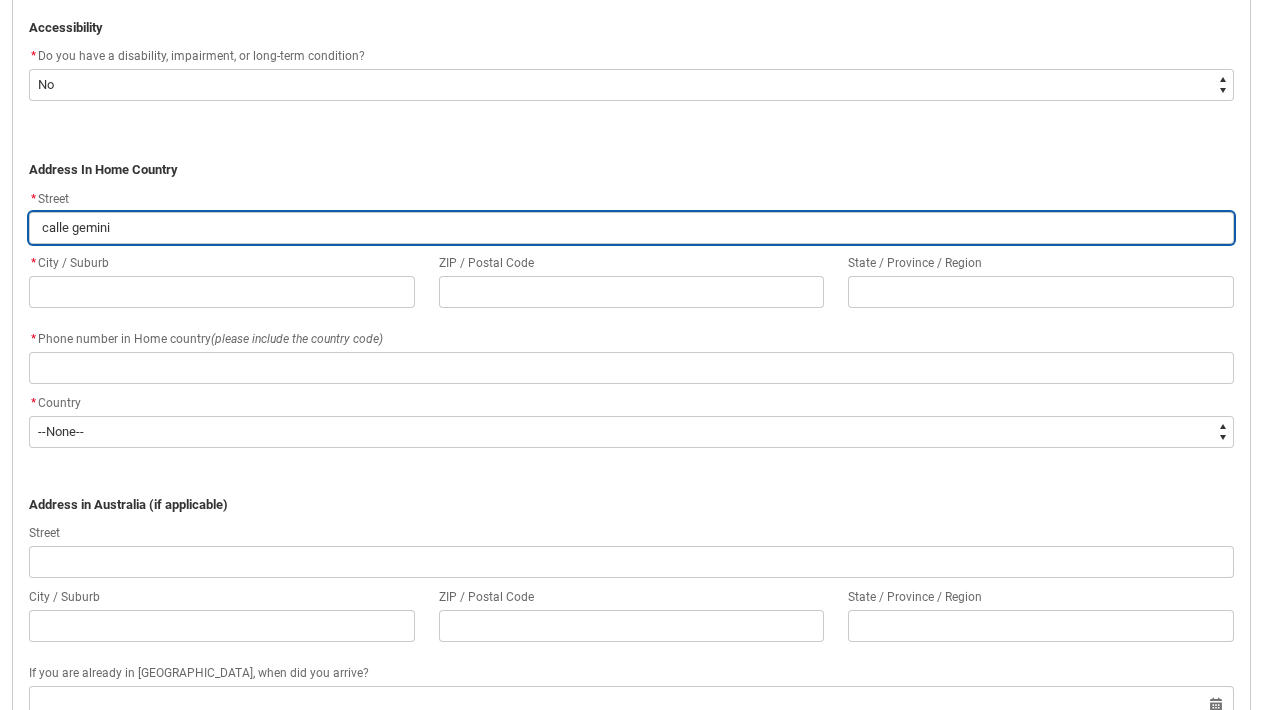 type on "calle geminis" 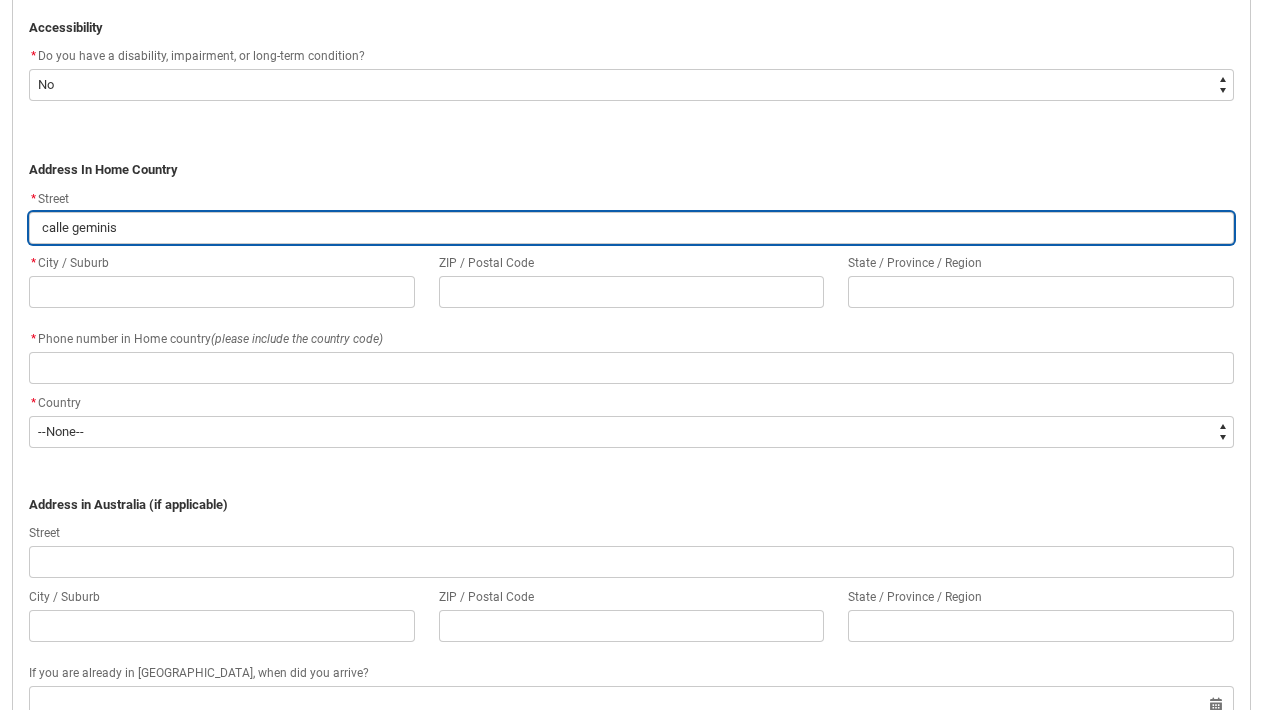 type on "calle geminis" 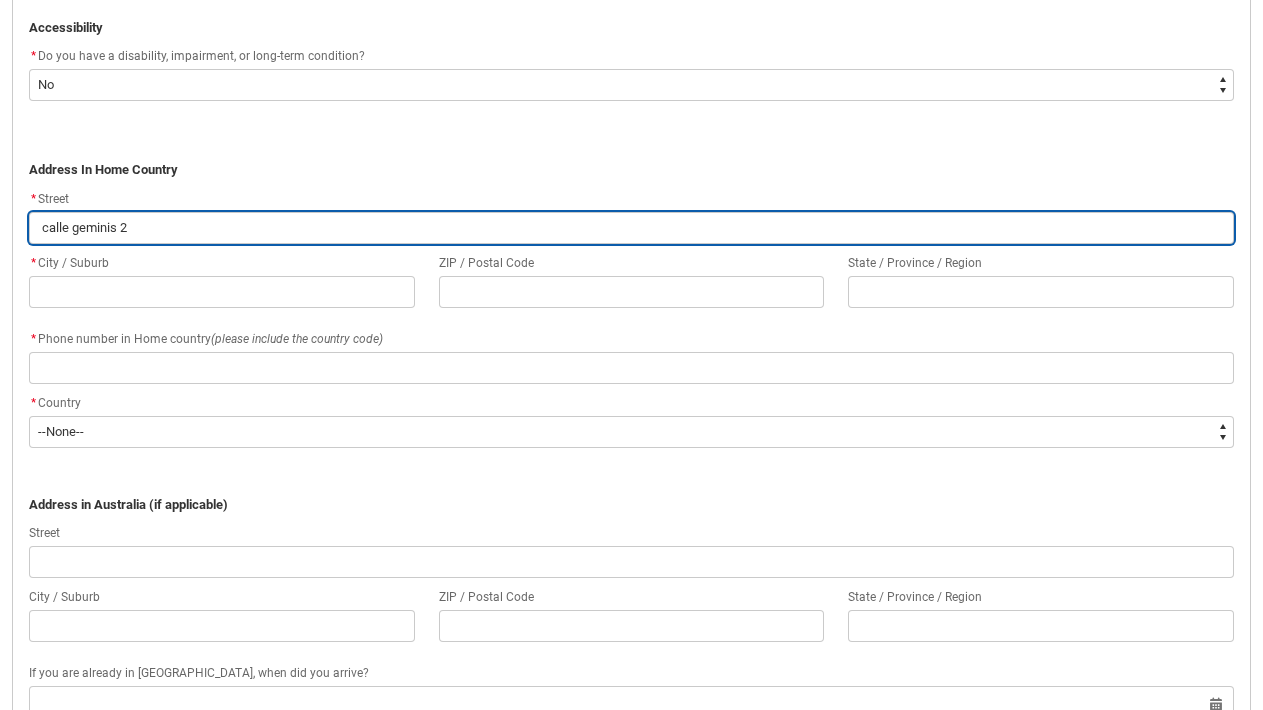 type on "calle geminis 20" 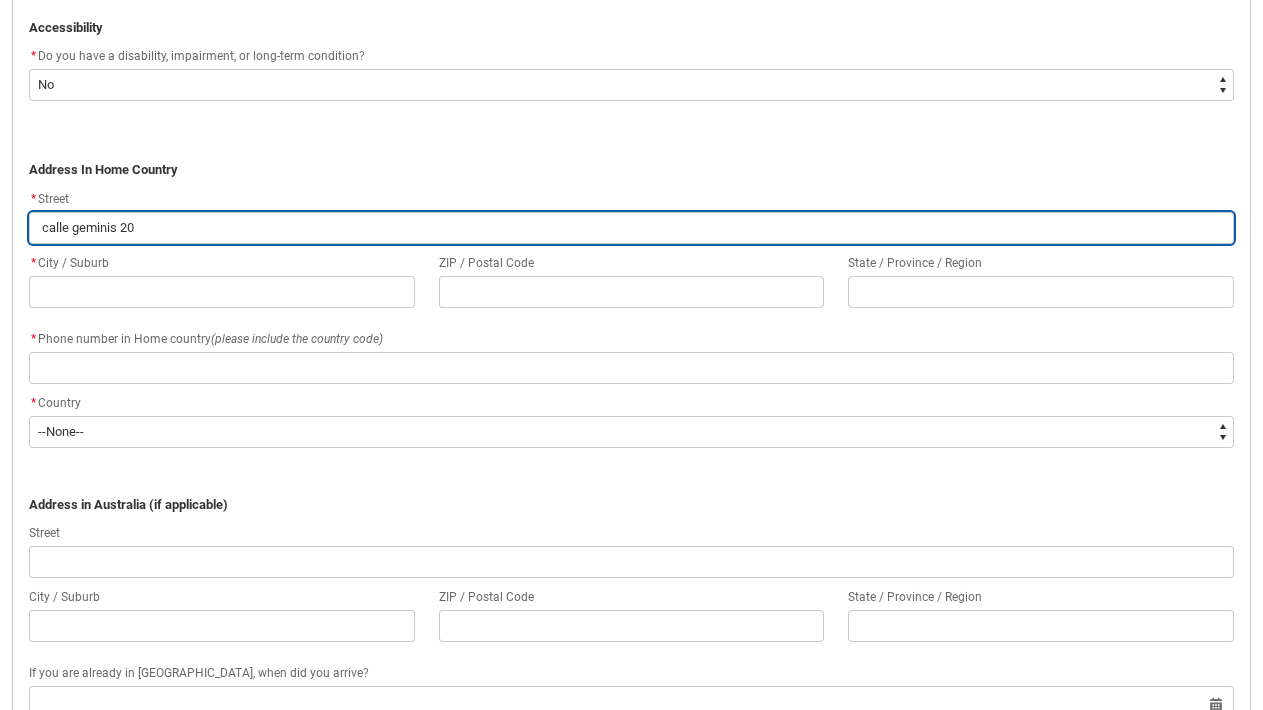 type on "calle geminis 200" 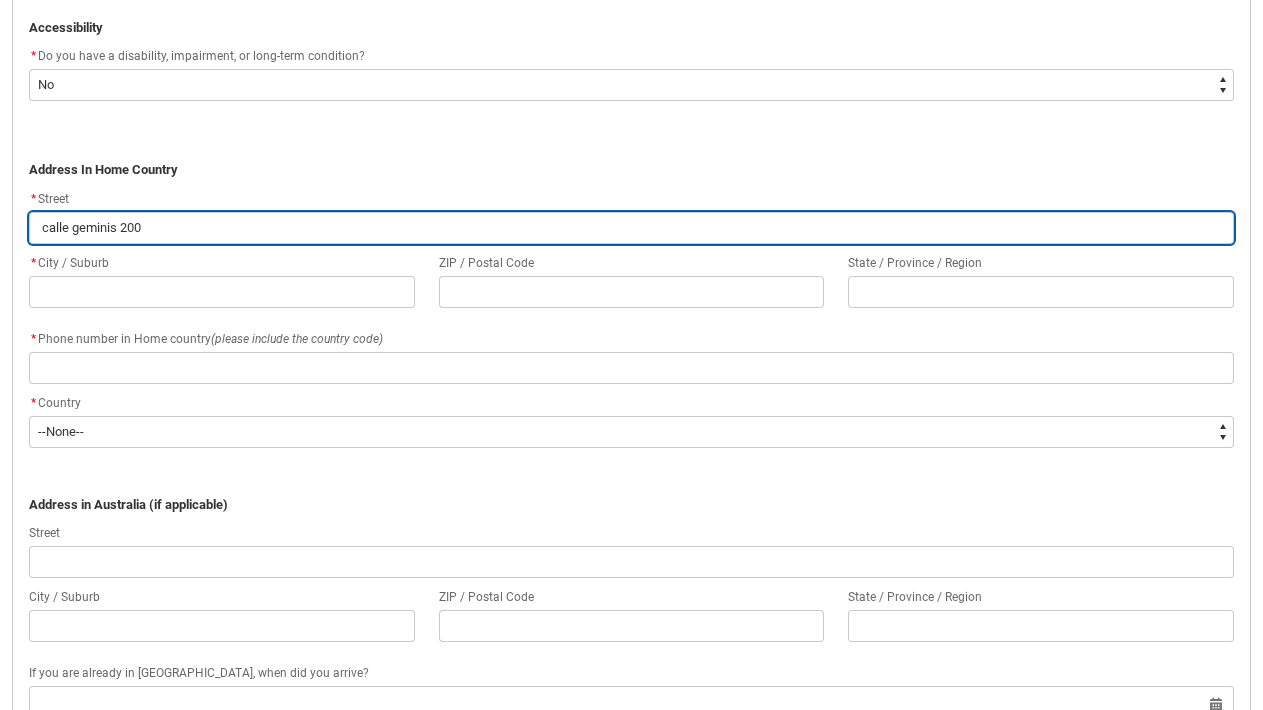 type on "calle geminis 200" 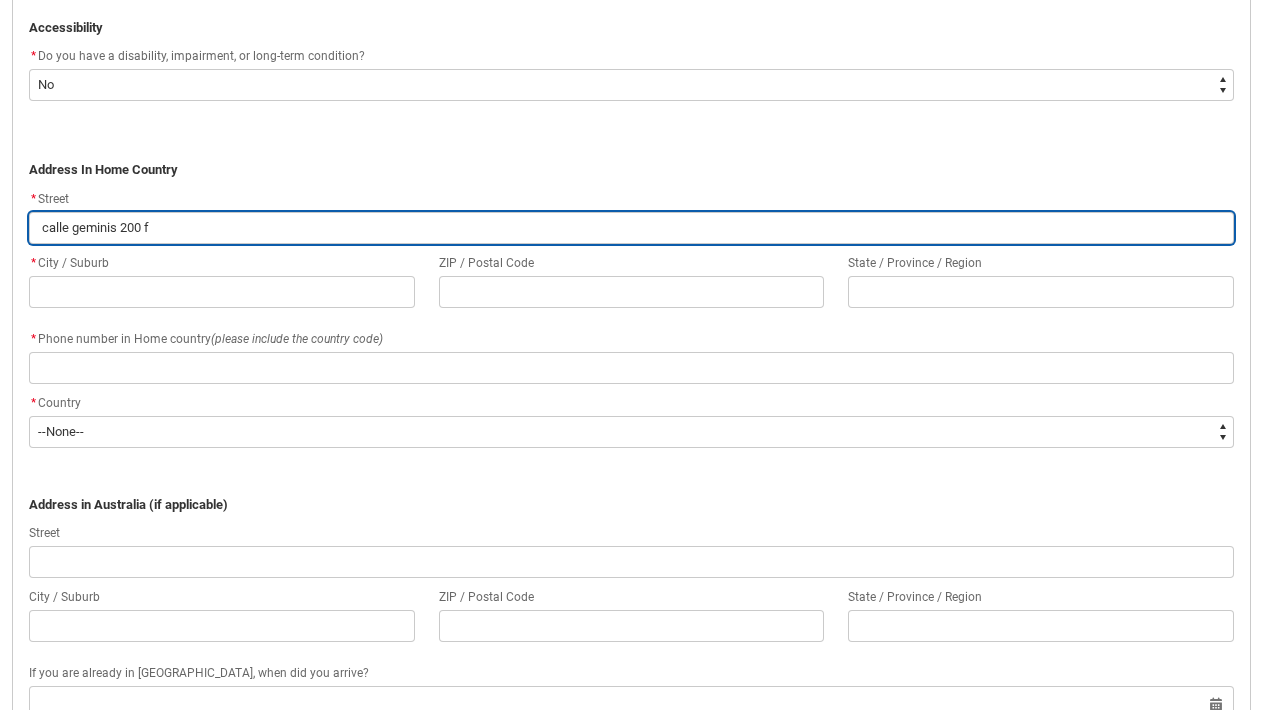 type on "calle geminis 200 fr" 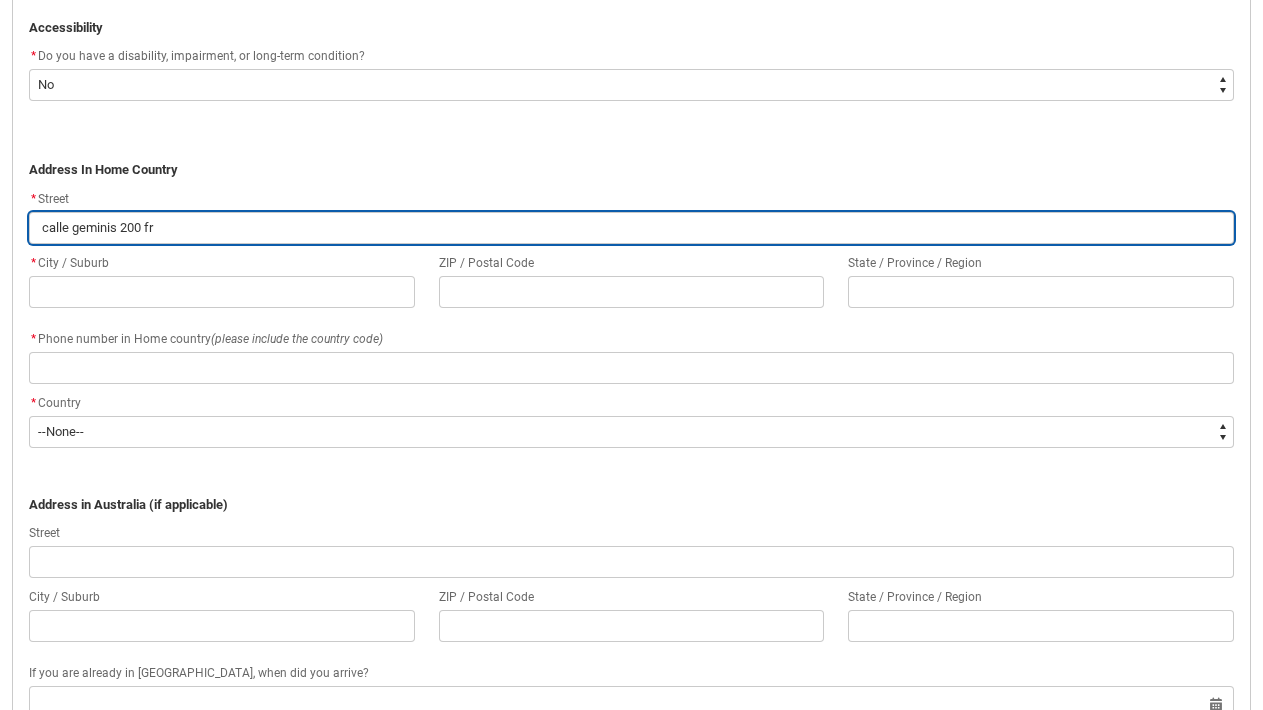 type on "calle geminis 200 fra" 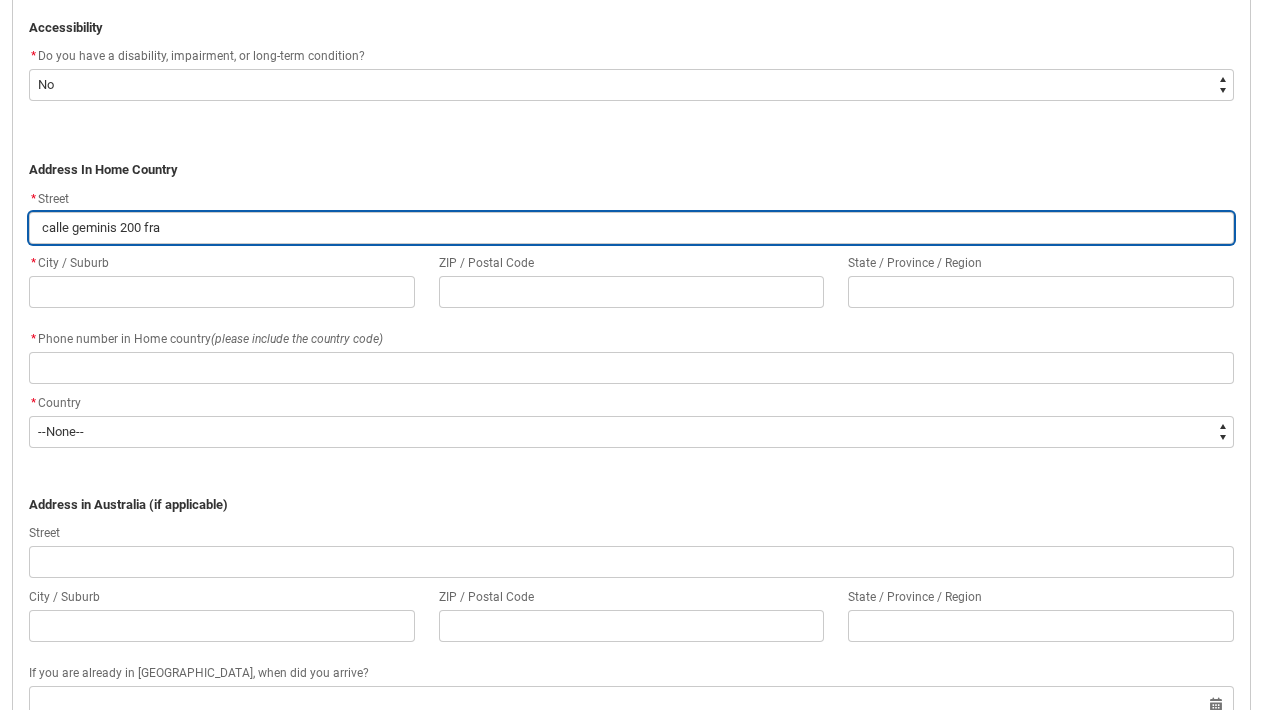 type on "calle geminis 200 [PERSON_NAME]" 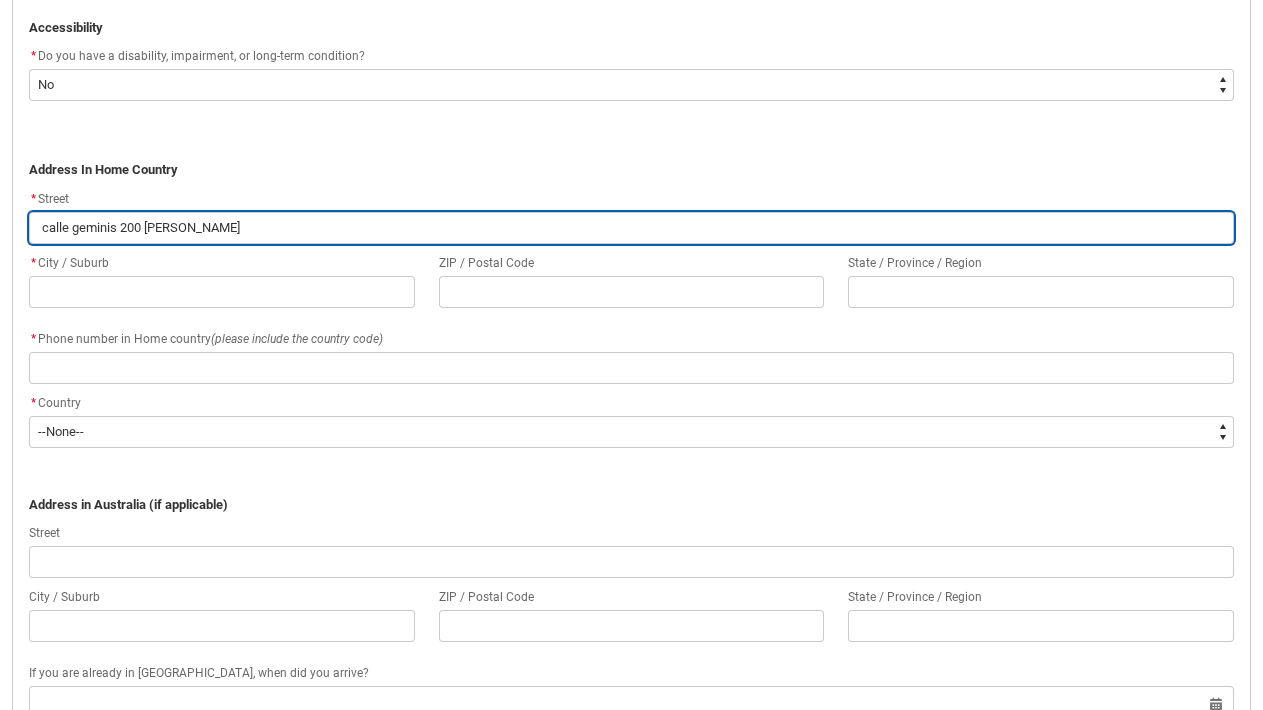 type on "calle geminis 200 franc" 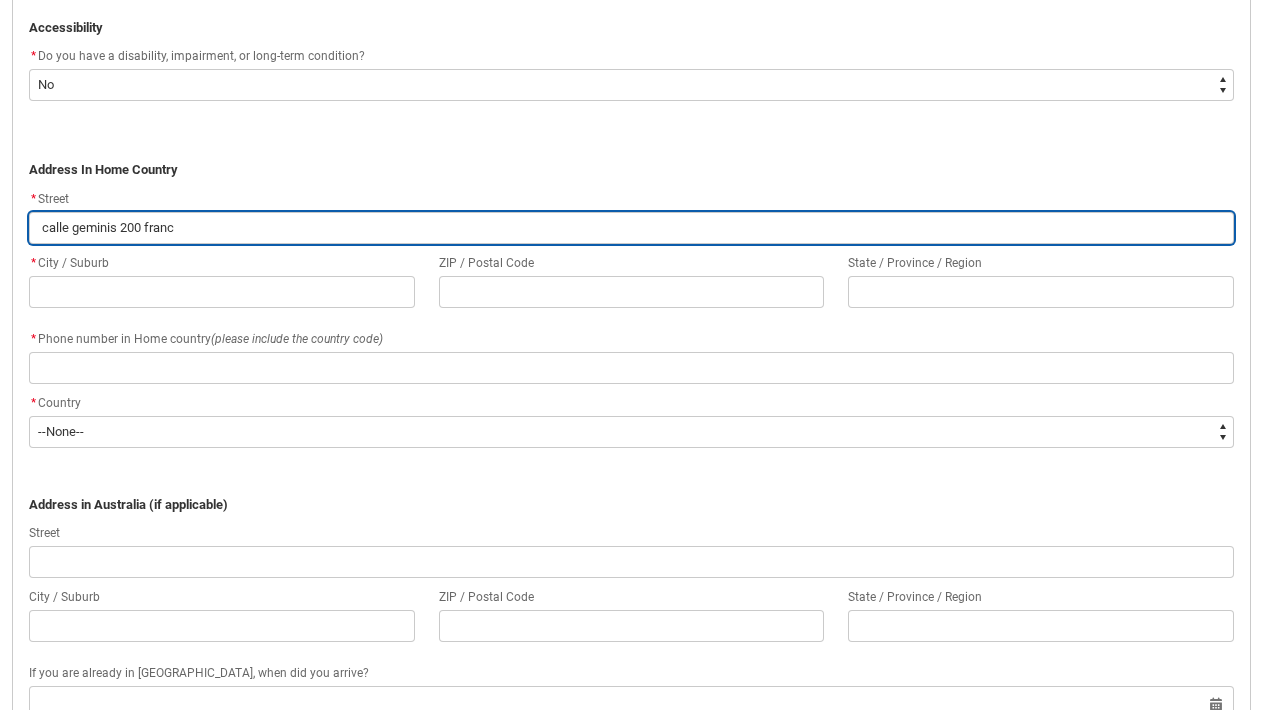 type on "calle geminis 200 francc" 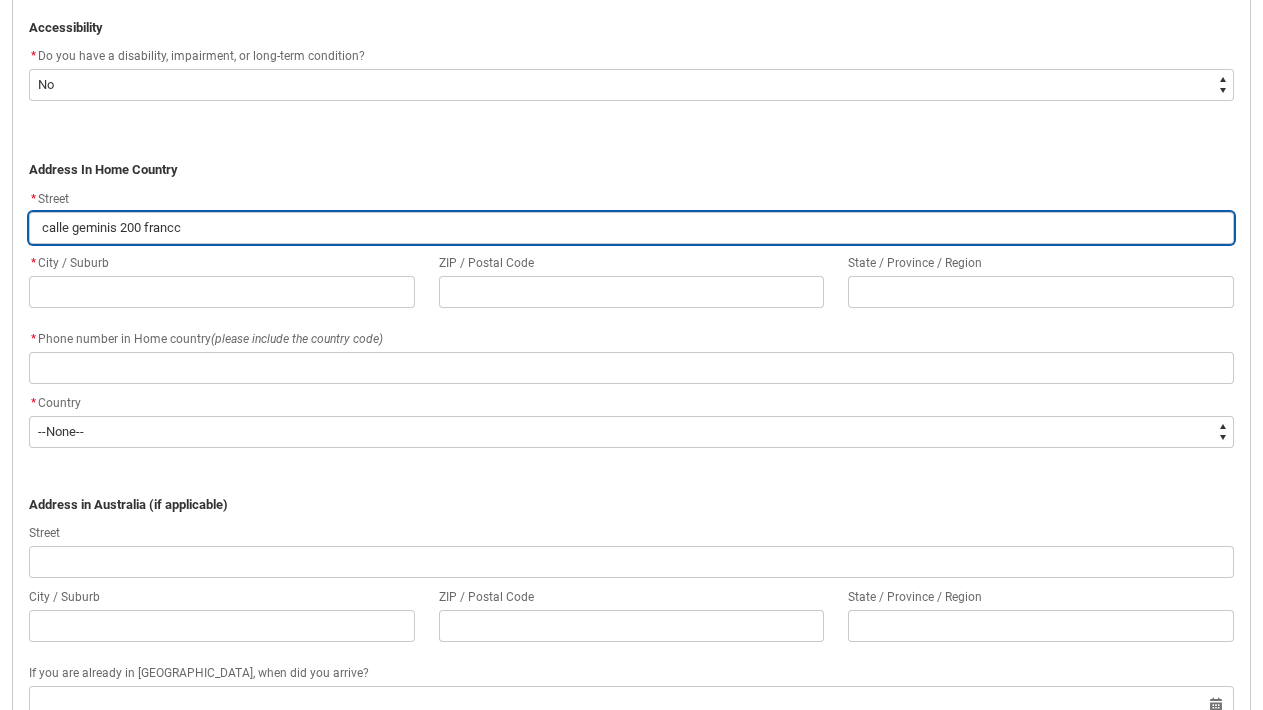 type on "calle geminis 200 francco" 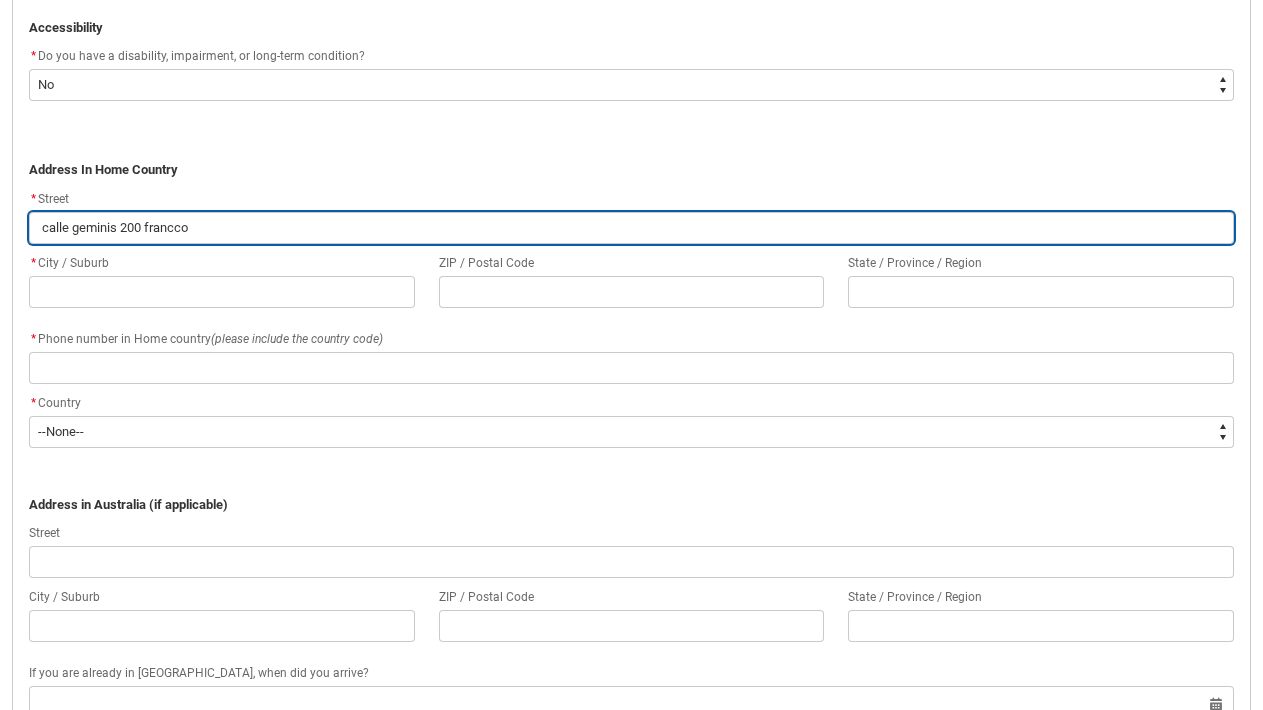 type on "calle geminis 200 francc" 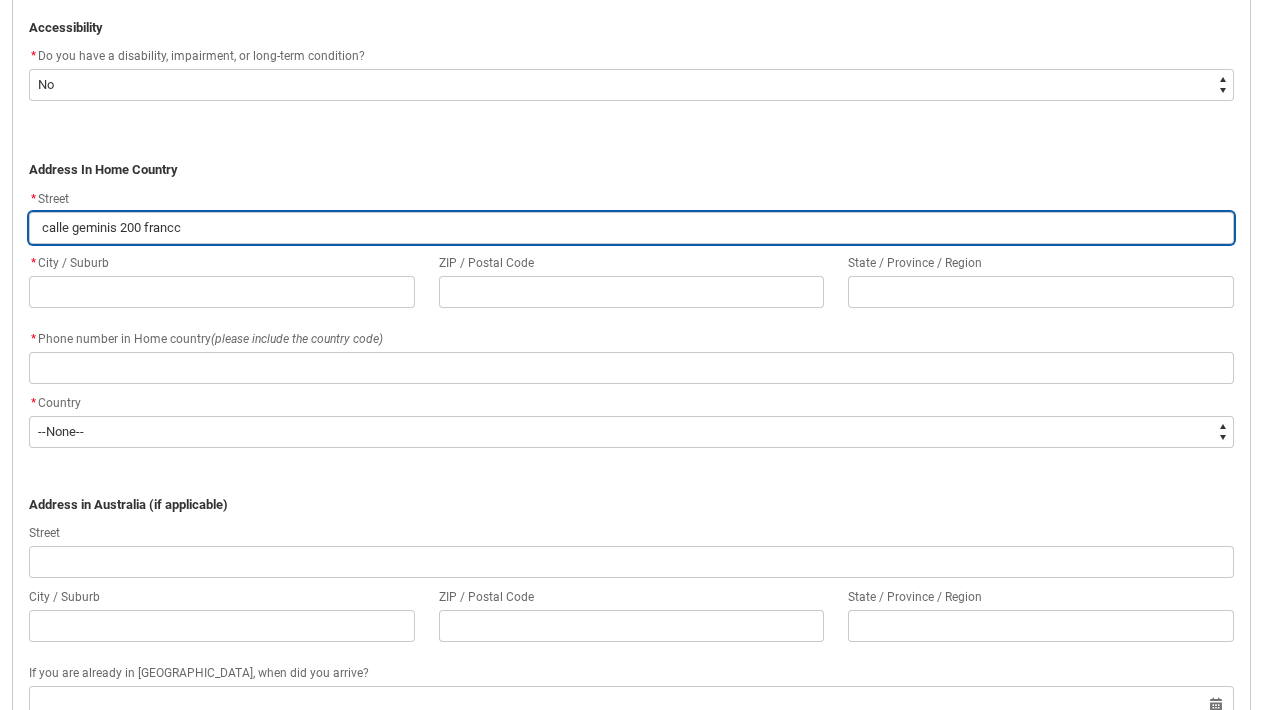 type on "calle geminis 200 francci" 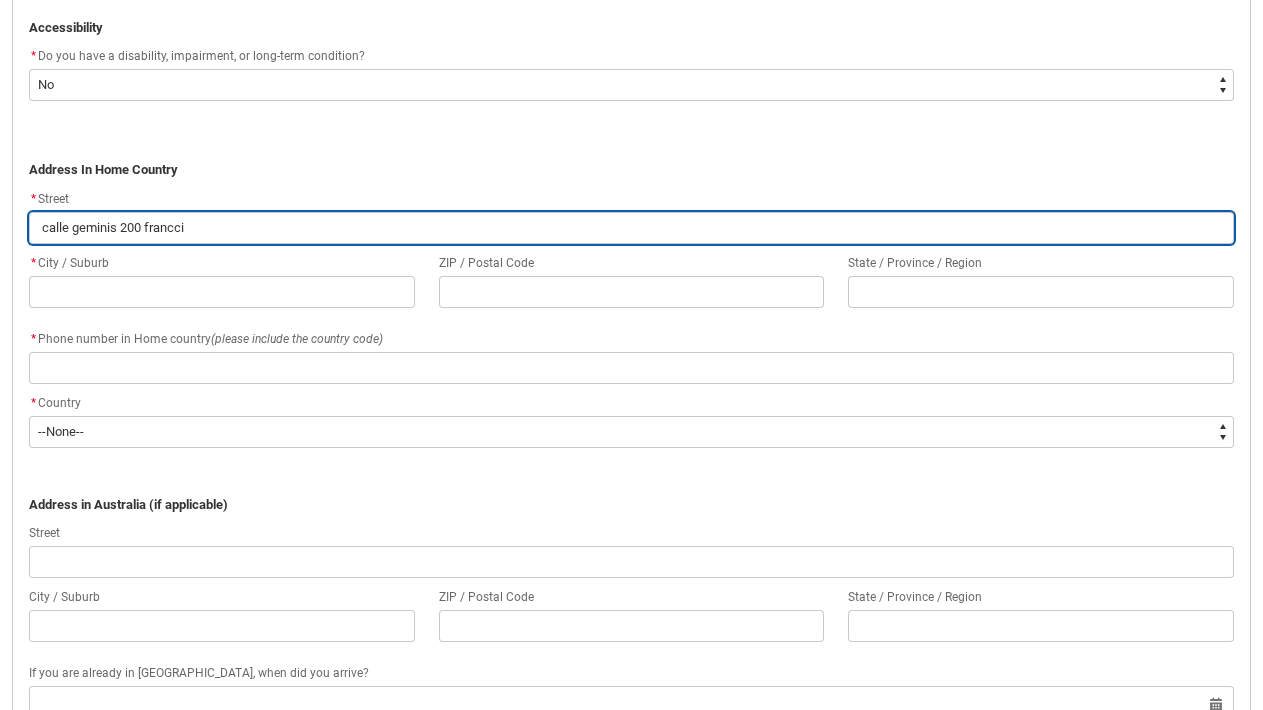 type on "calle geminis 200 franccio" 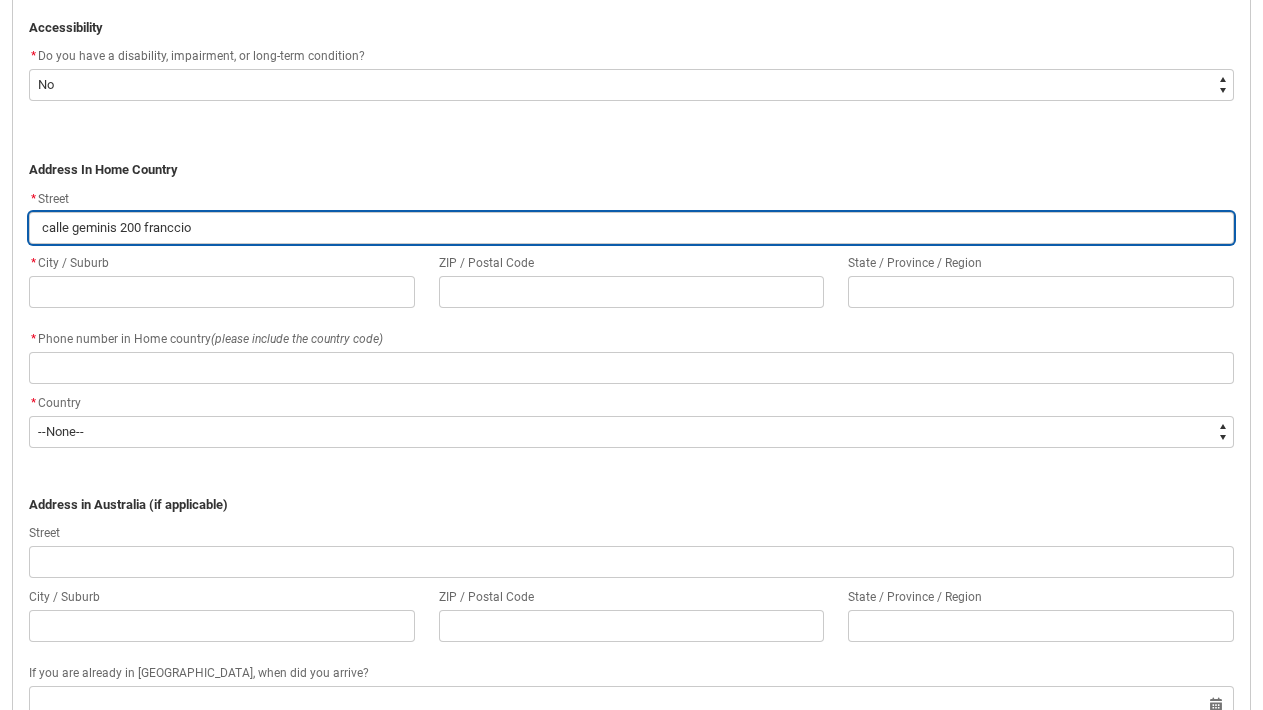 type on "calle geminis 200 franccion" 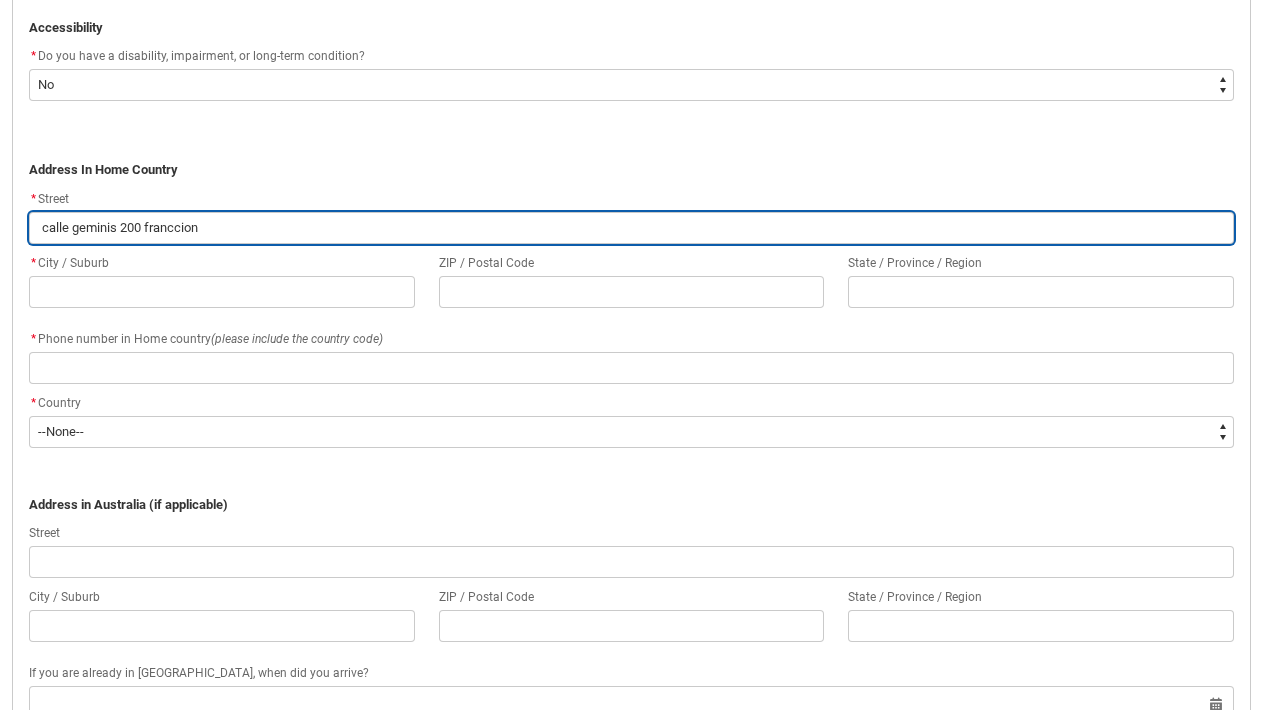type 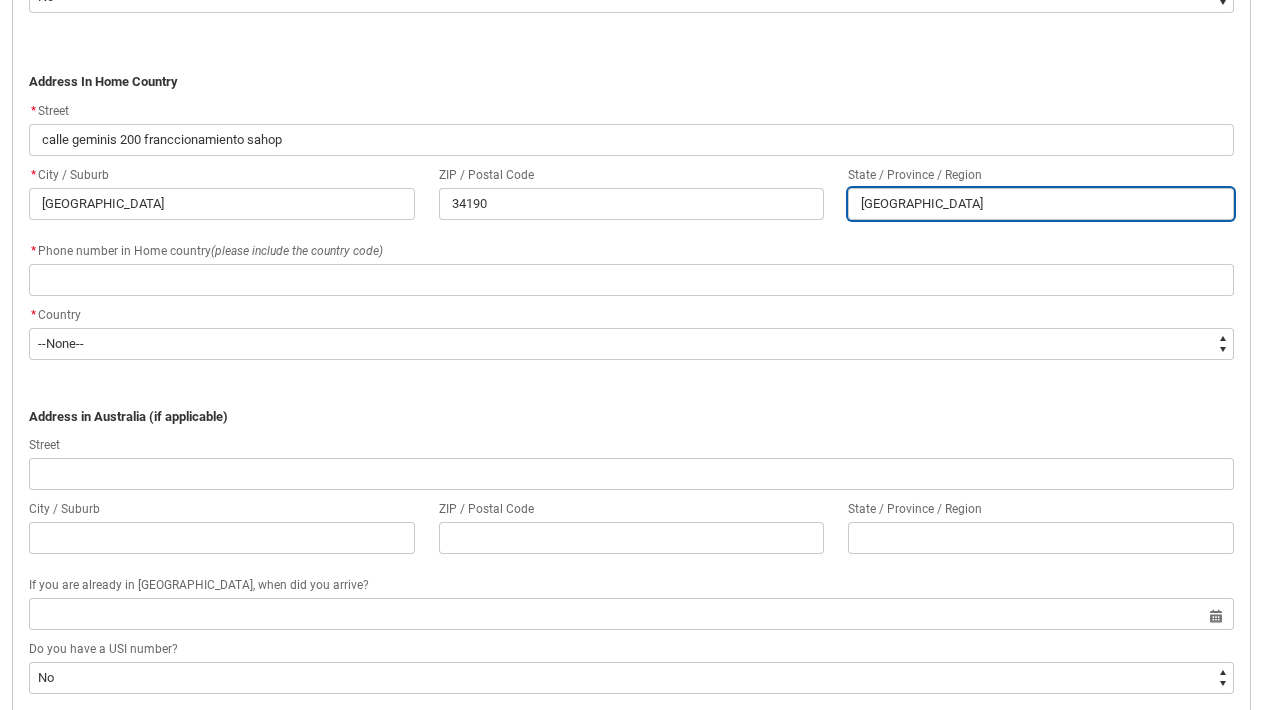 scroll, scrollTop: 1260, scrollLeft: 0, axis: vertical 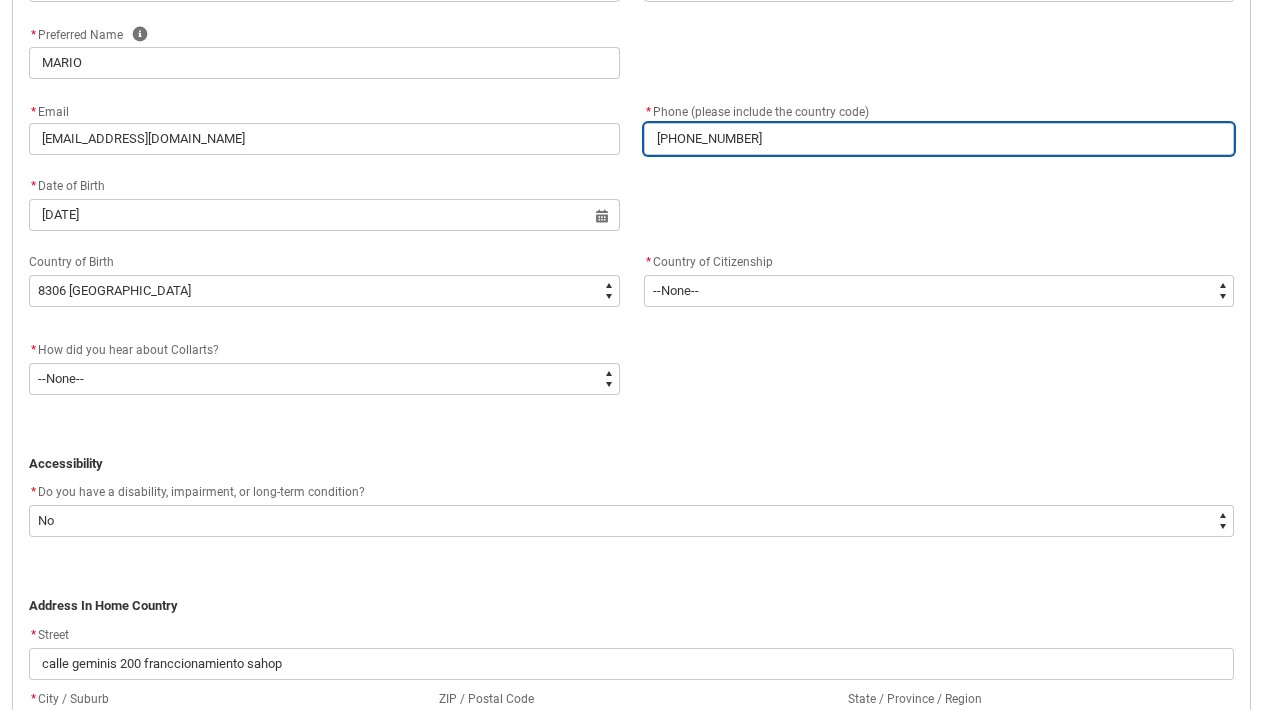drag, startPoint x: 771, startPoint y: 141, endPoint x: 641, endPoint y: 140, distance: 130.00385 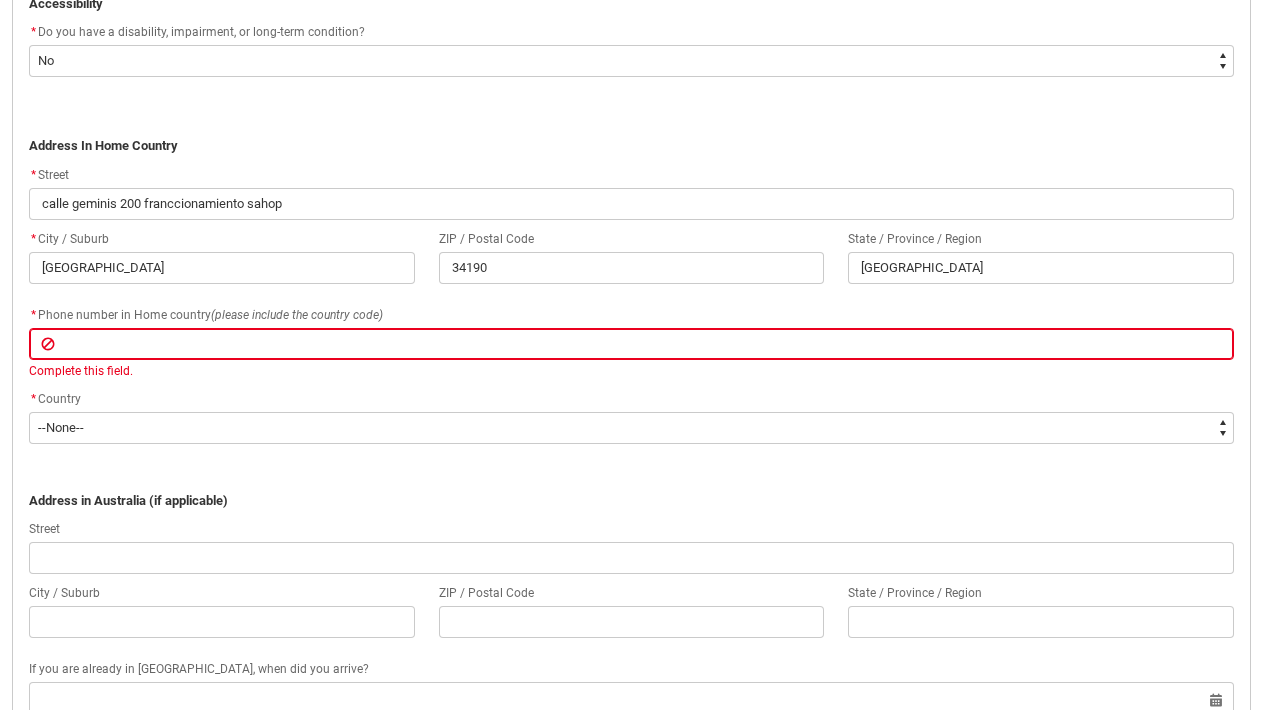 scroll, scrollTop: 1199, scrollLeft: 0, axis: vertical 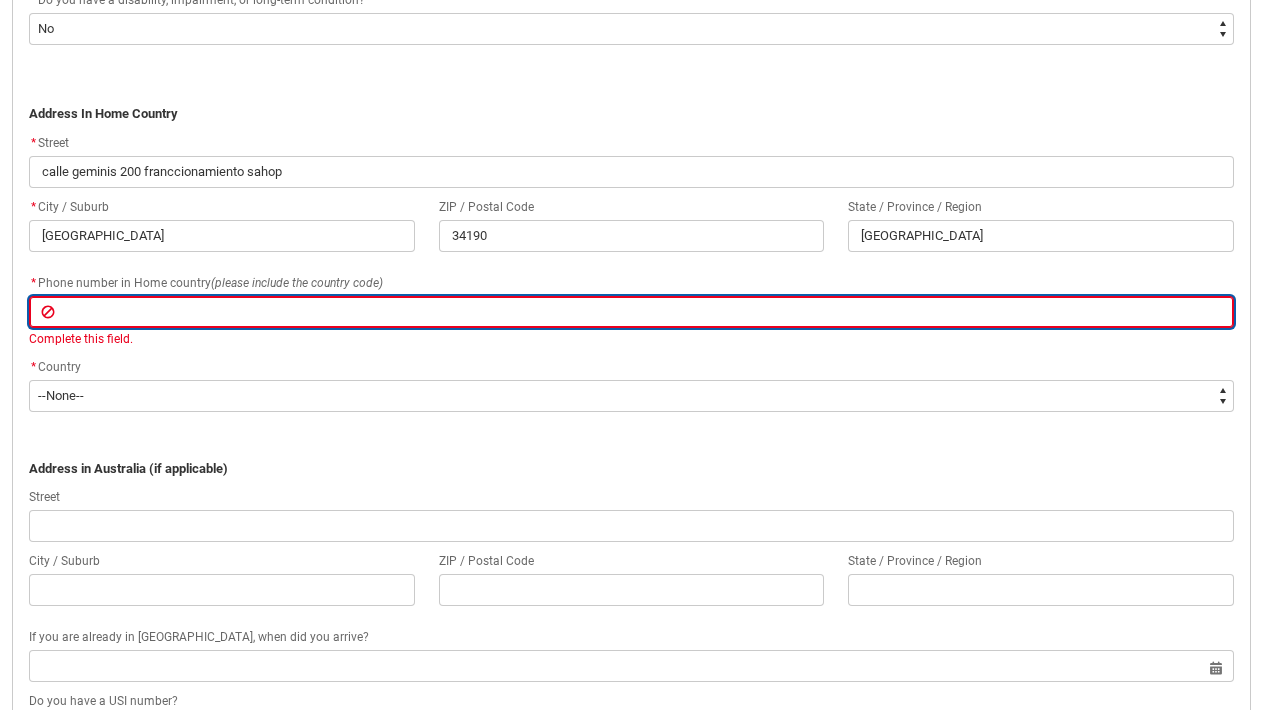 click at bounding box center (631, 312) 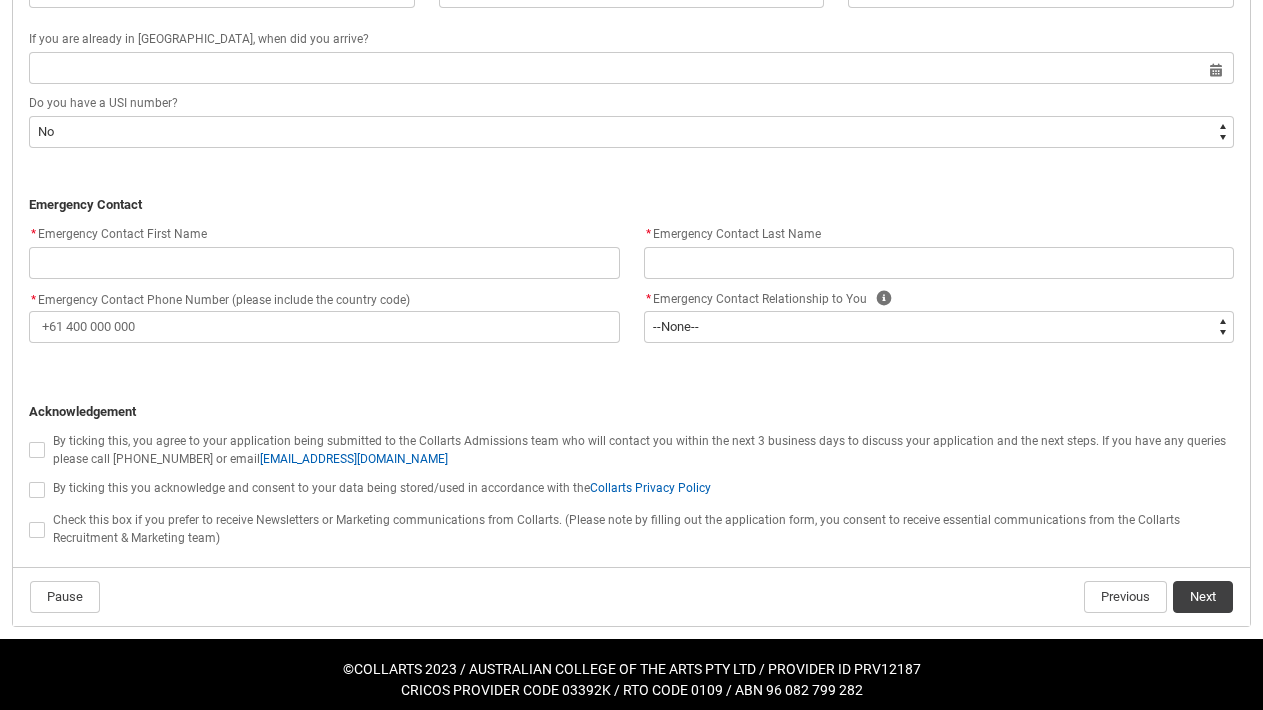scroll, scrollTop: 1776, scrollLeft: 0, axis: vertical 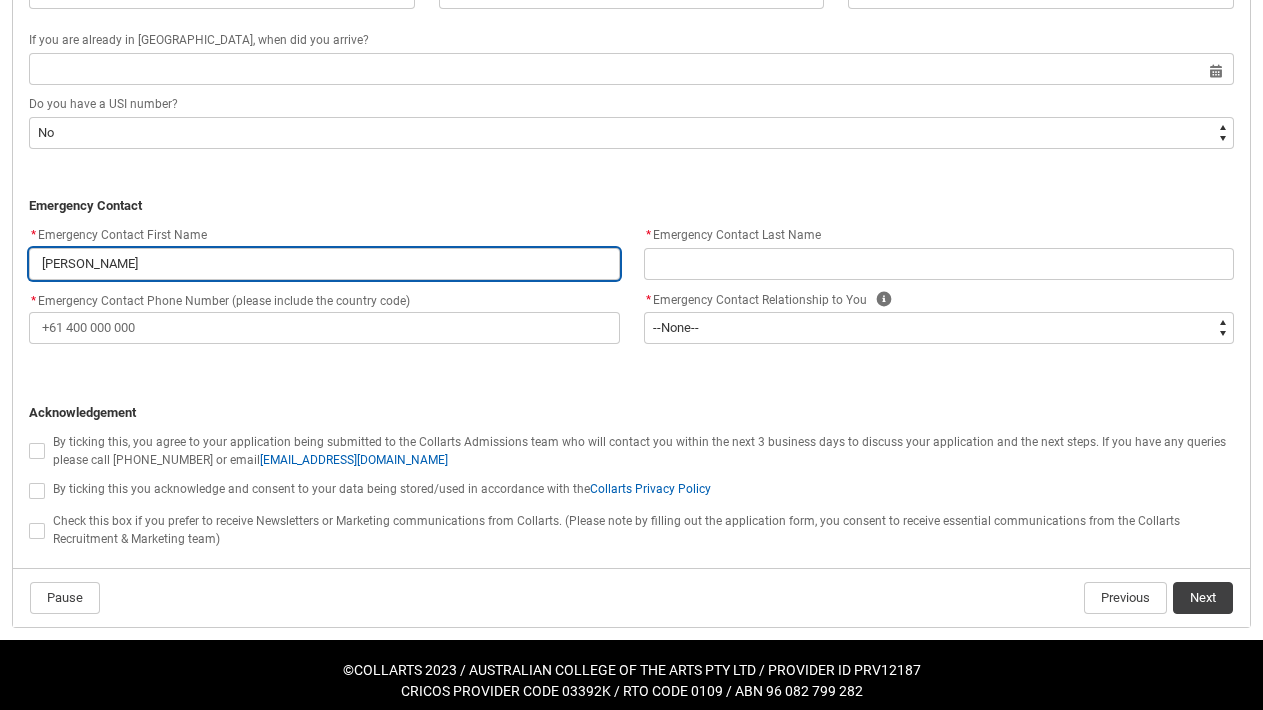 click on "[PERSON_NAME]" at bounding box center (324, 264) 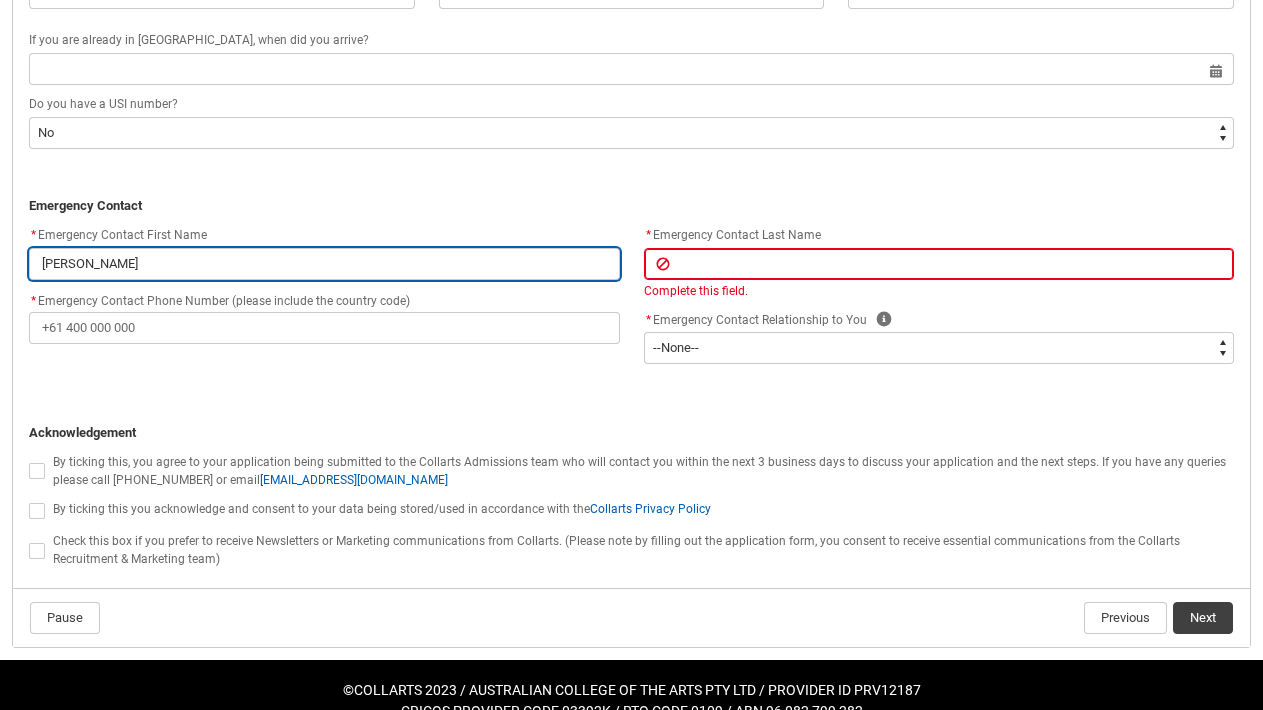 click on "[PERSON_NAME]" at bounding box center [324, 264] 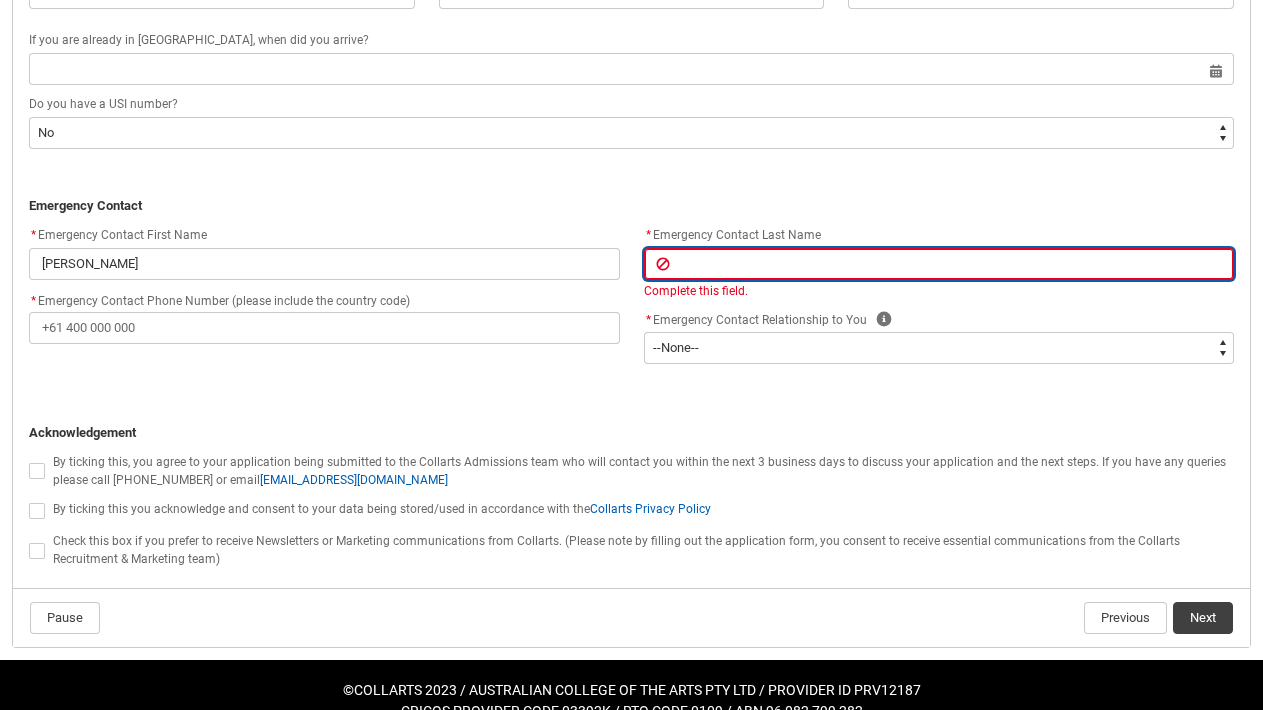 click at bounding box center [939, 264] 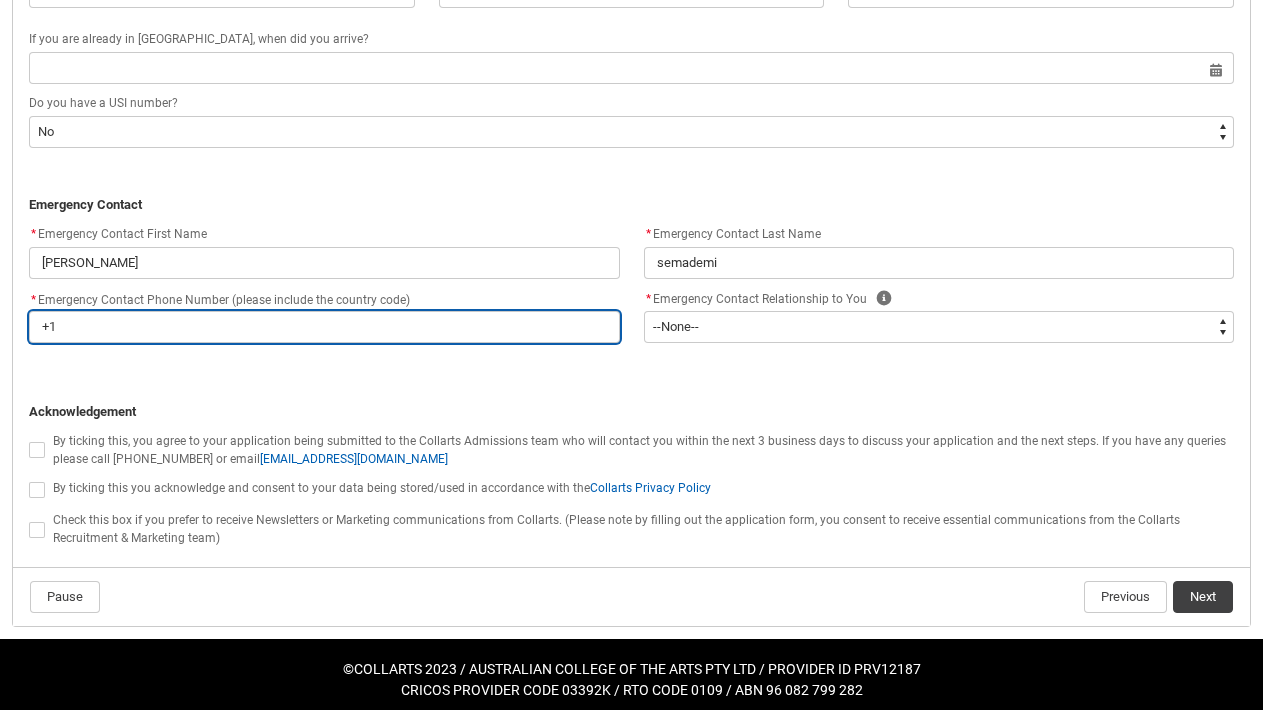 scroll, scrollTop: 1776, scrollLeft: 0, axis: vertical 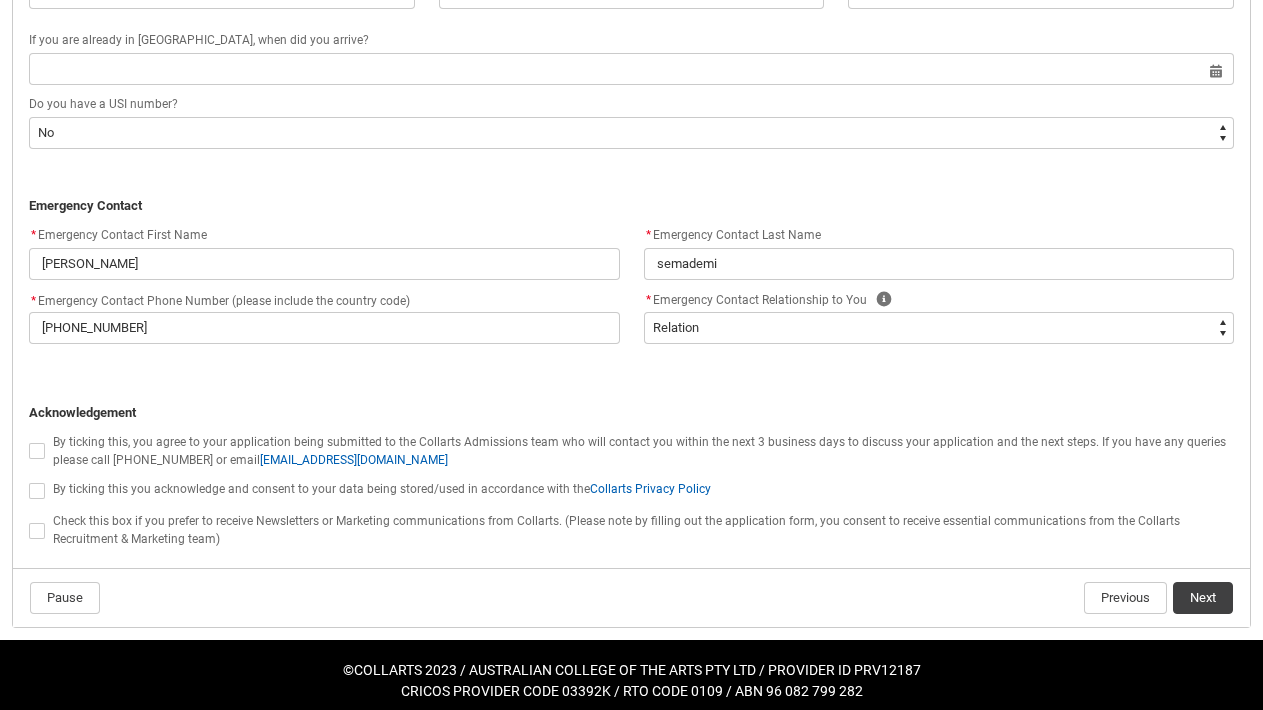 click 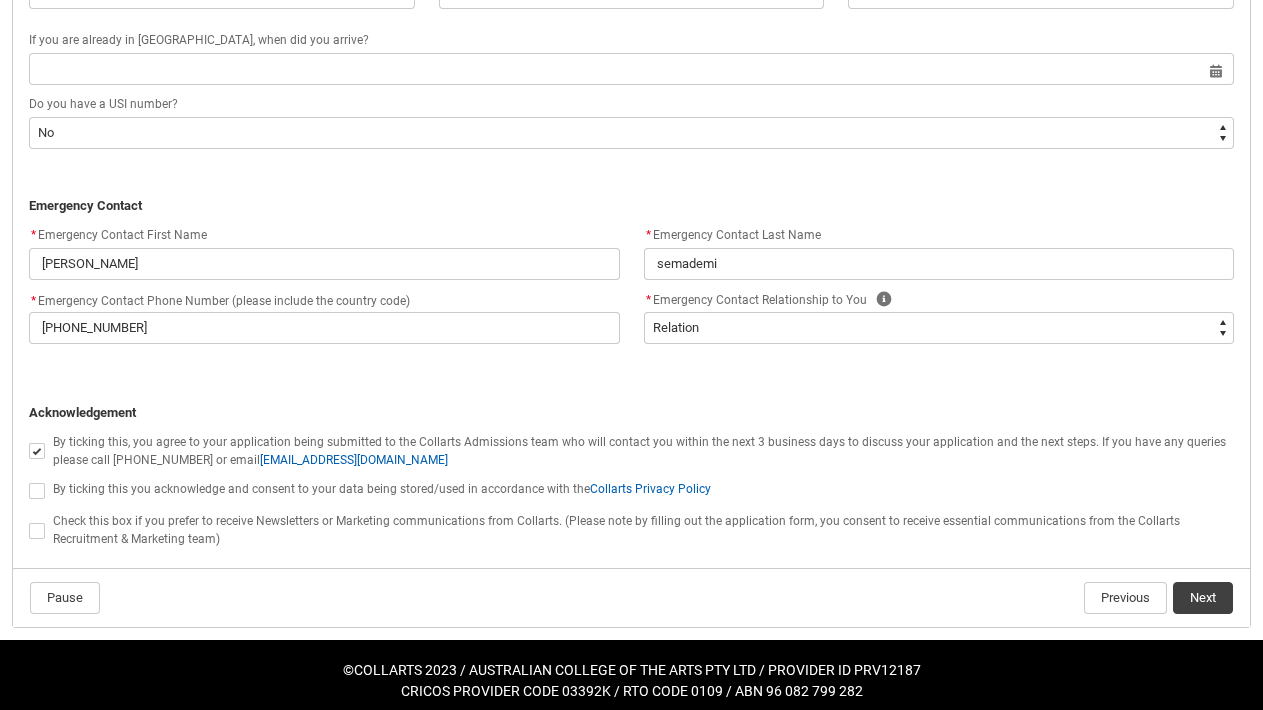 click 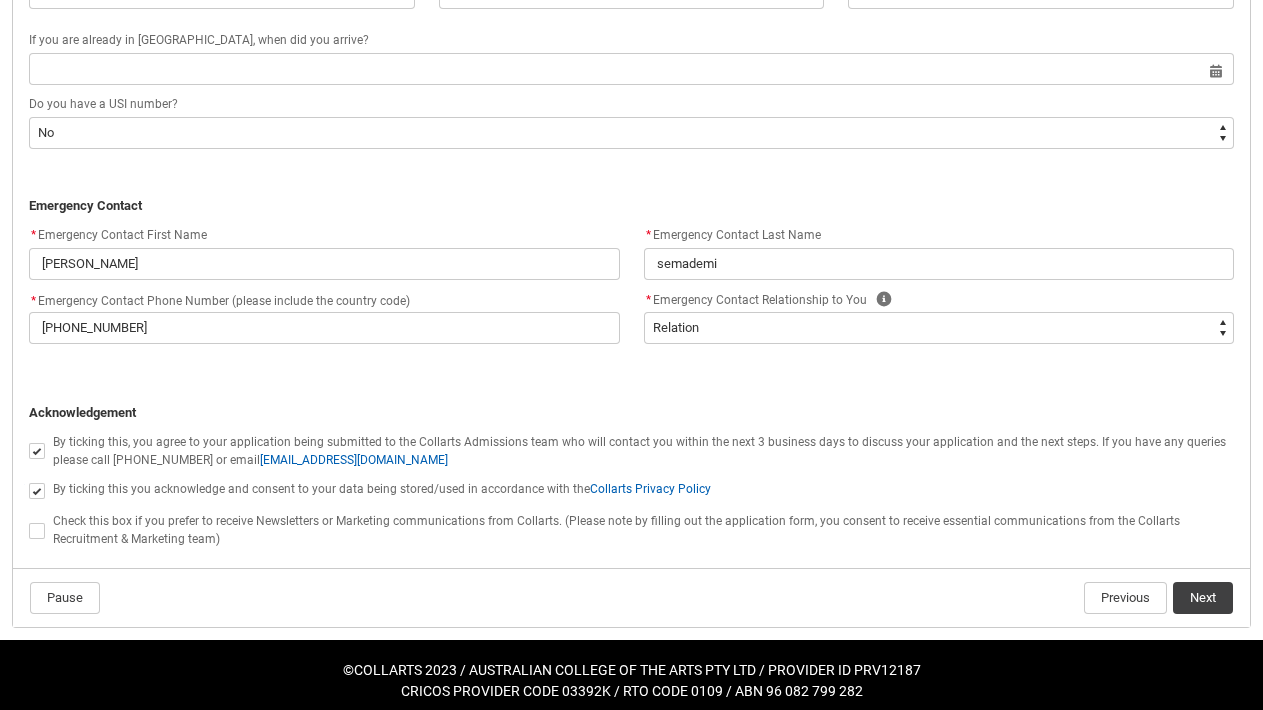 click on "Next" 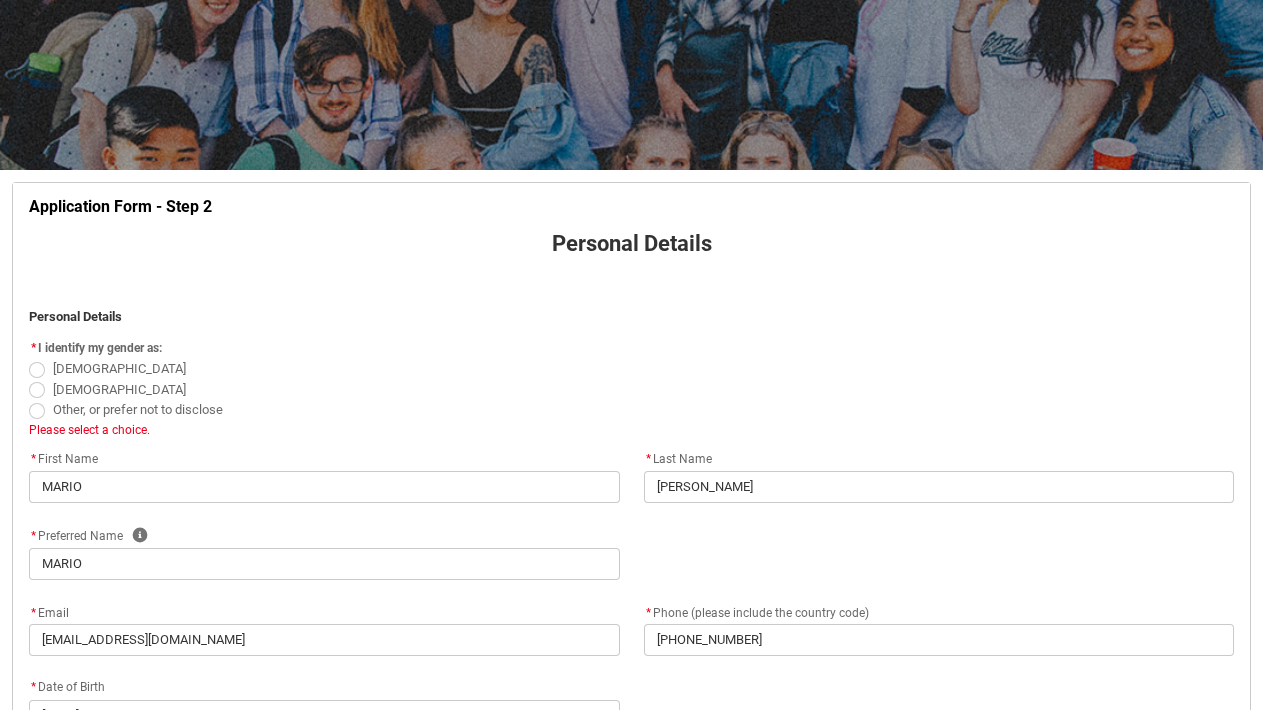 scroll, scrollTop: 237, scrollLeft: 0, axis: vertical 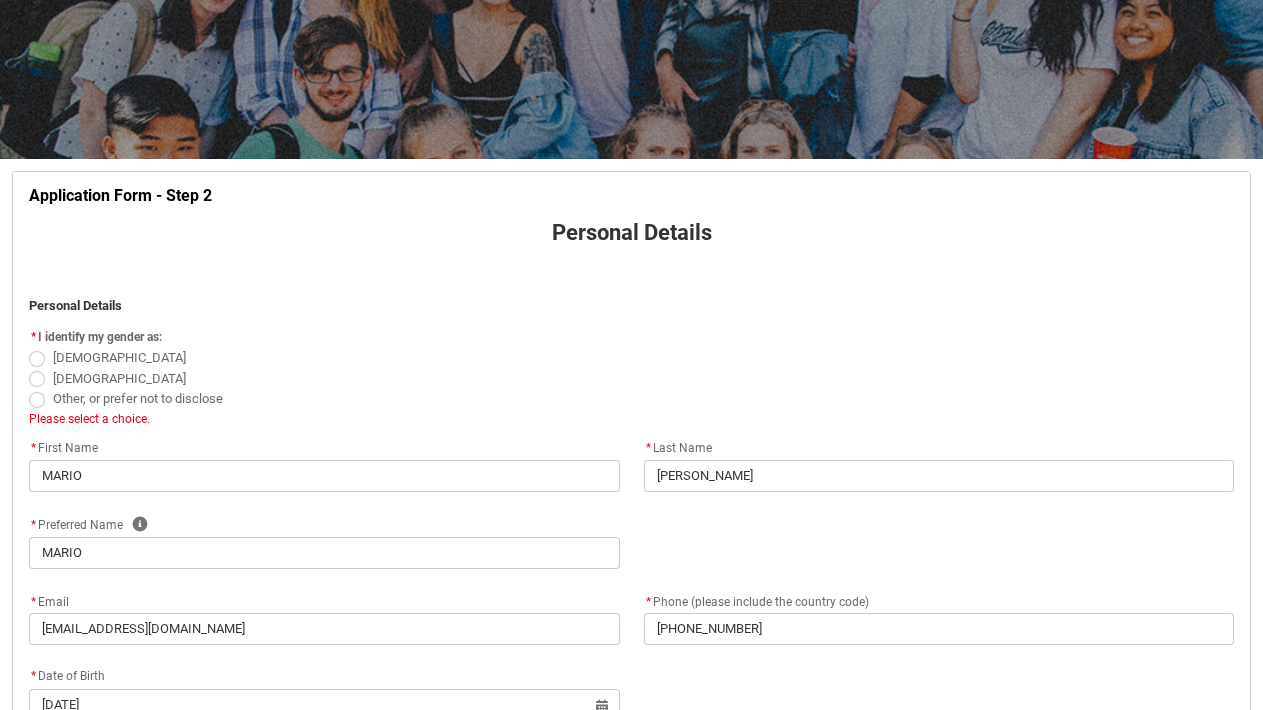 click at bounding box center (37, 379) 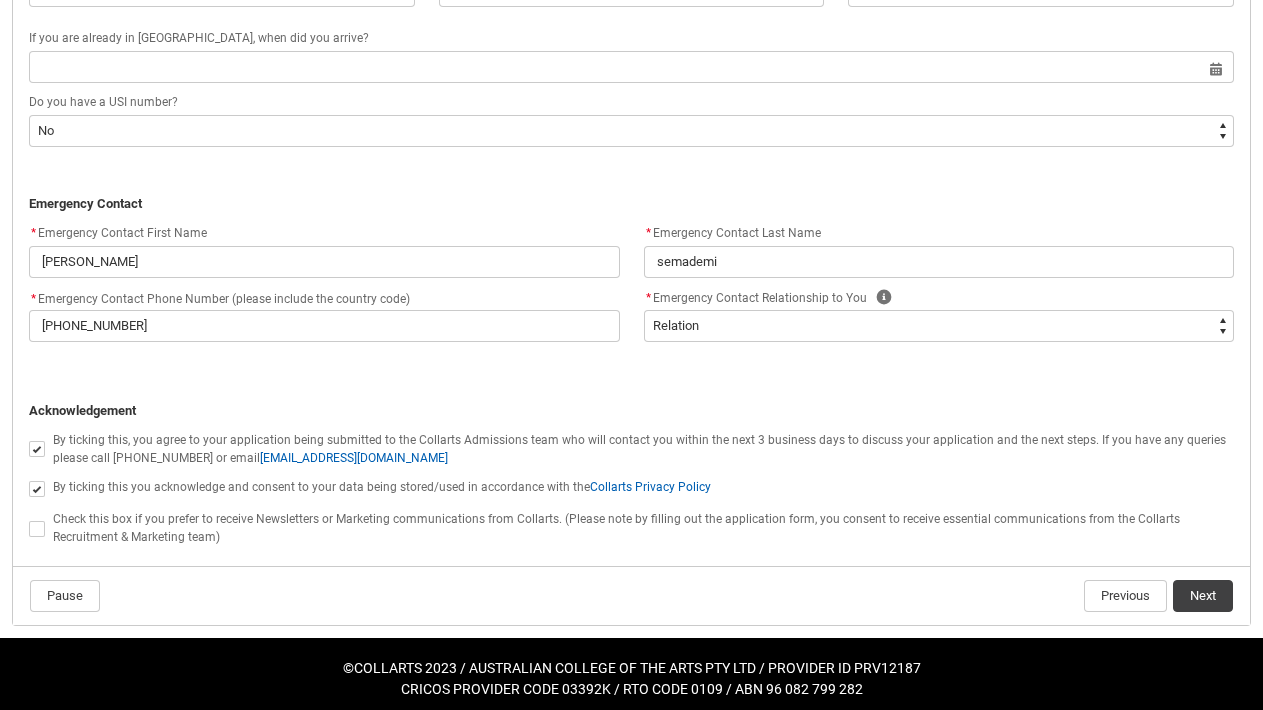 scroll, scrollTop: 1796, scrollLeft: 0, axis: vertical 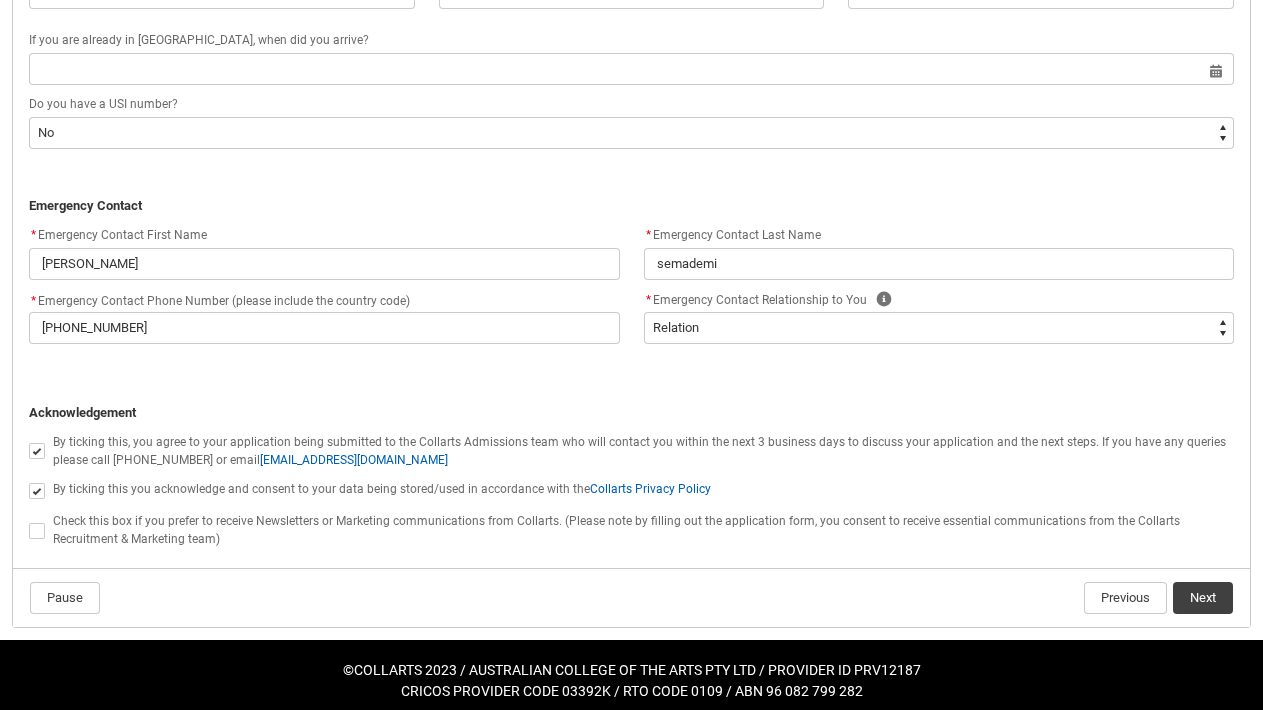click on "Next" 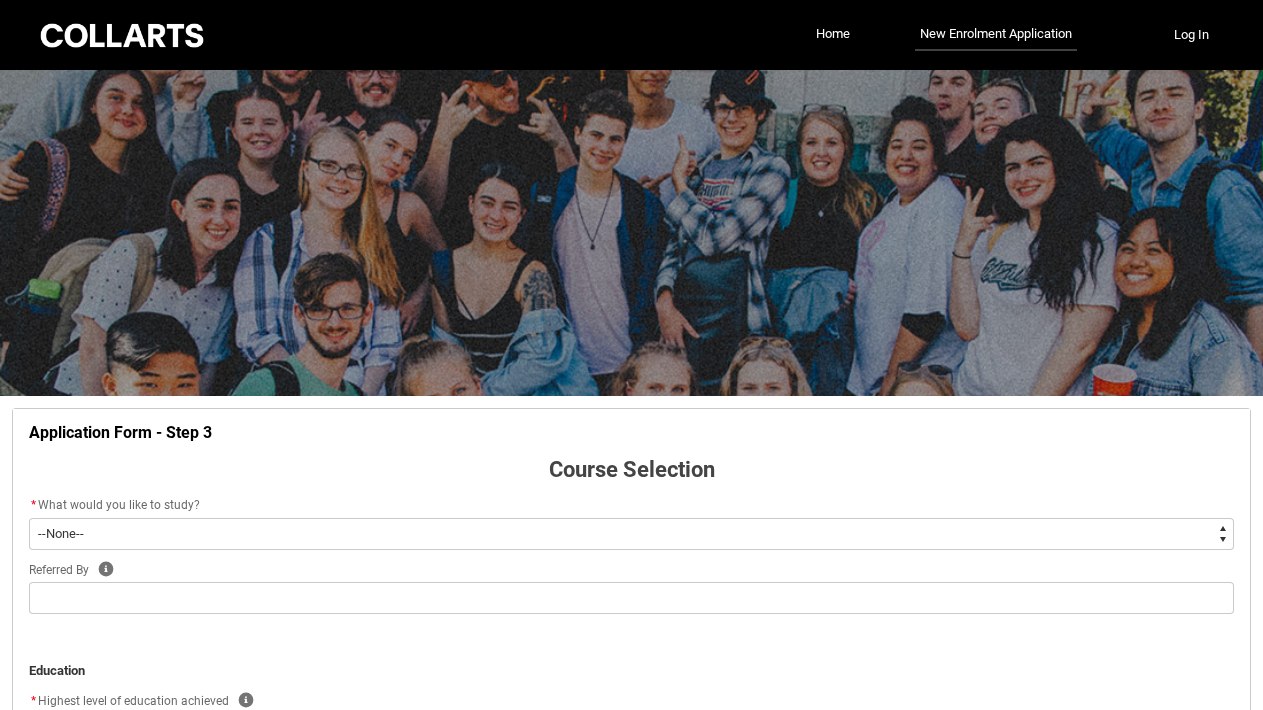 scroll, scrollTop: 209, scrollLeft: 0, axis: vertical 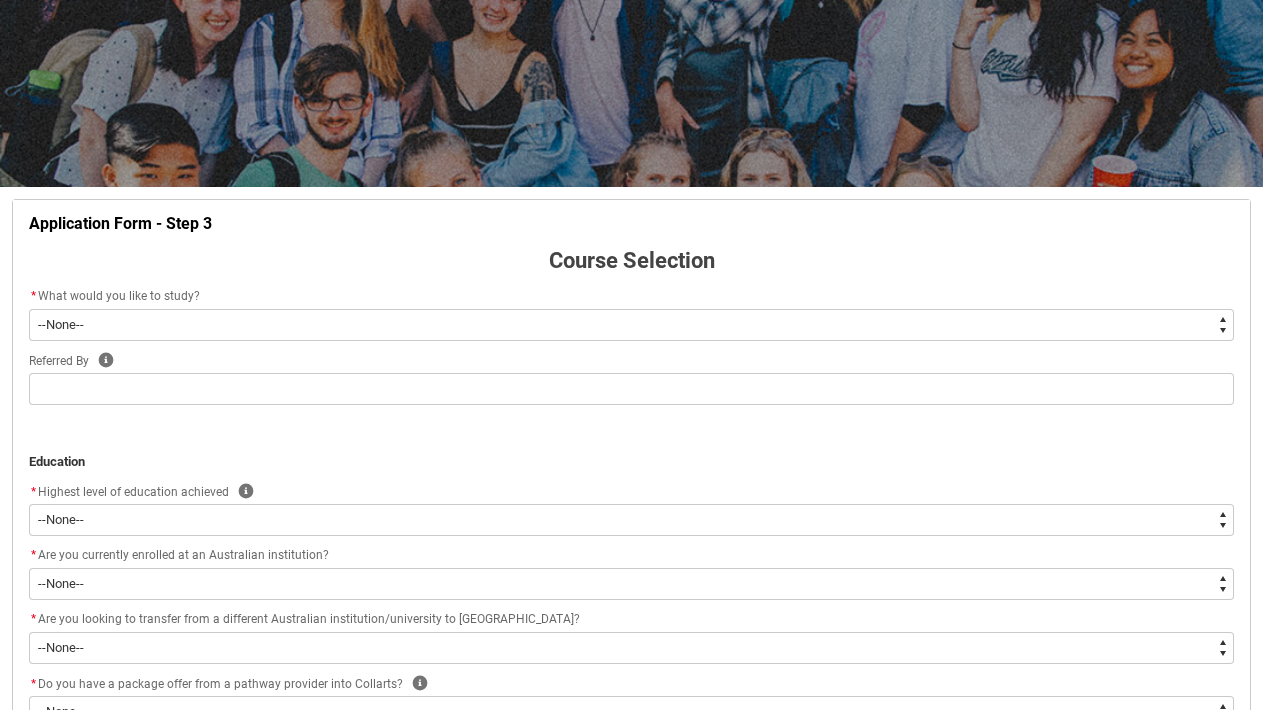 click on "Referred By Help" 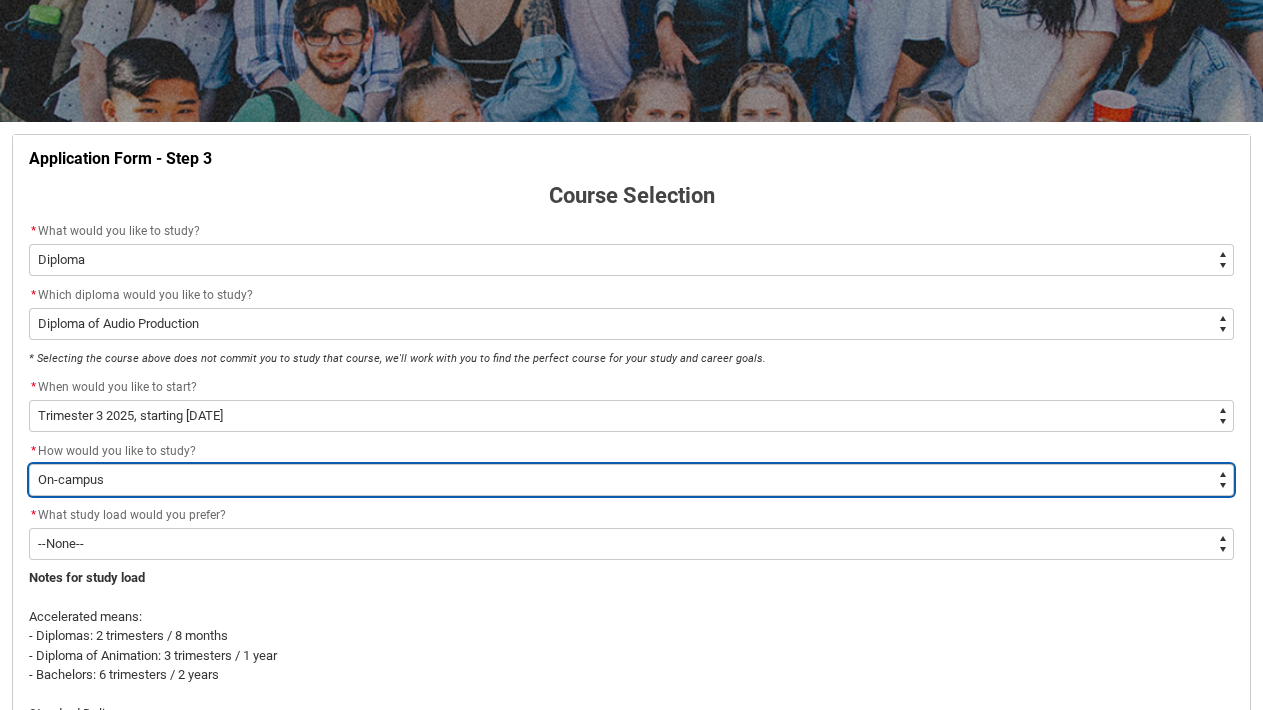 scroll, scrollTop: 278, scrollLeft: 0, axis: vertical 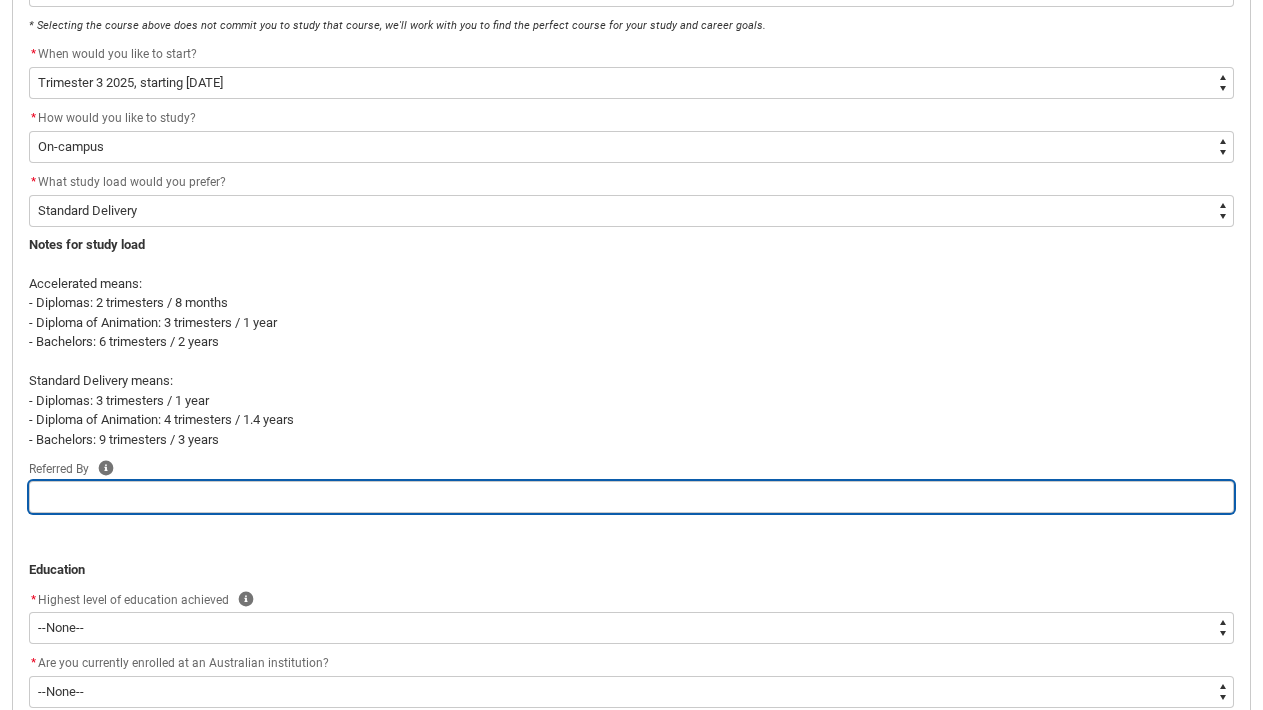 click at bounding box center [631, 497] 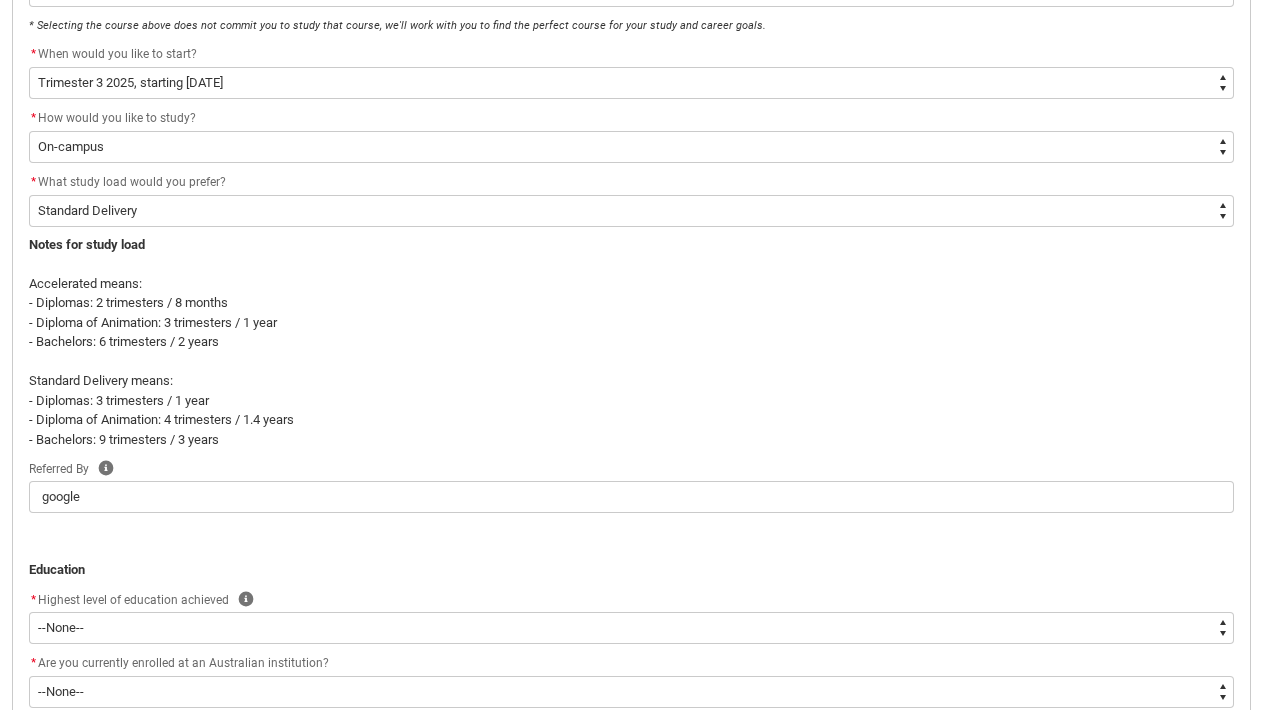 click 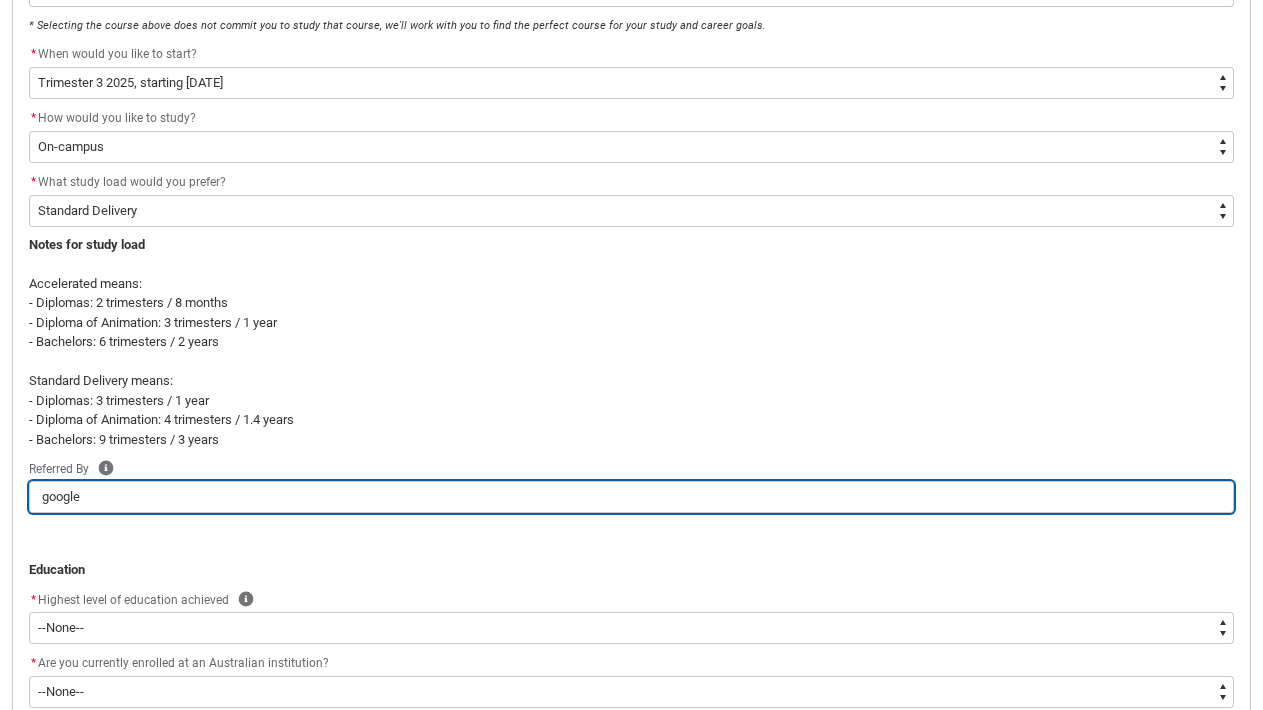 click on "google" at bounding box center (631, 497) 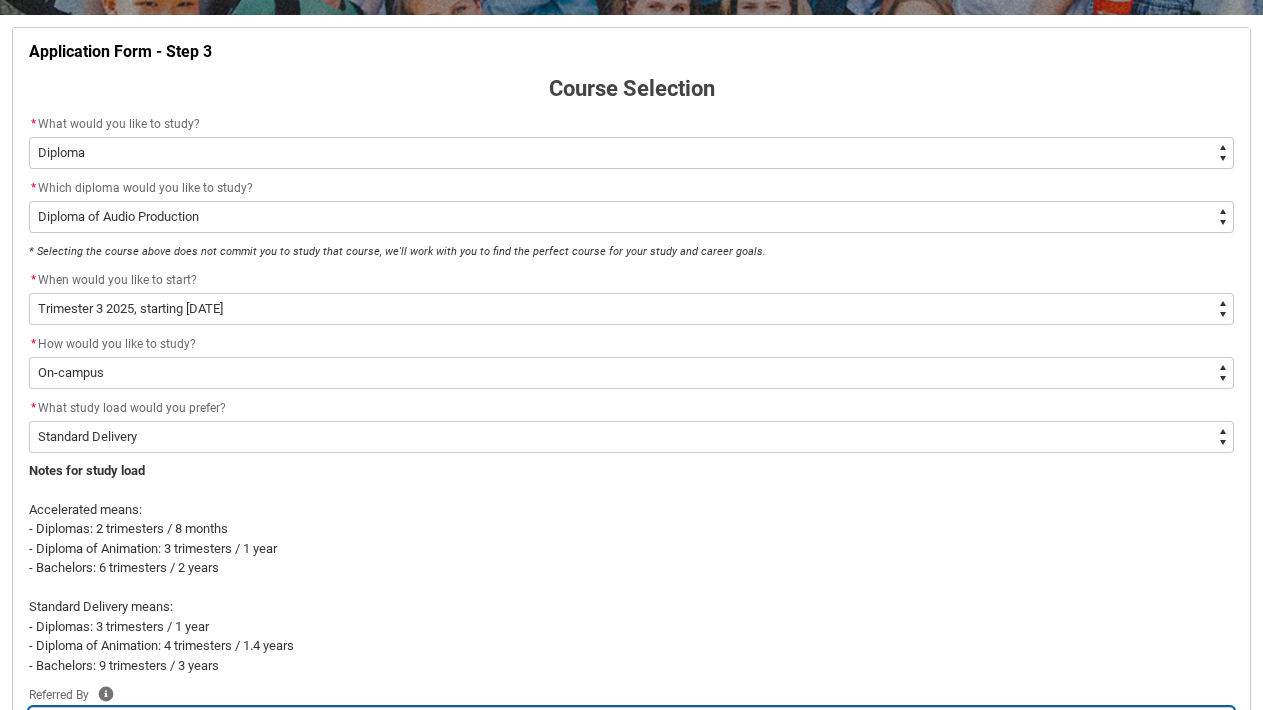 scroll, scrollTop: 377, scrollLeft: 0, axis: vertical 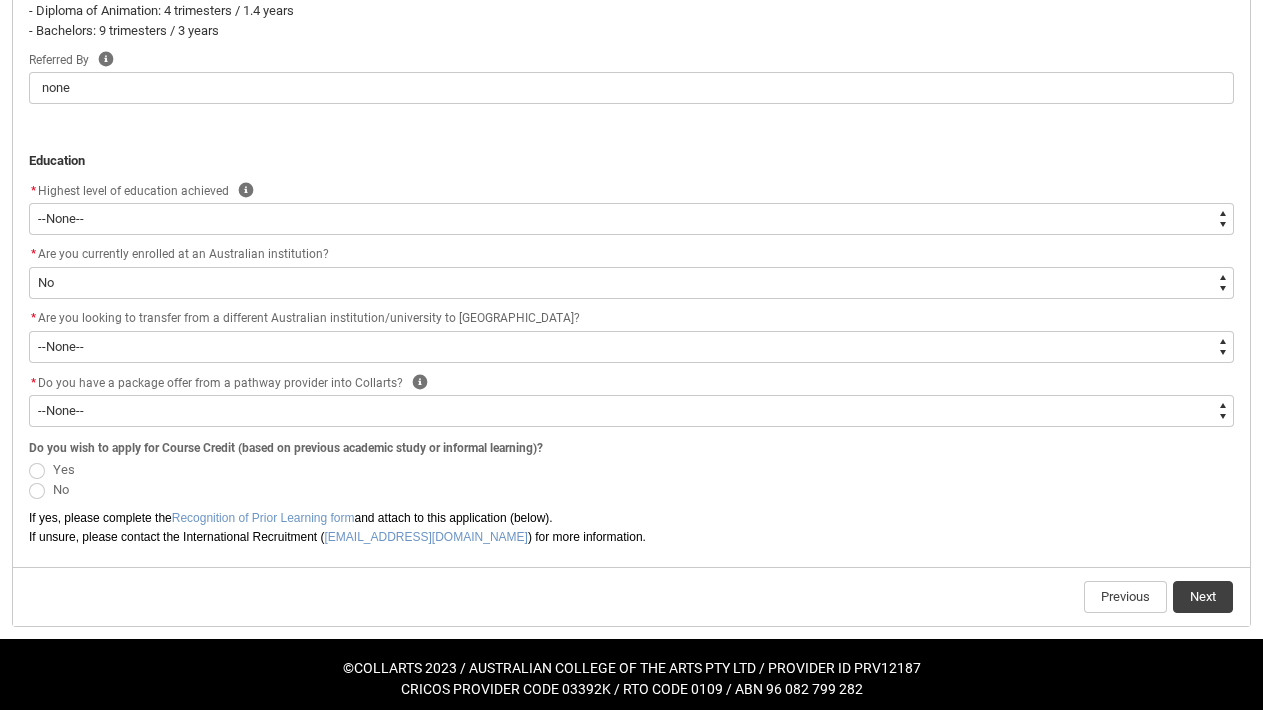 click at bounding box center (37, 491) 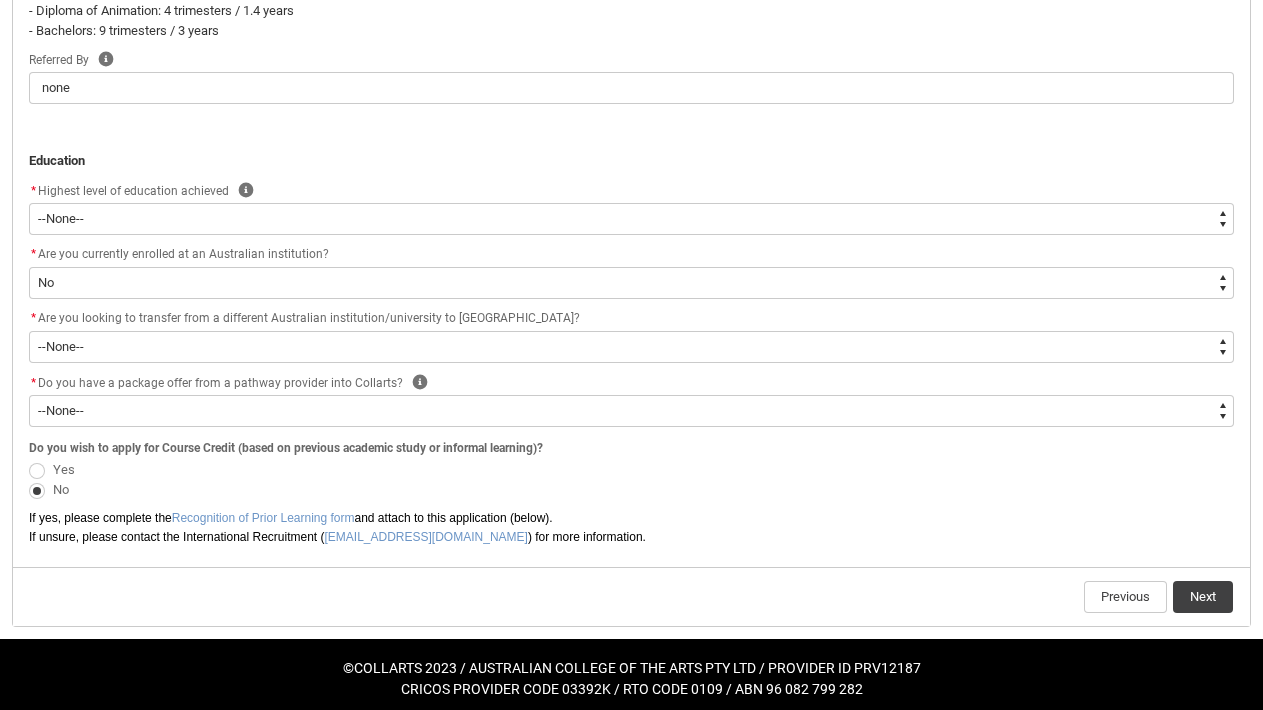 click on "Next" 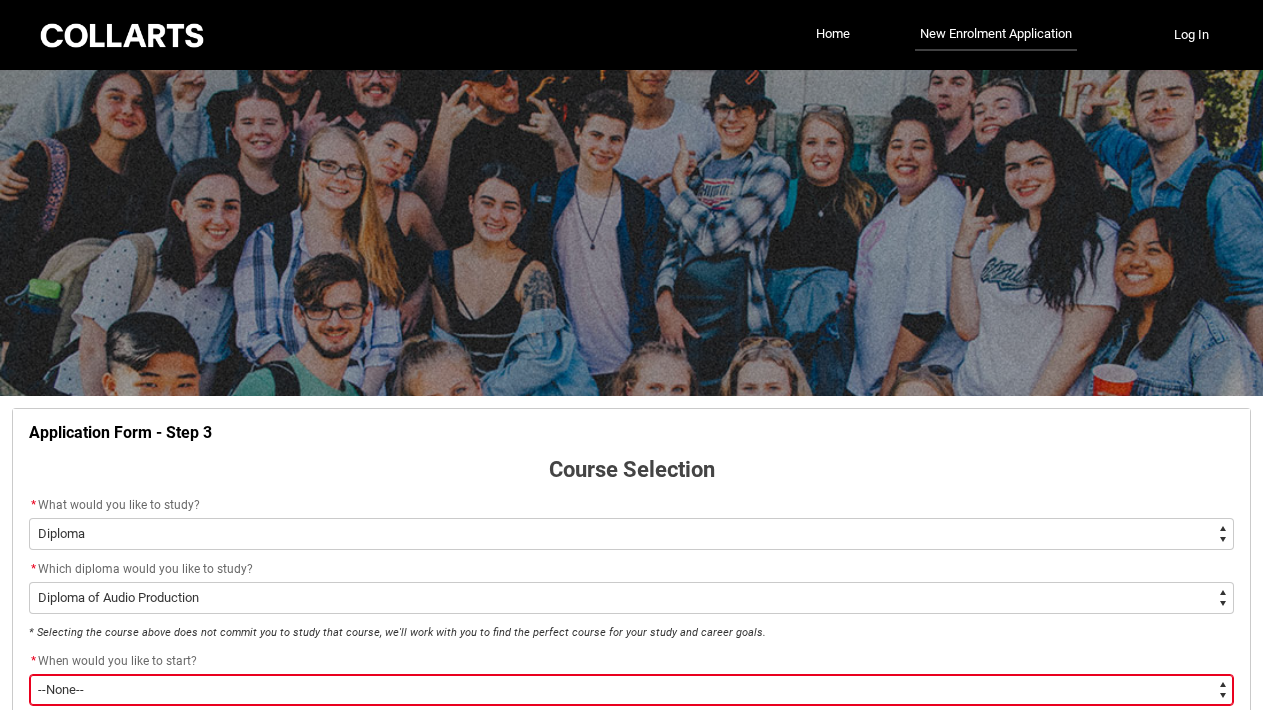 scroll, scrollTop: 209, scrollLeft: 0, axis: vertical 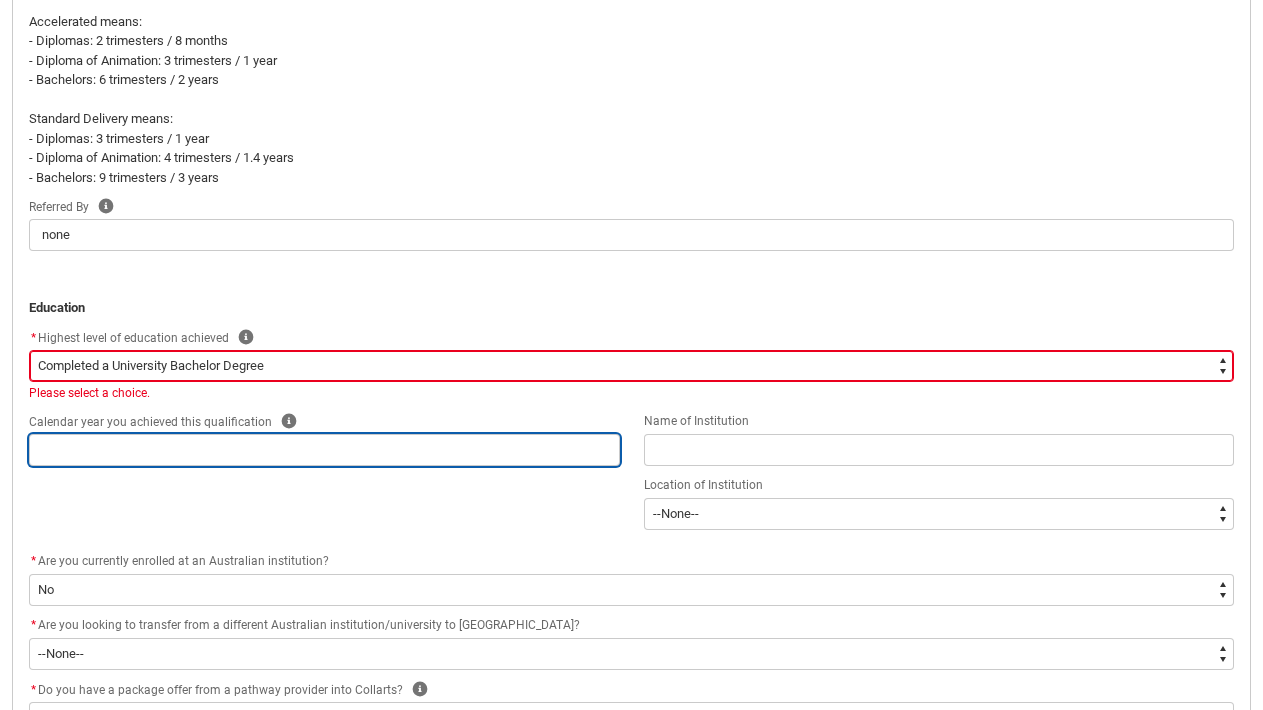 click at bounding box center (324, 450) 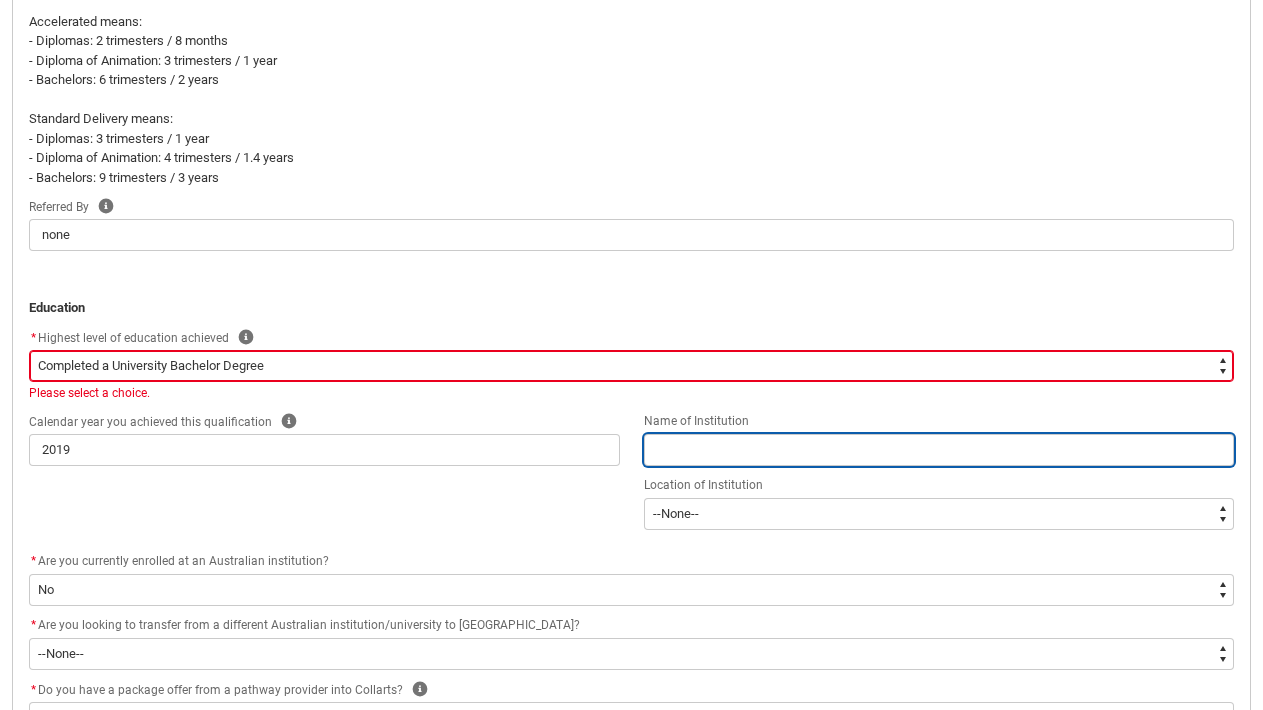 click at bounding box center (939, 450) 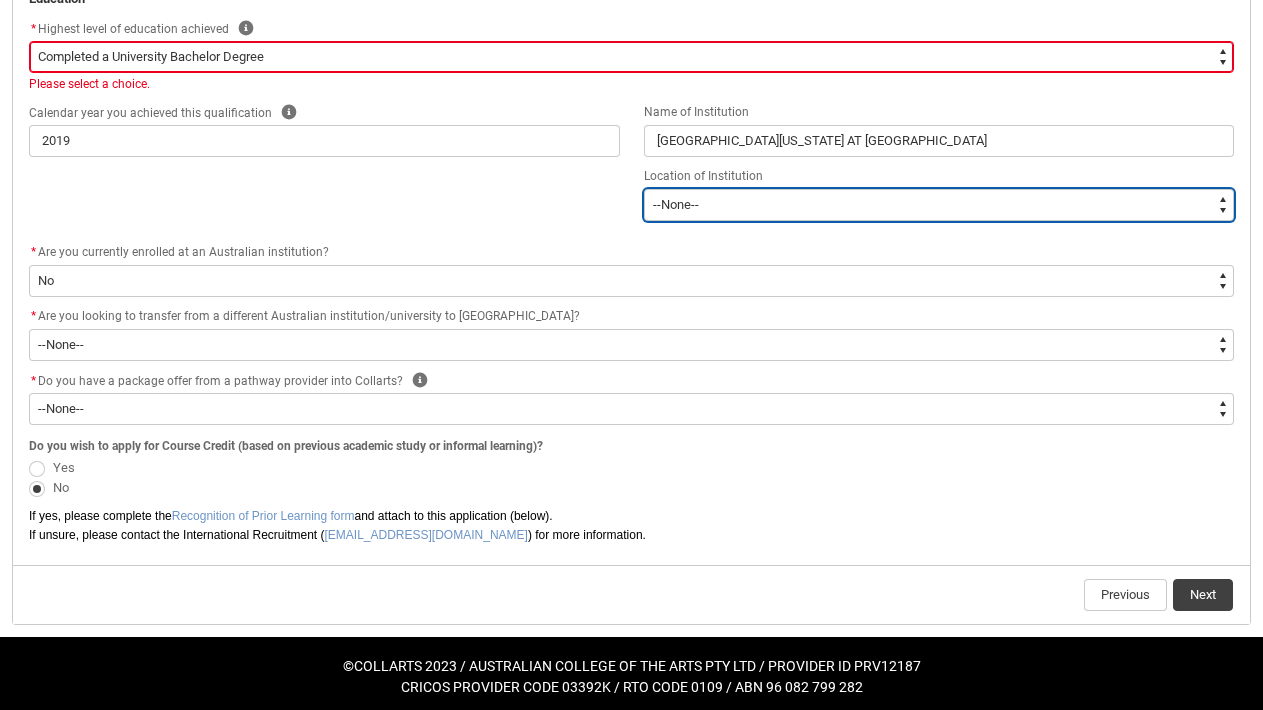 scroll, scrollTop: 1196, scrollLeft: 0, axis: vertical 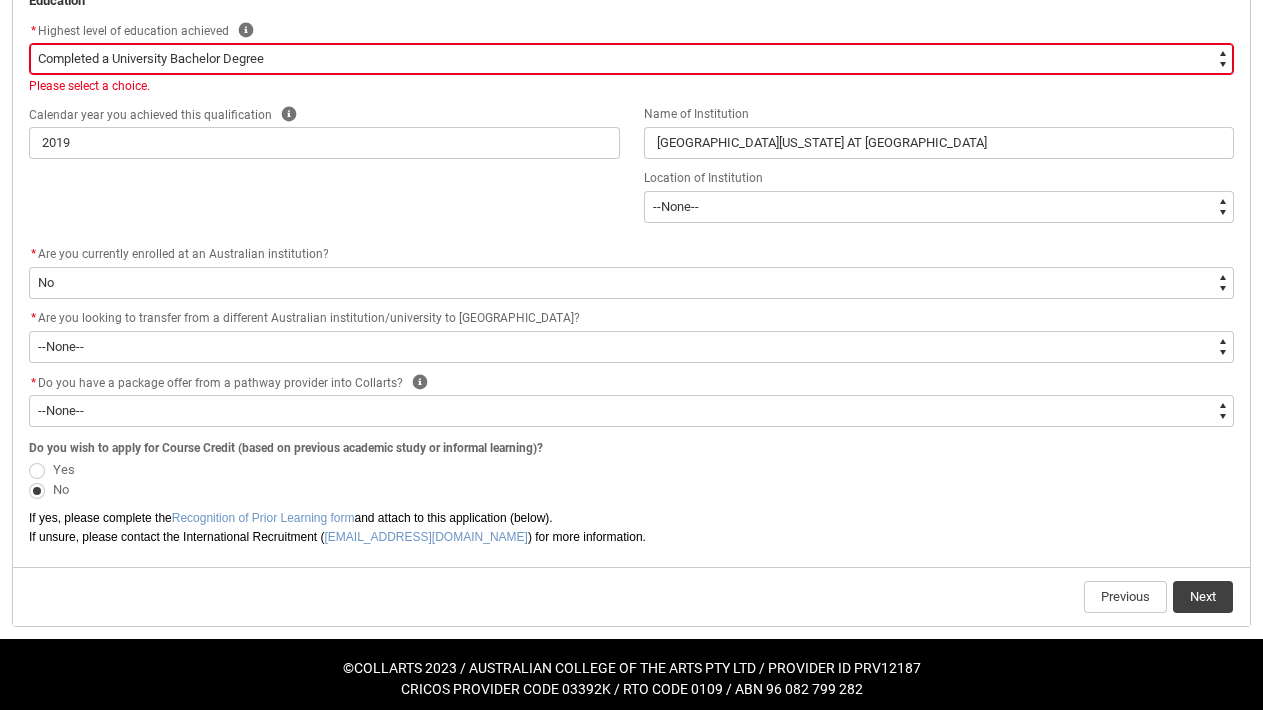 click on "Next" 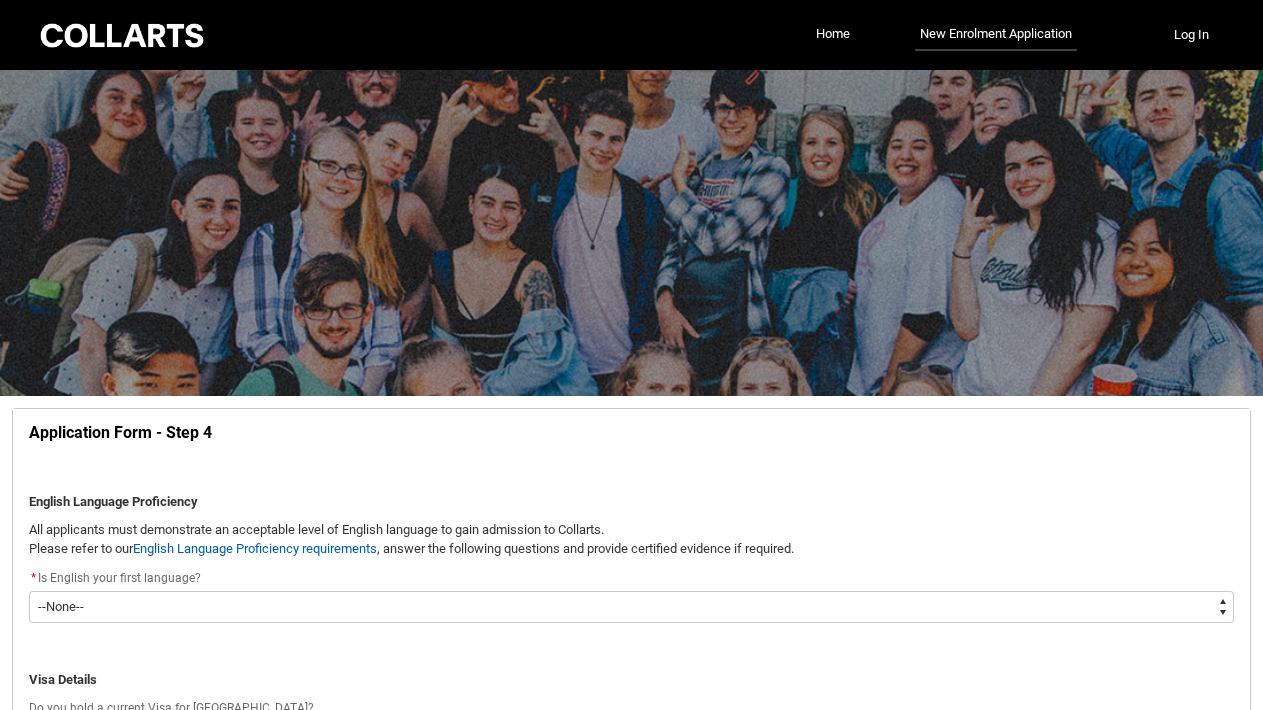 scroll, scrollTop: 209, scrollLeft: 0, axis: vertical 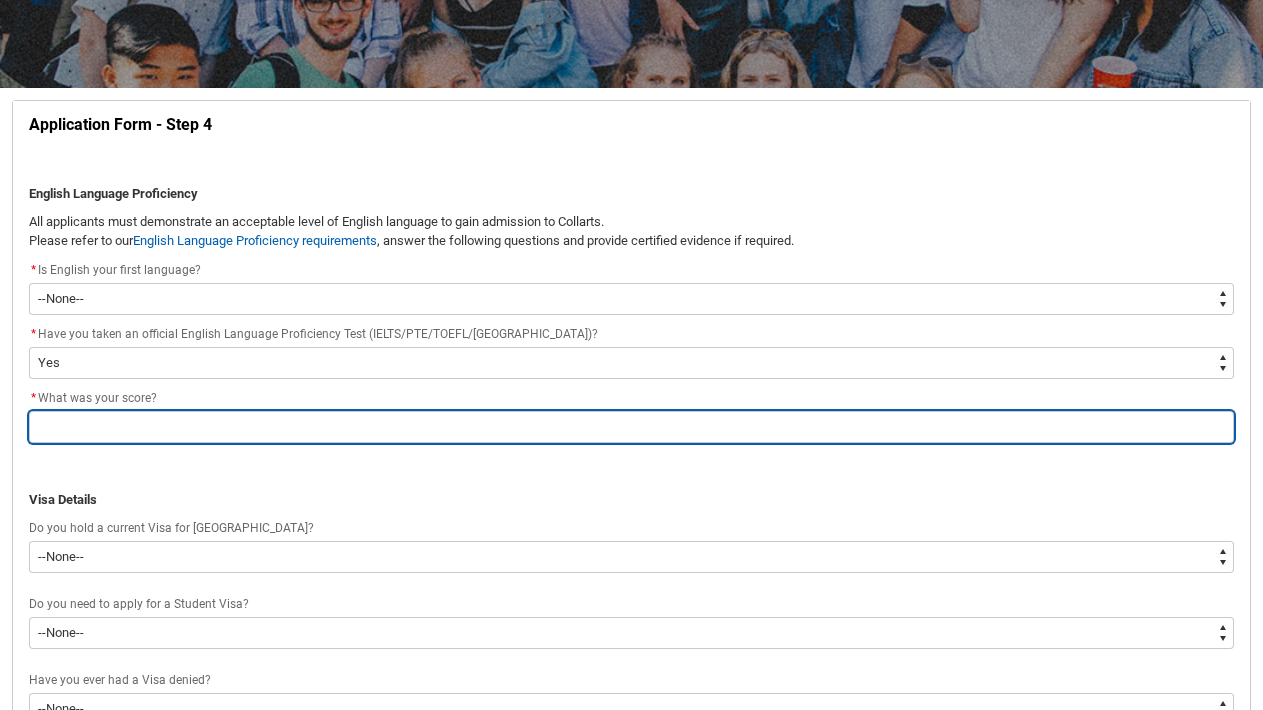 click at bounding box center (631, 427) 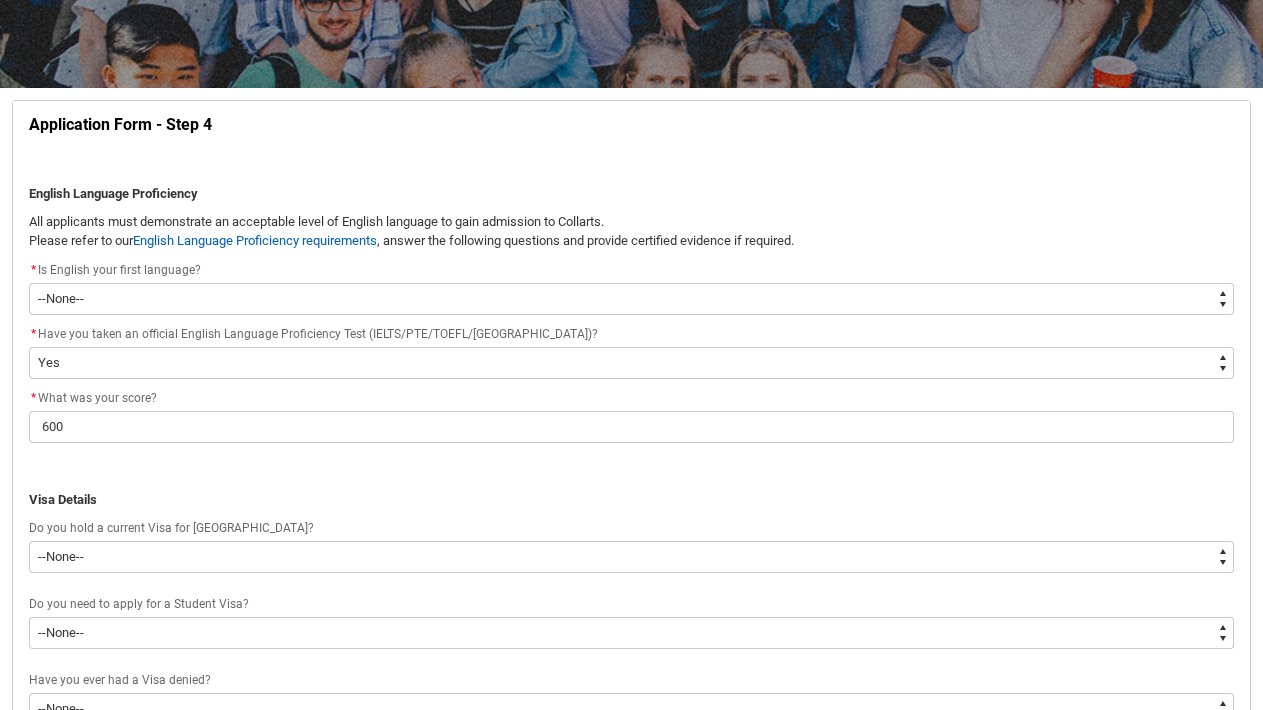 click on "﻿Visa Details" 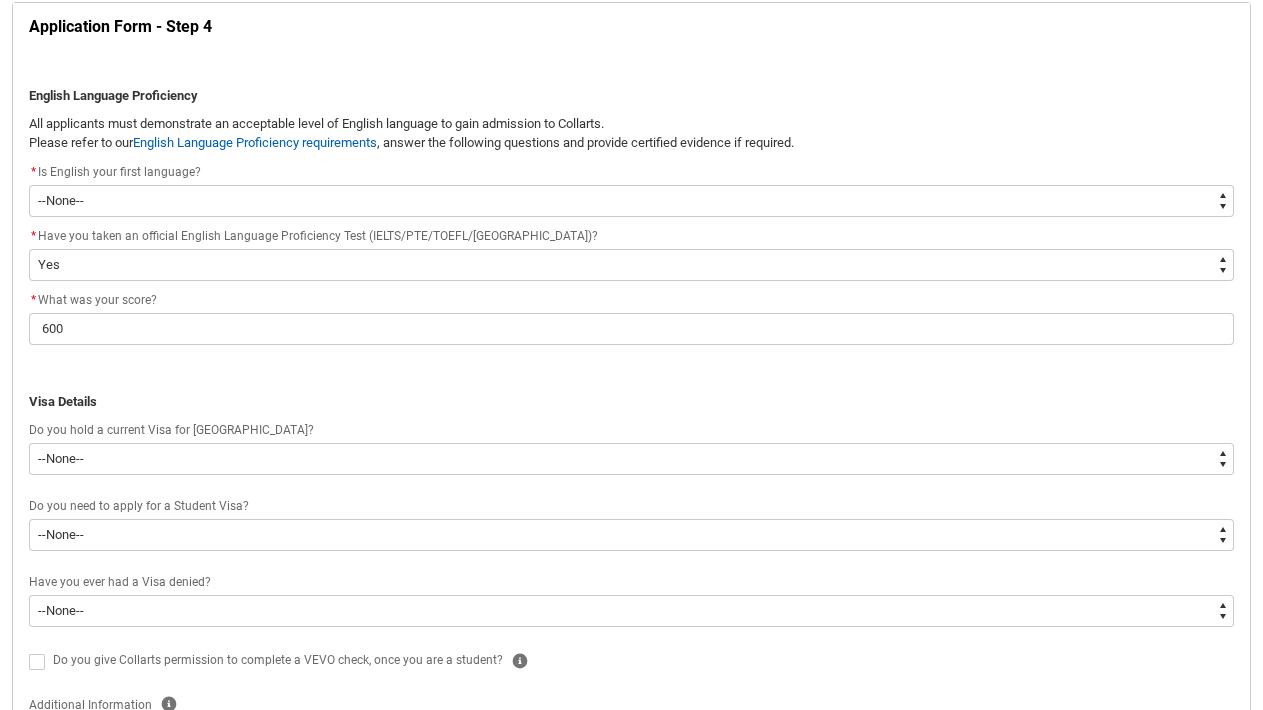 scroll, scrollTop: 451, scrollLeft: 0, axis: vertical 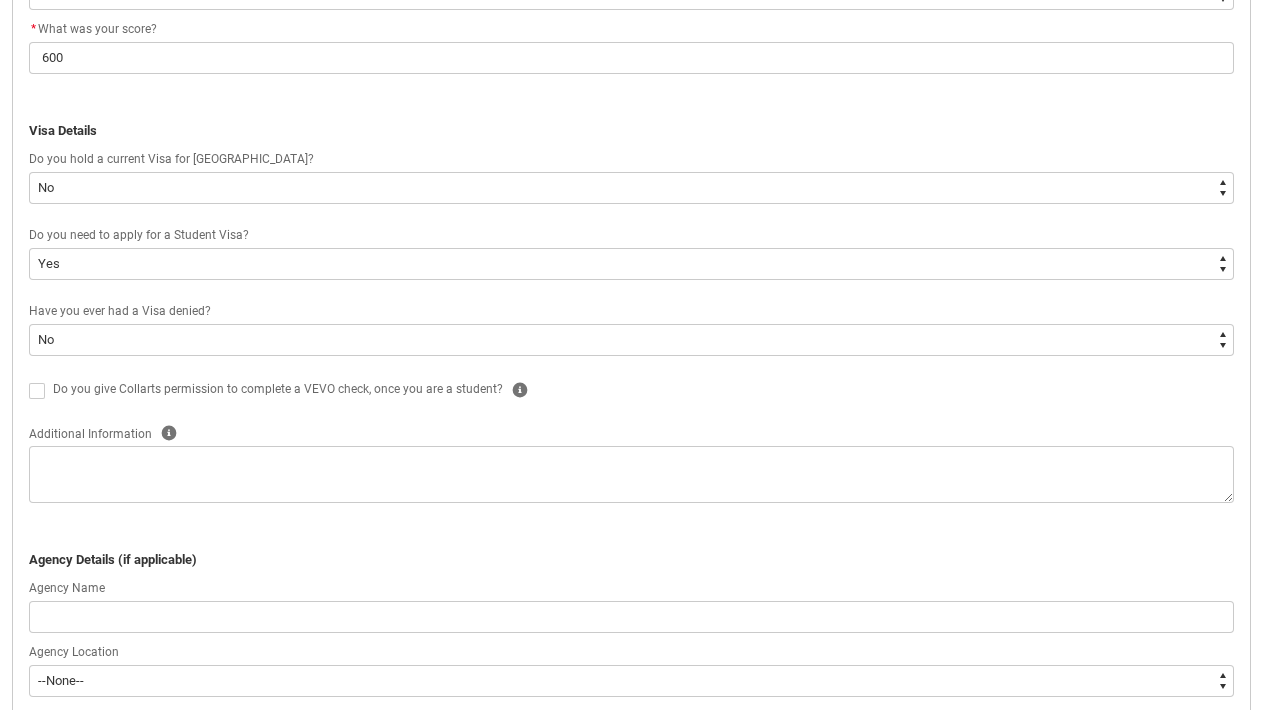 click 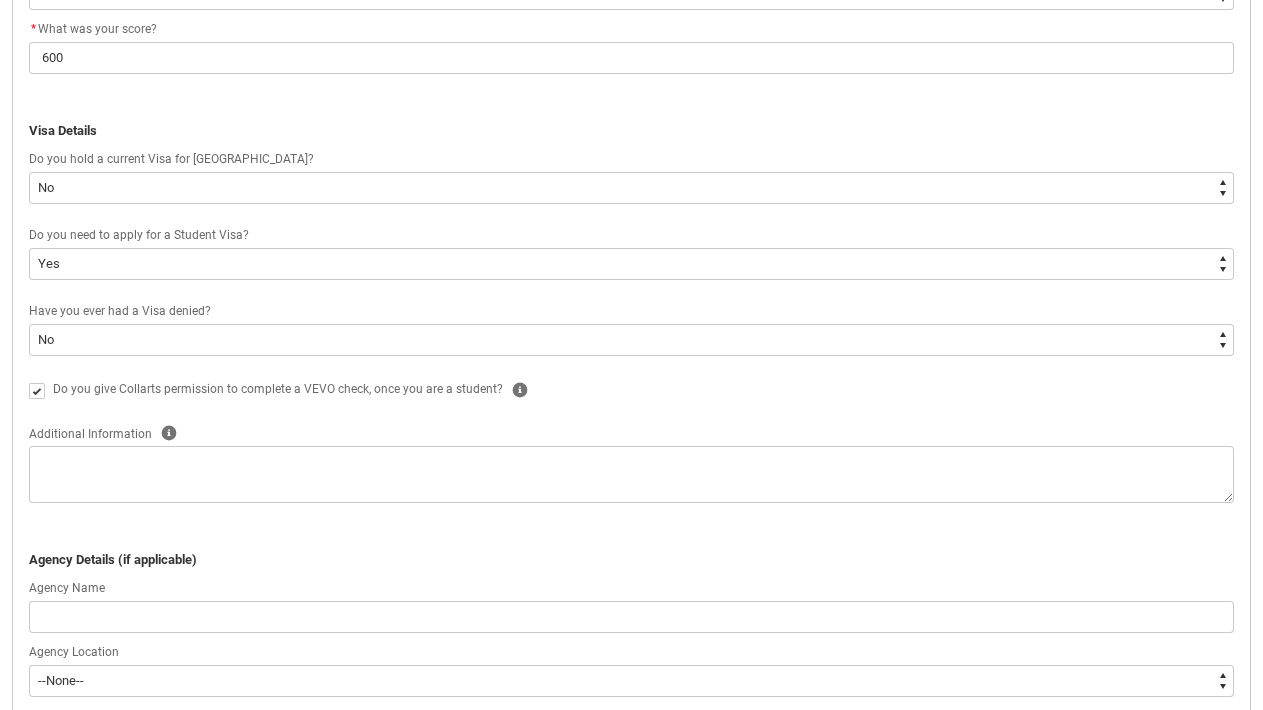 click 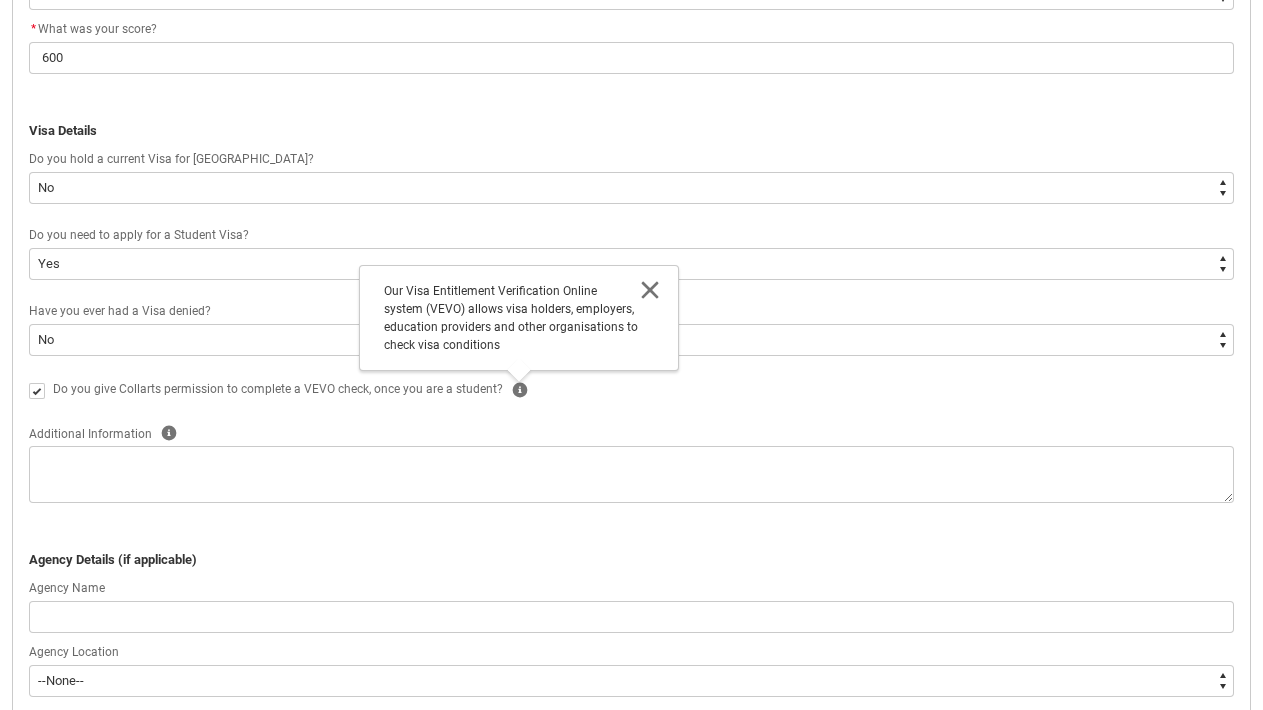click 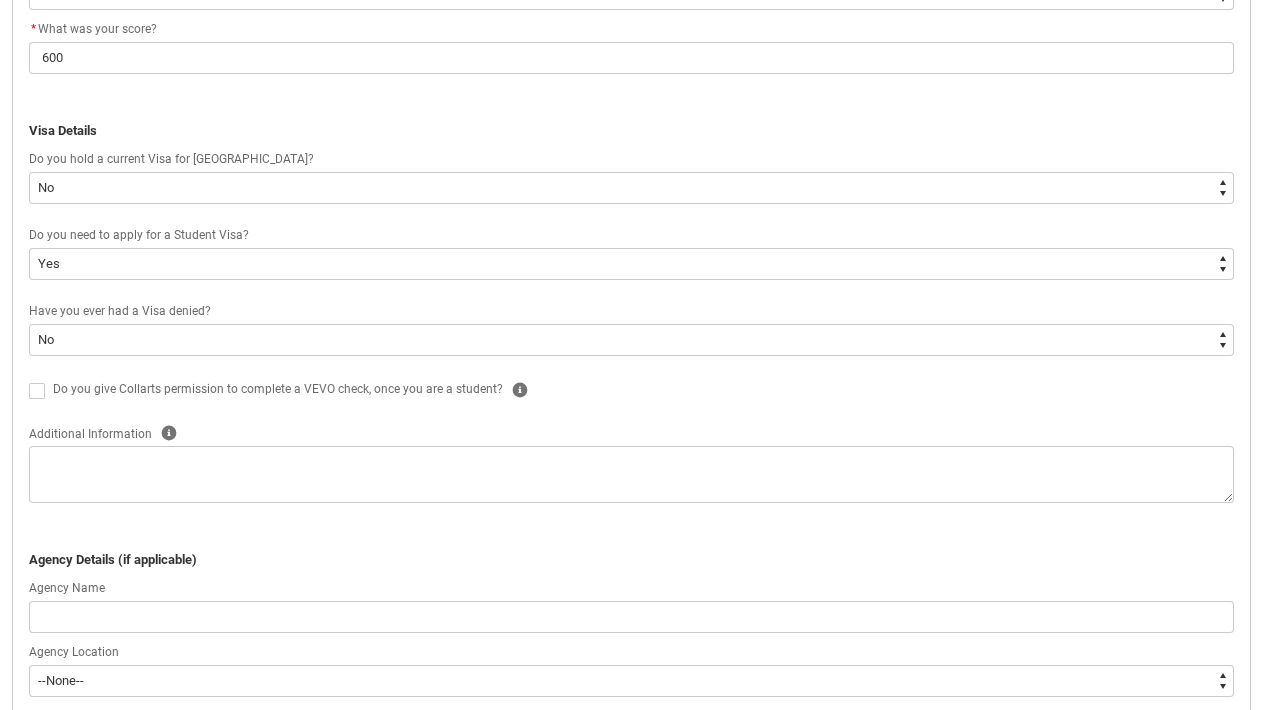 click 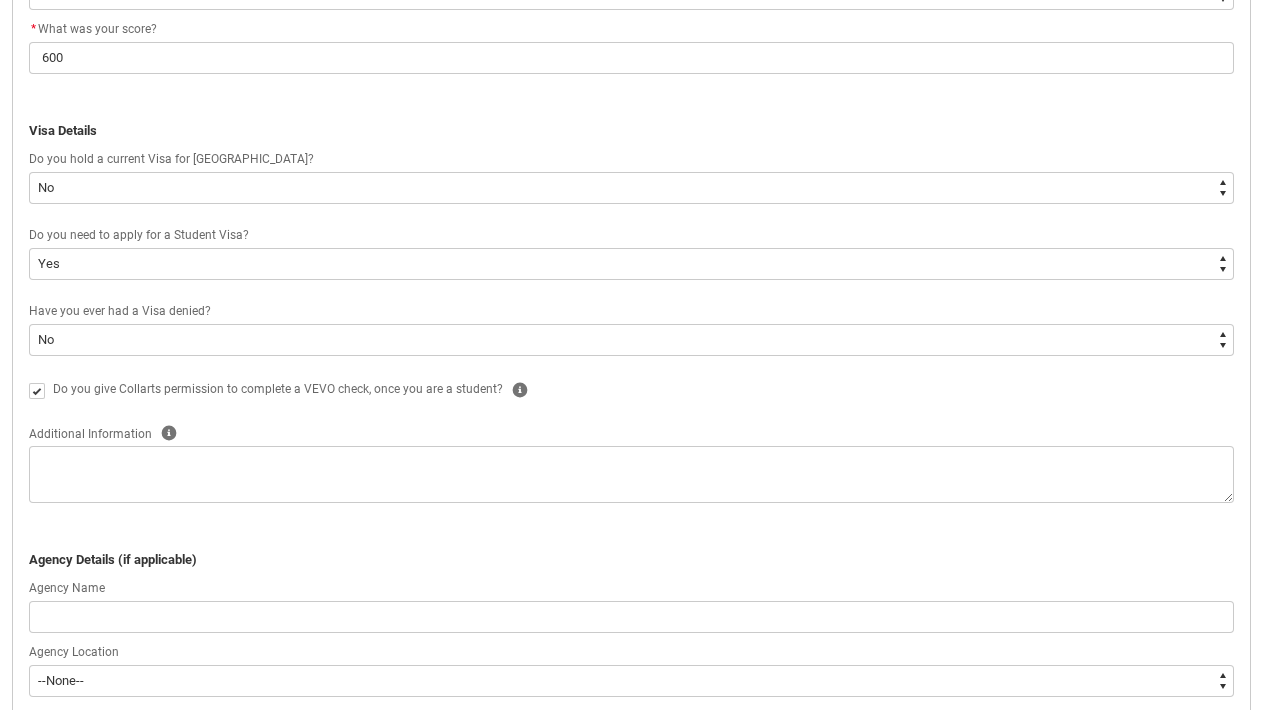 click 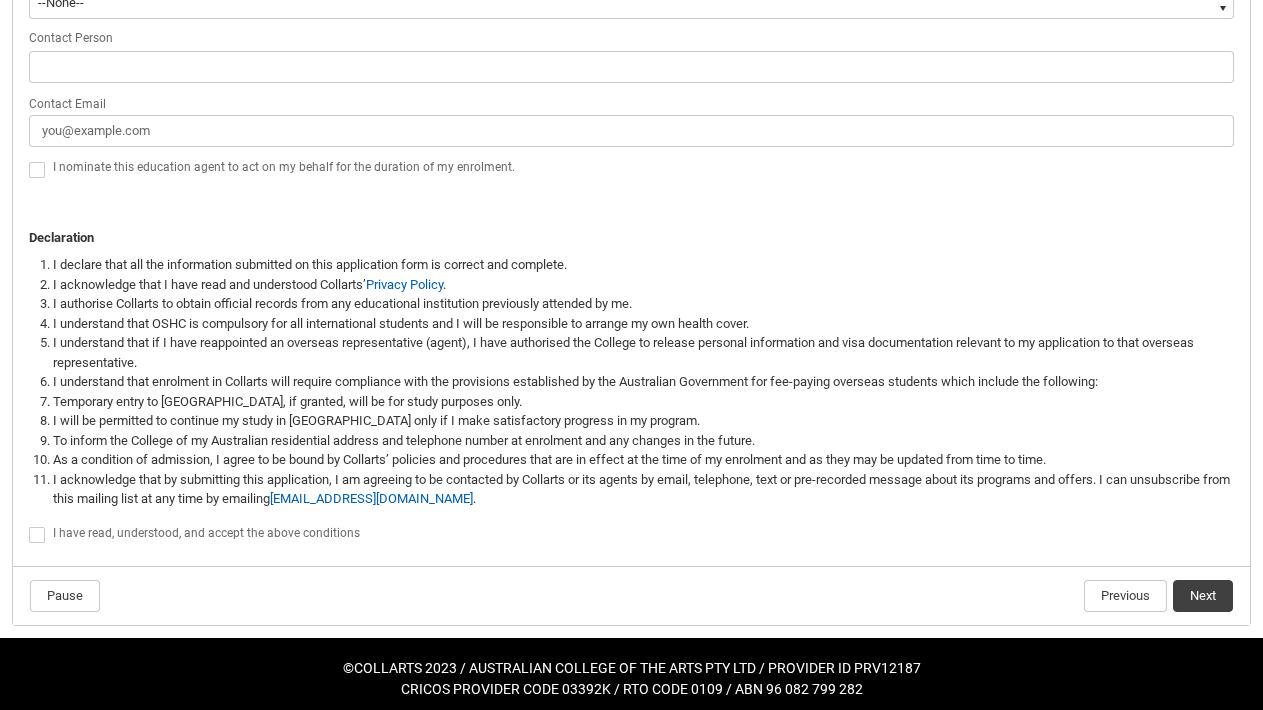 scroll, scrollTop: 1354, scrollLeft: 0, axis: vertical 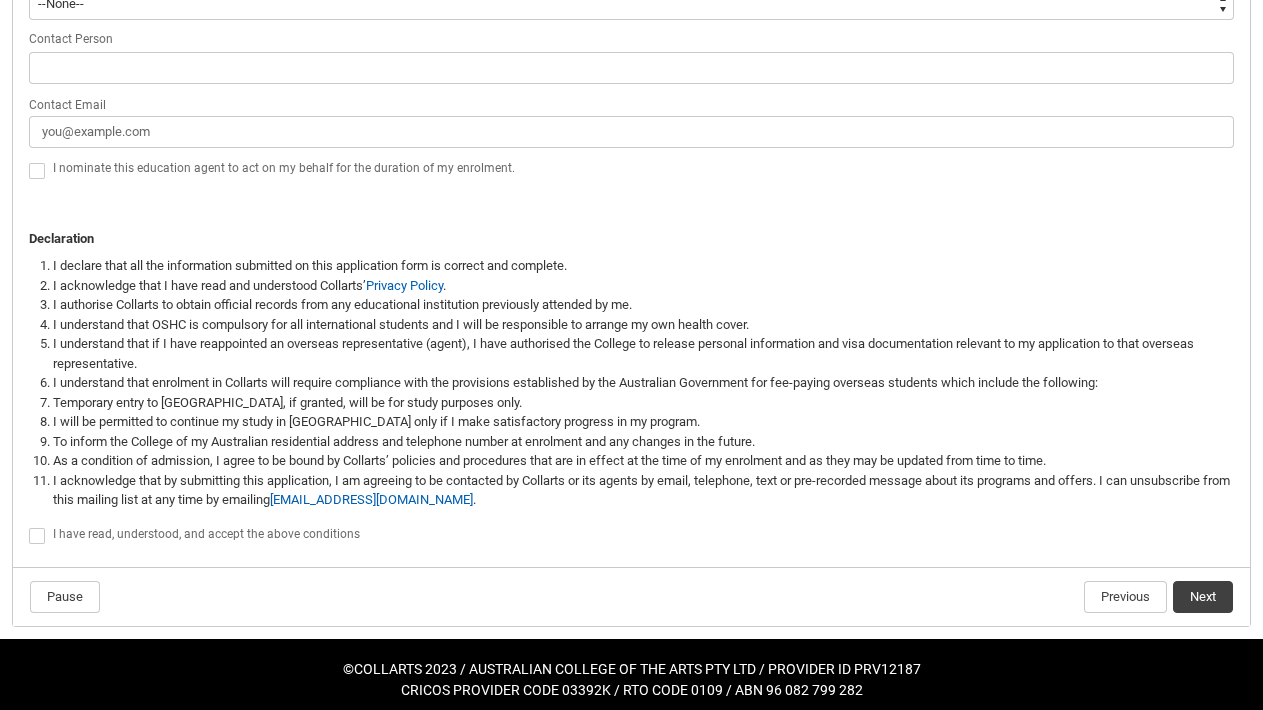 click 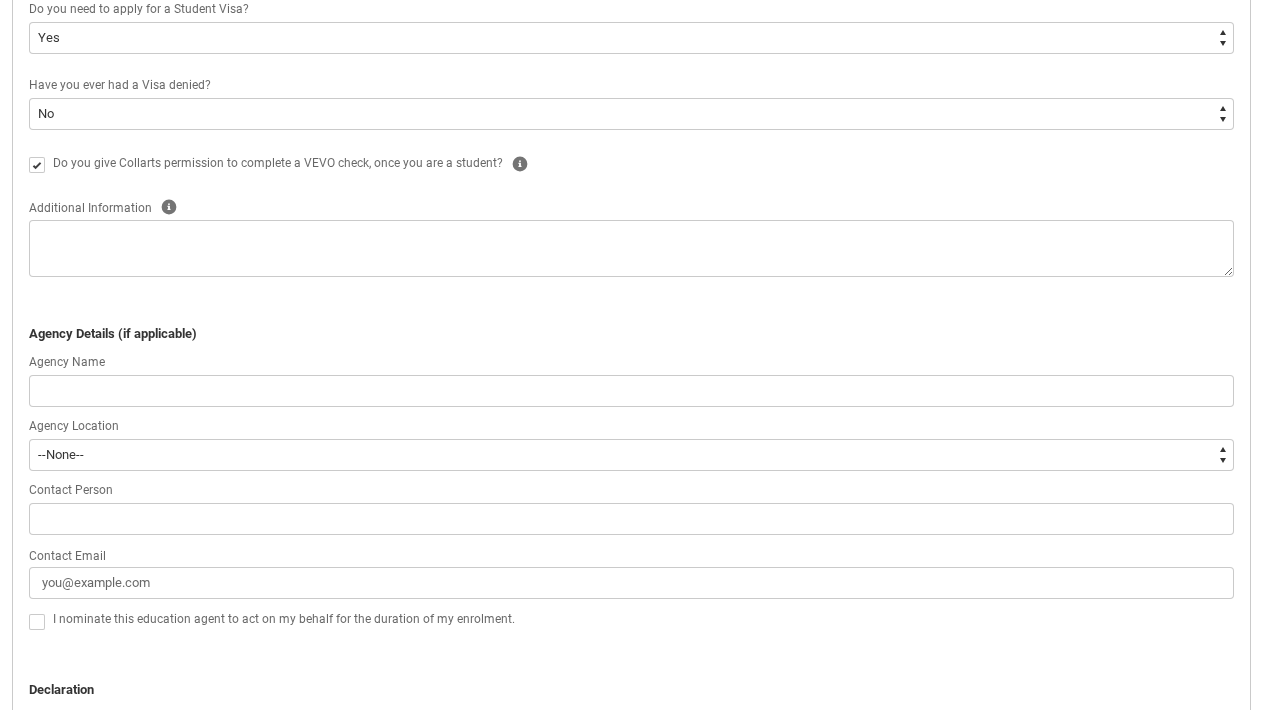 scroll, scrollTop: 880, scrollLeft: 0, axis: vertical 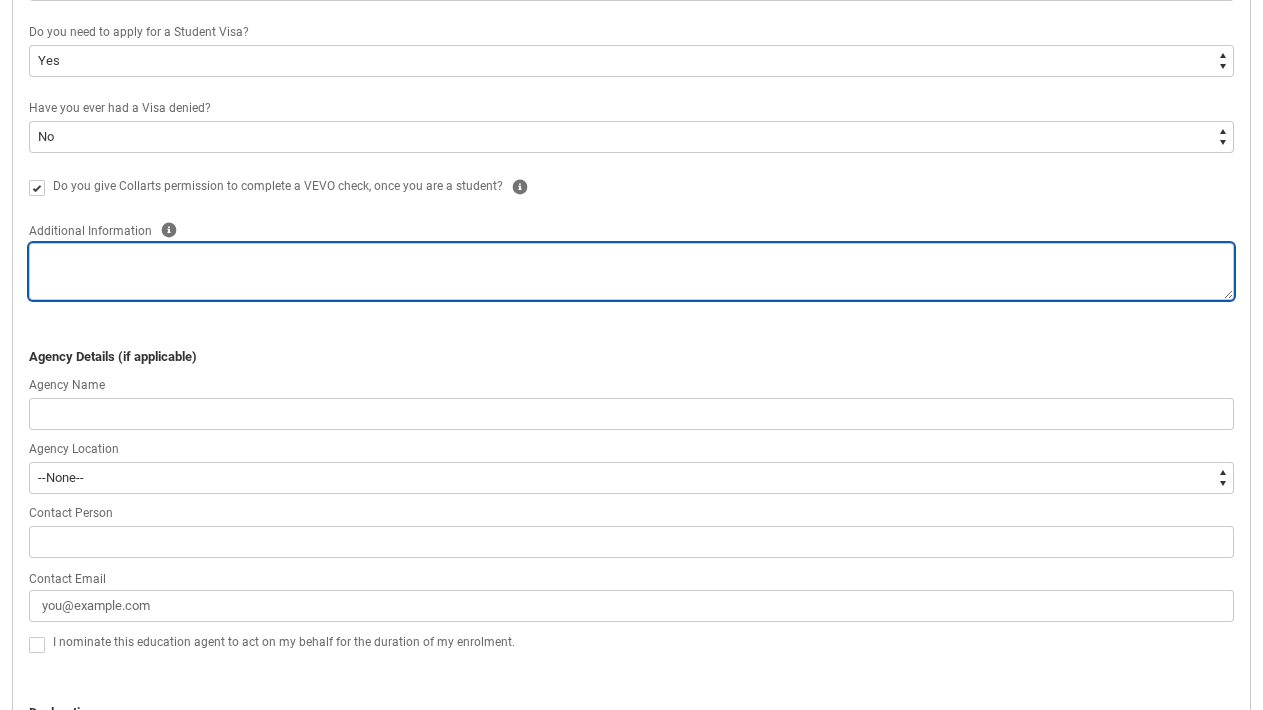 click at bounding box center (631, 271) 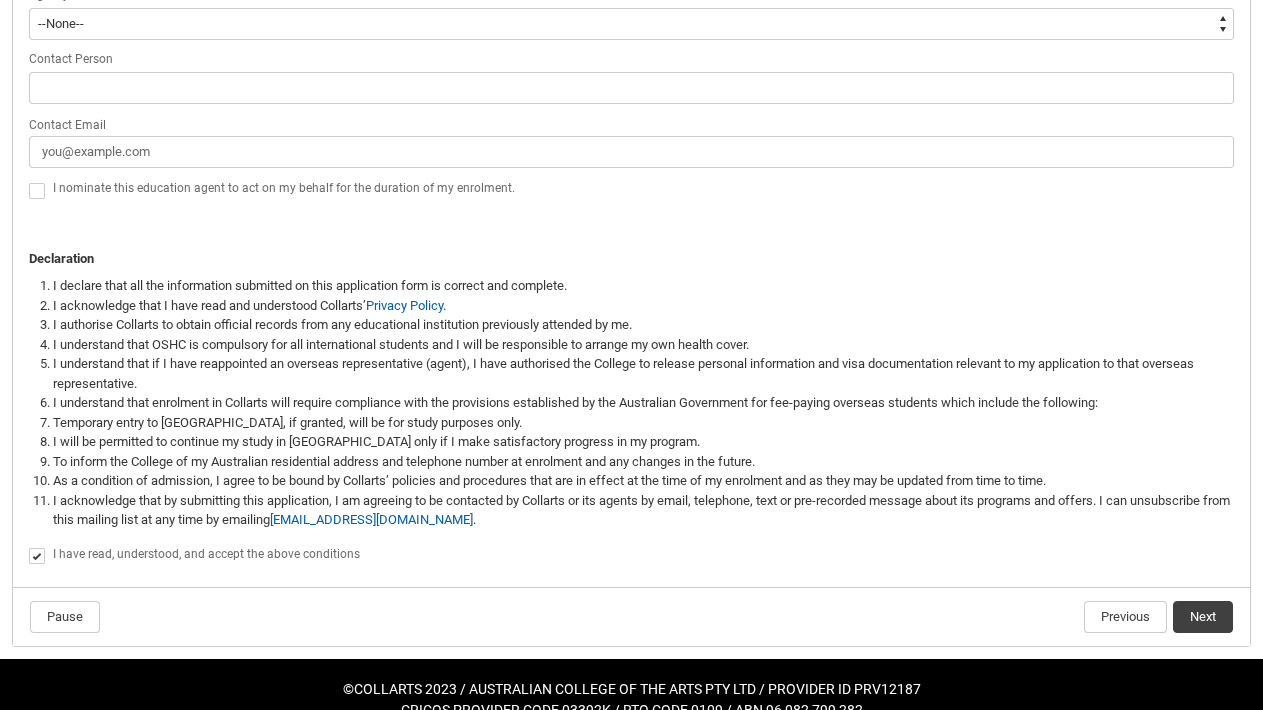 scroll, scrollTop: 1336, scrollLeft: 0, axis: vertical 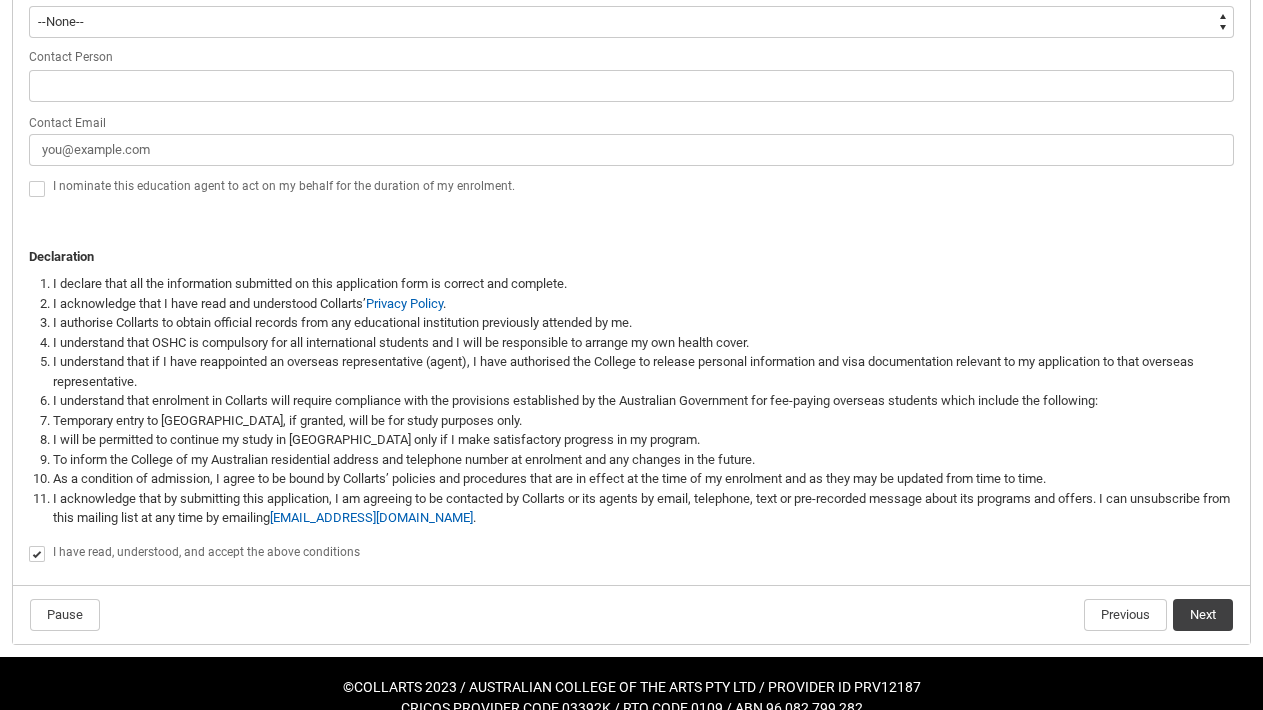 click on "Next" 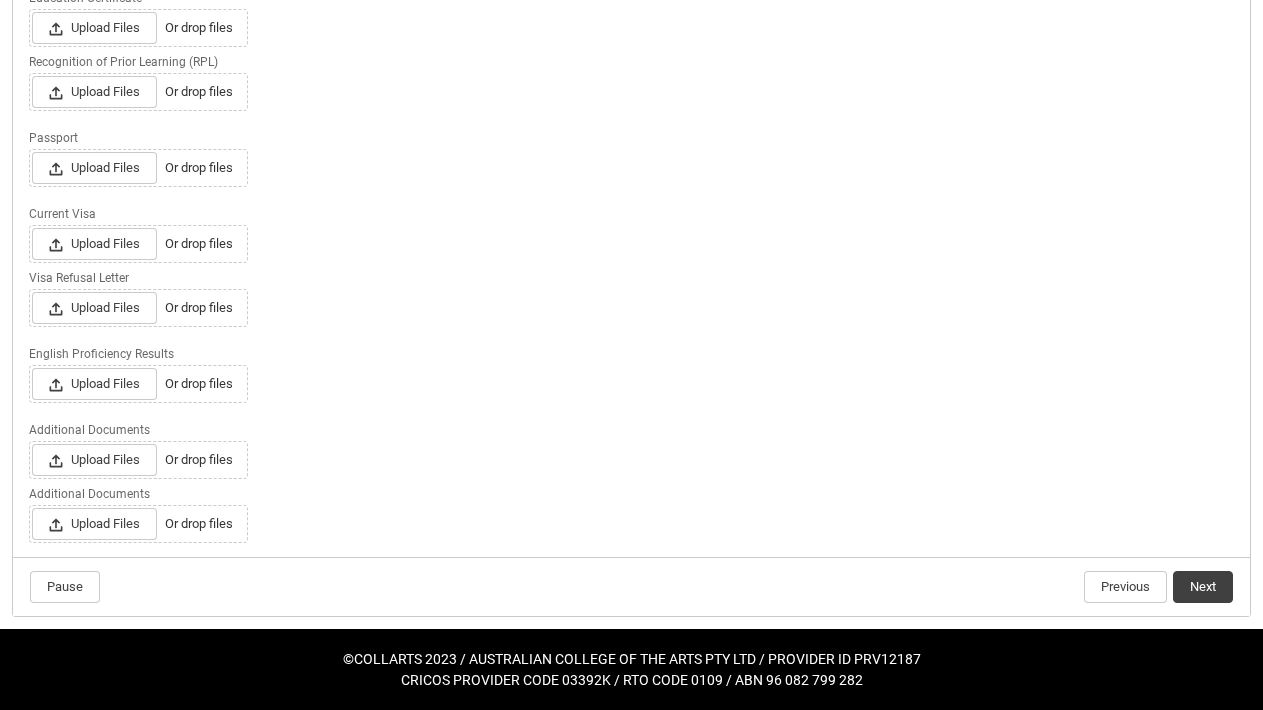 scroll, scrollTop: 572, scrollLeft: 0, axis: vertical 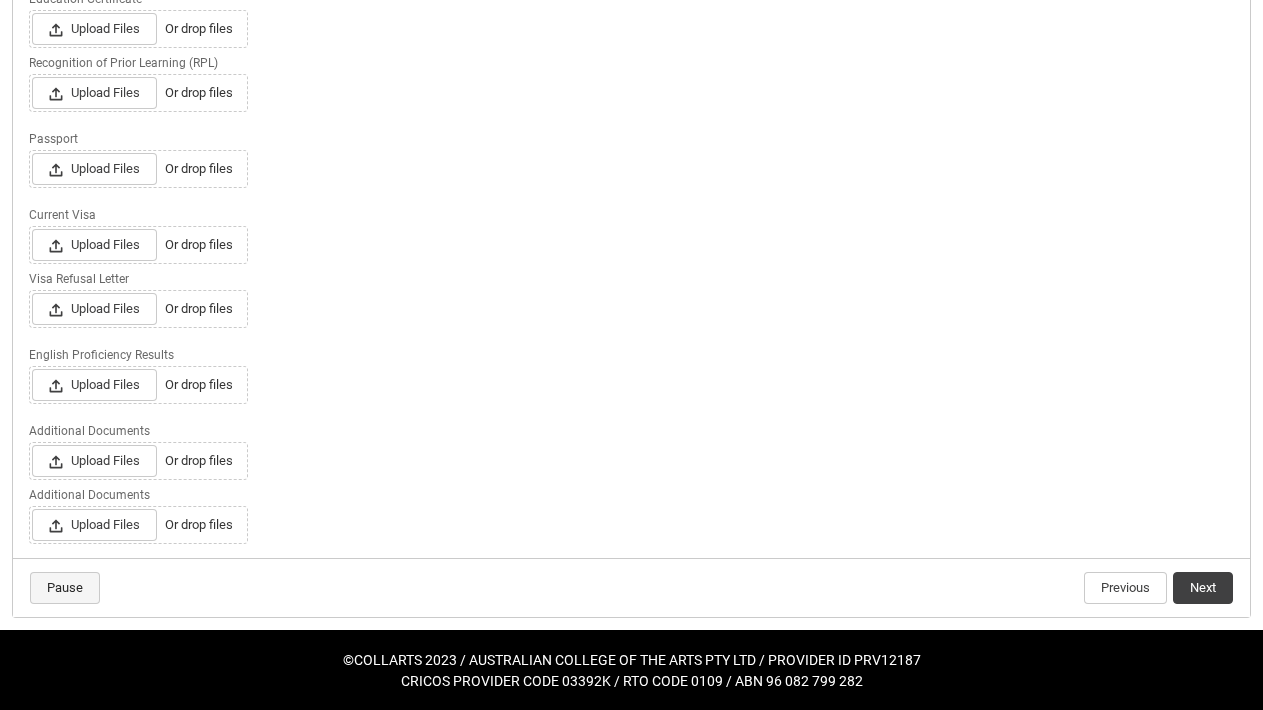 click on "Pause" 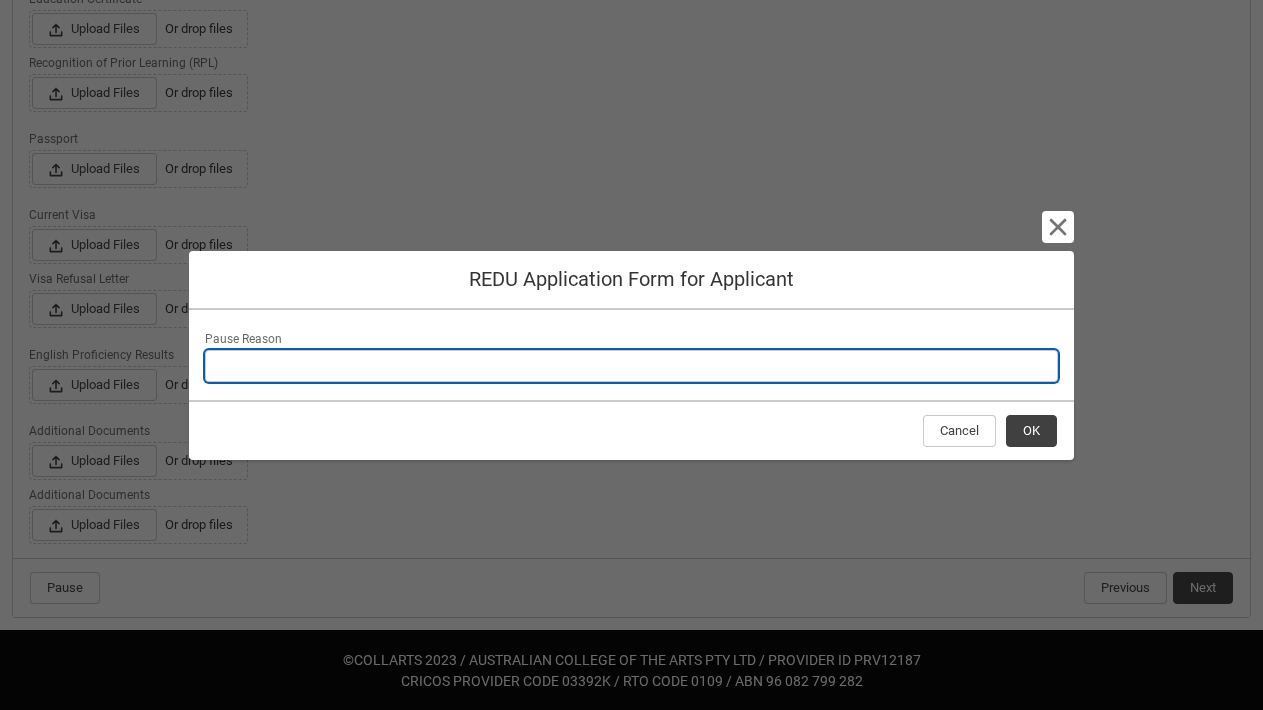 click on "Pause Reason" at bounding box center [631, 366] 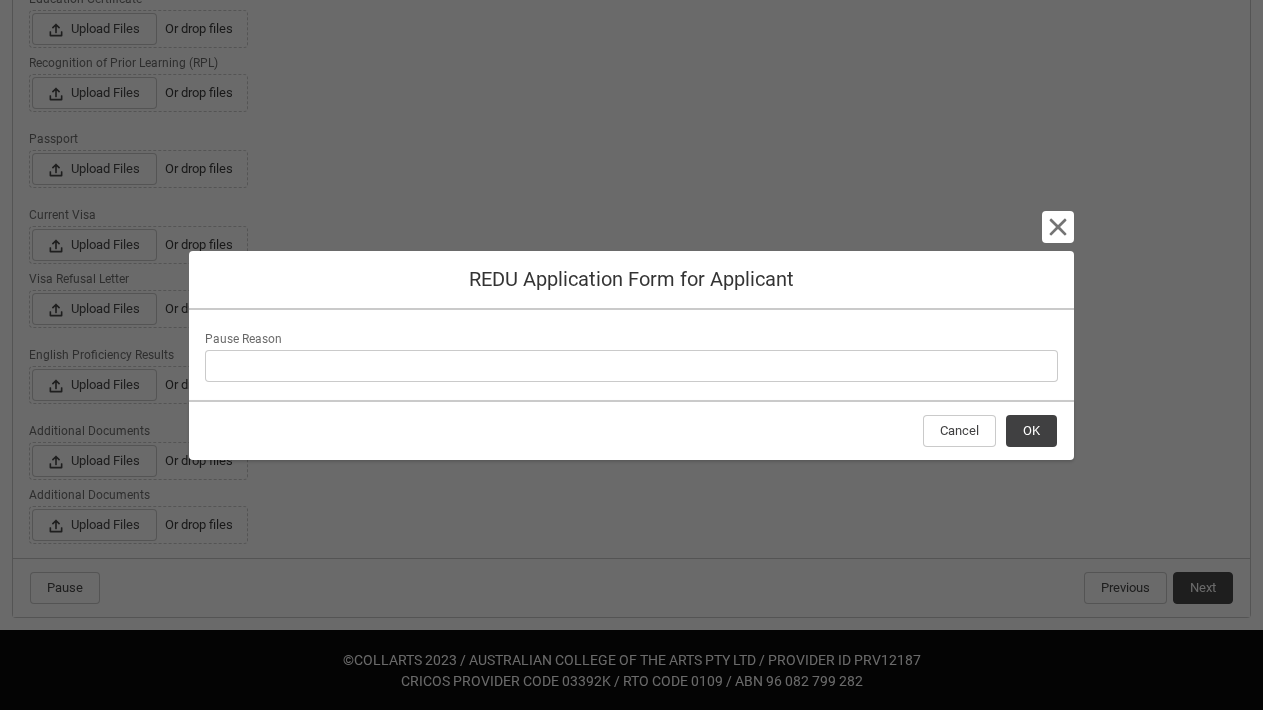click on "OK" 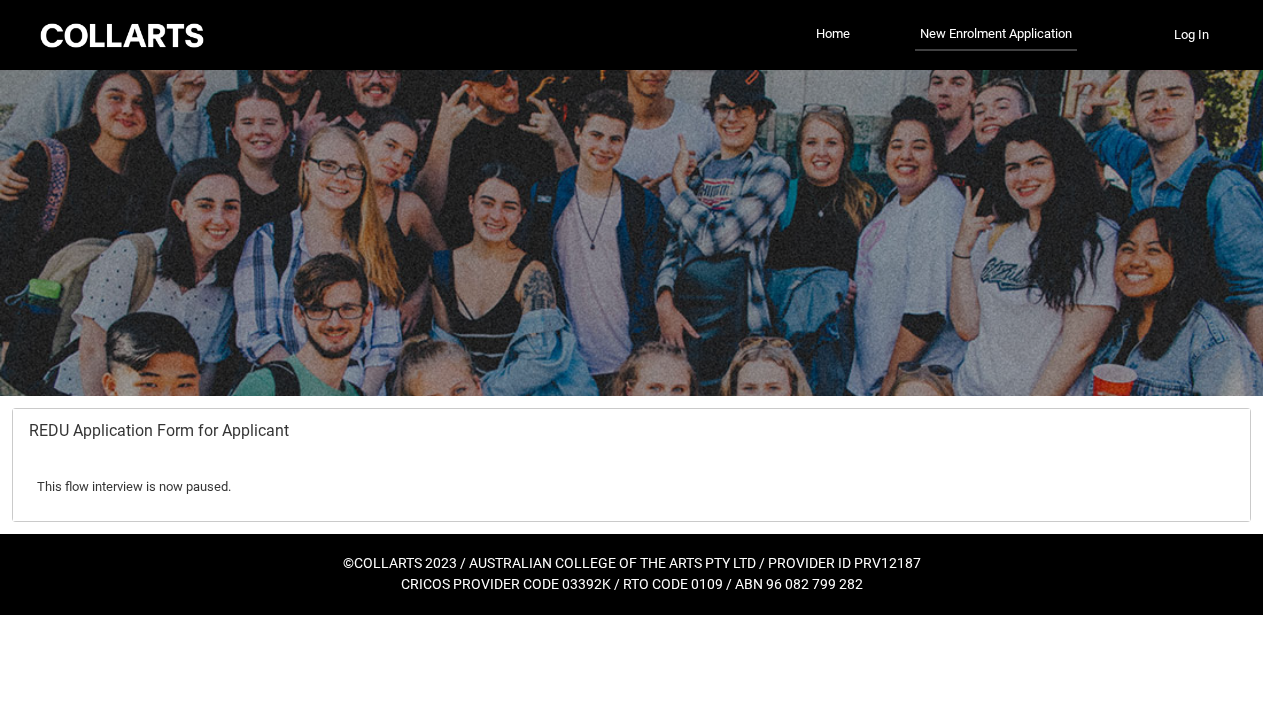 scroll, scrollTop: 0, scrollLeft: 0, axis: both 